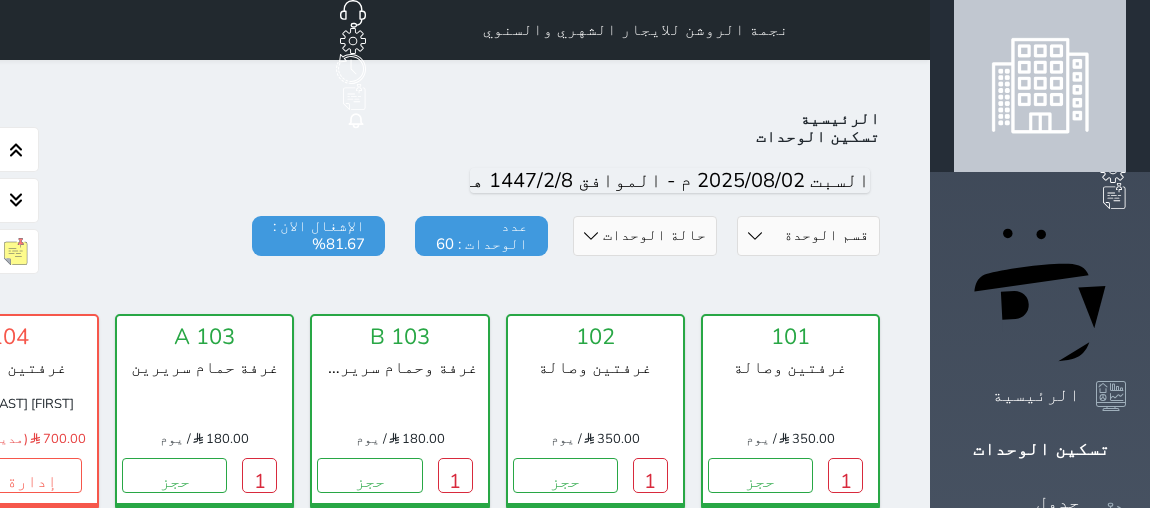 scroll, scrollTop: 82, scrollLeft: 0, axis: vertical 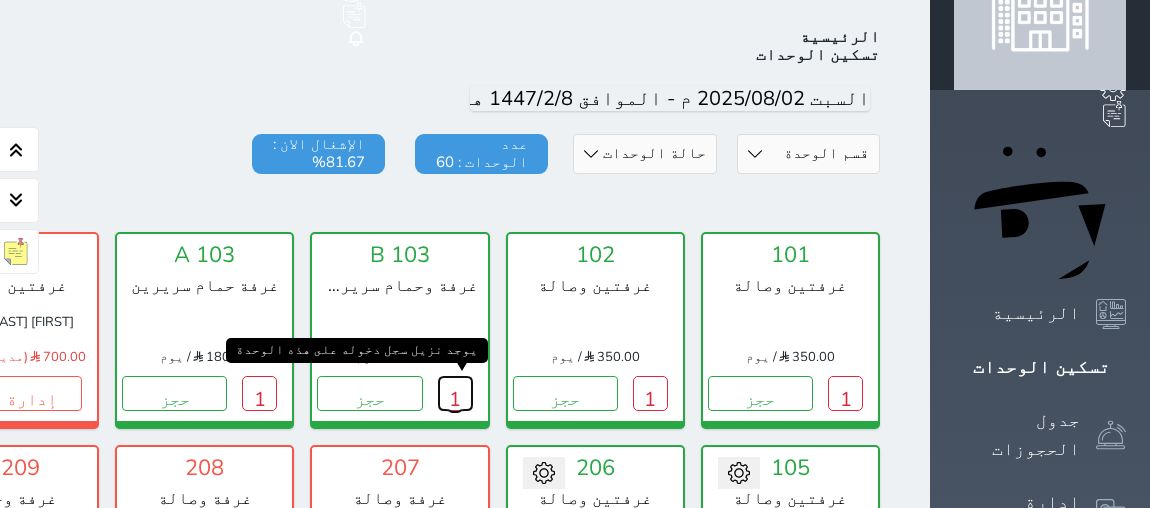 click on "1" at bounding box center [455, 393] 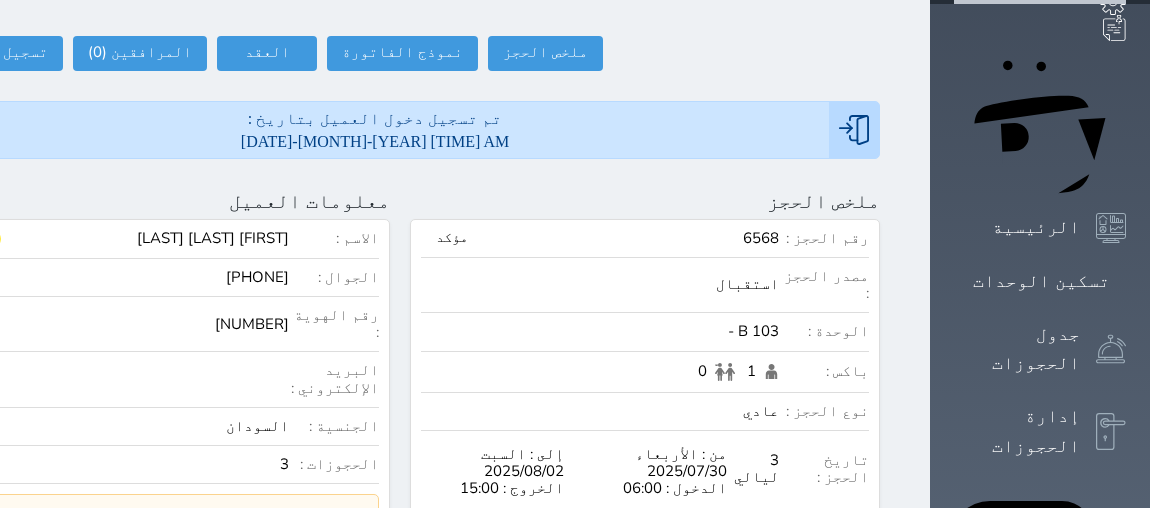 scroll, scrollTop: 181, scrollLeft: 0, axis: vertical 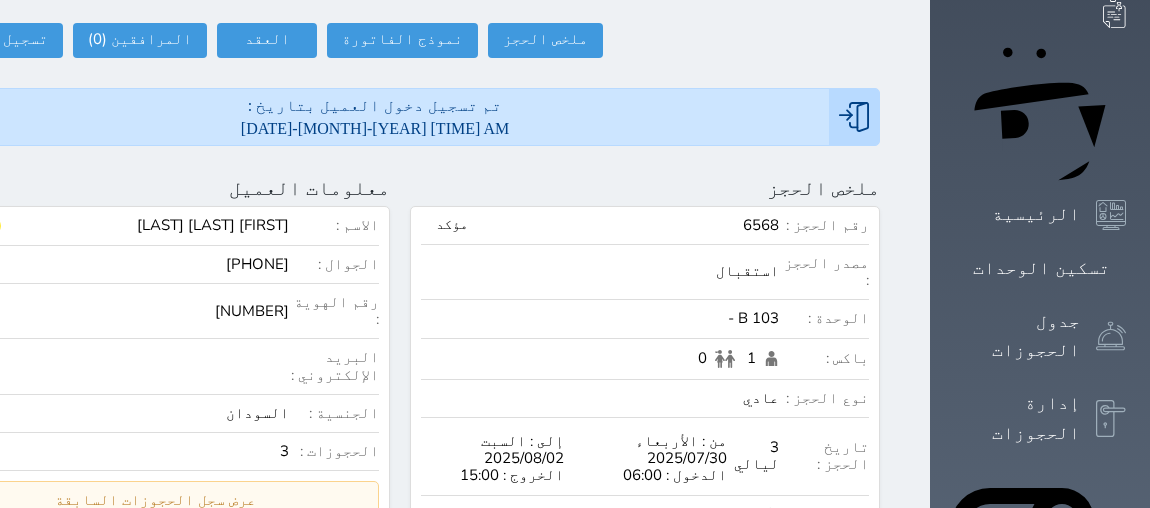 click at bounding box center [-63, 188] 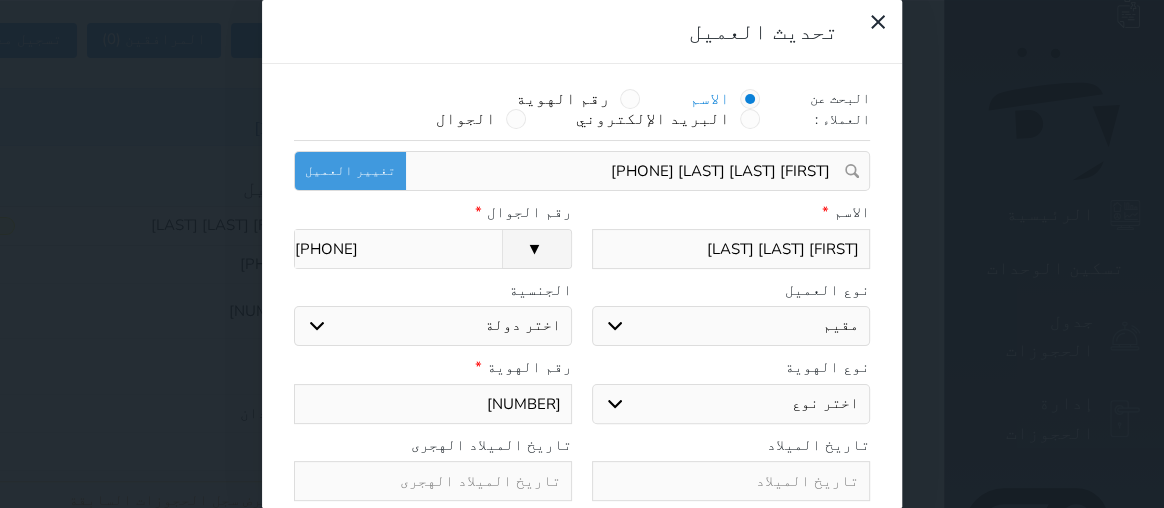 select on "4" 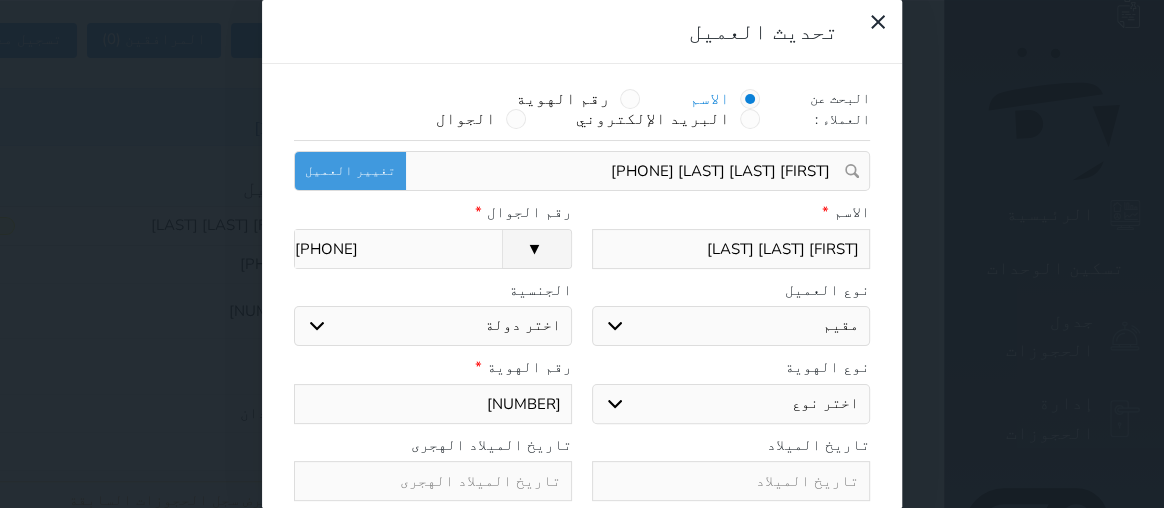 select on "204" 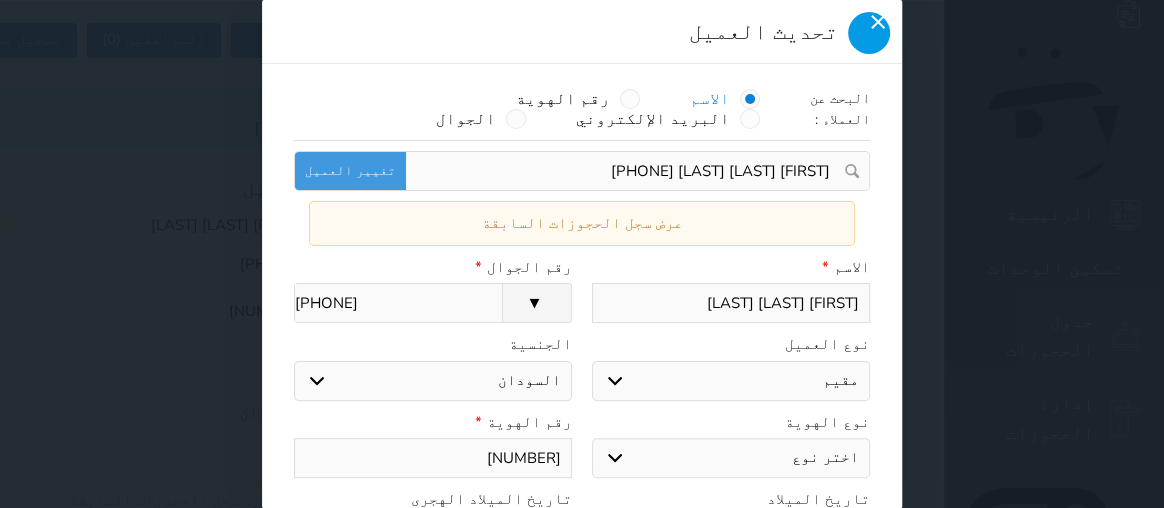 click 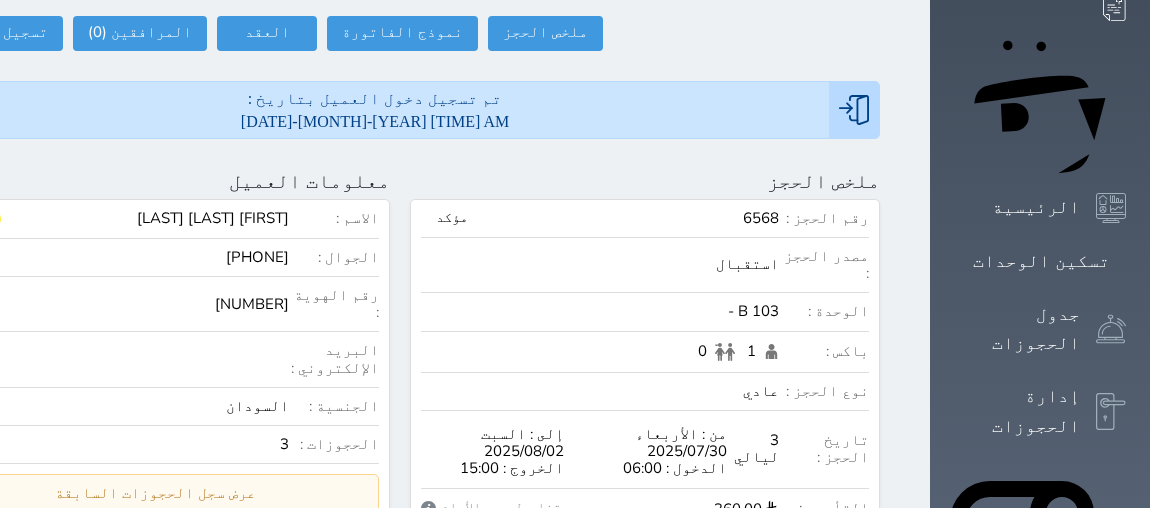 scroll, scrollTop: 181, scrollLeft: 0, axis: vertical 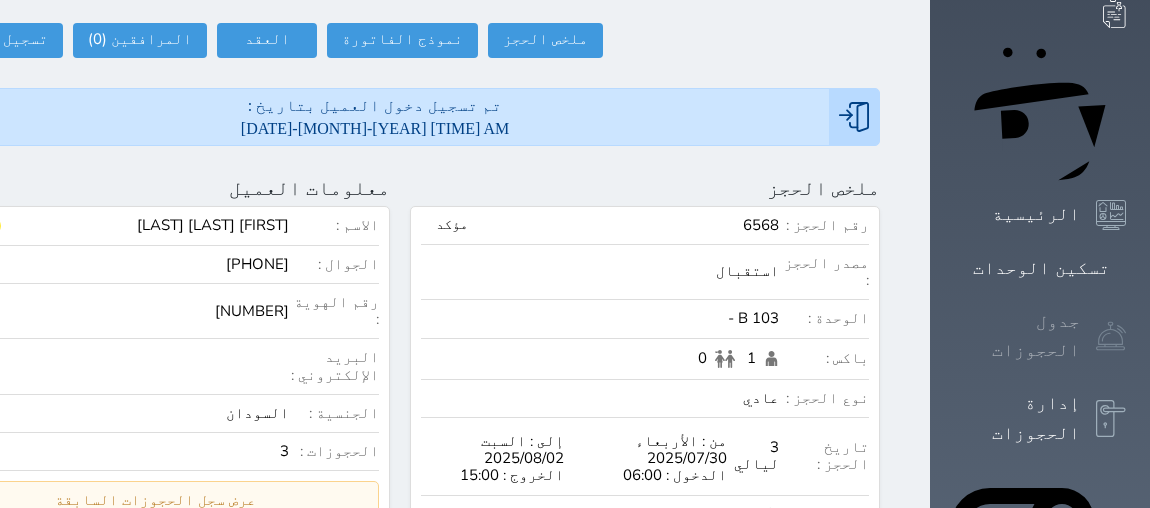 click 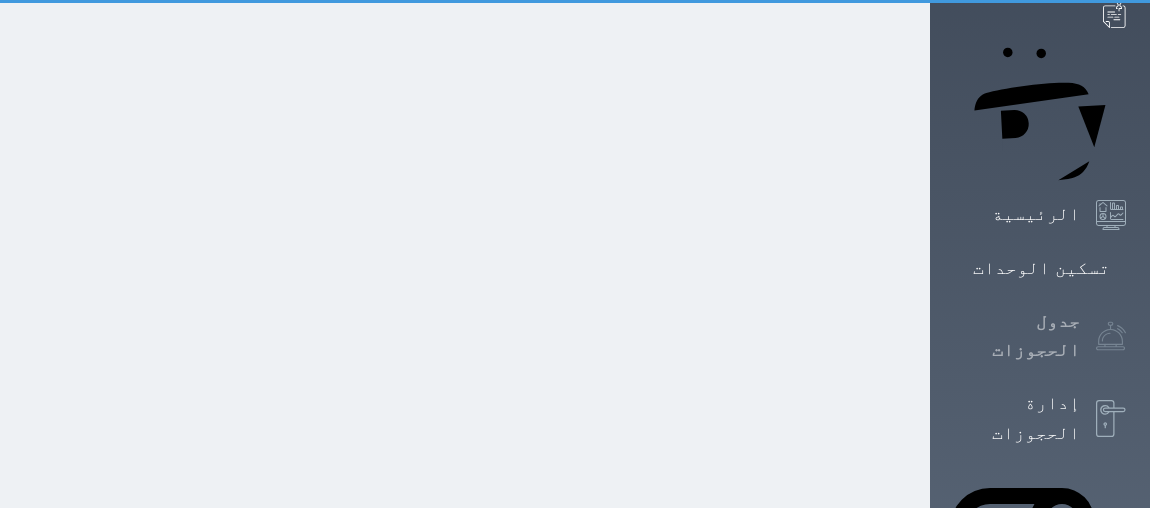 scroll, scrollTop: 0, scrollLeft: 0, axis: both 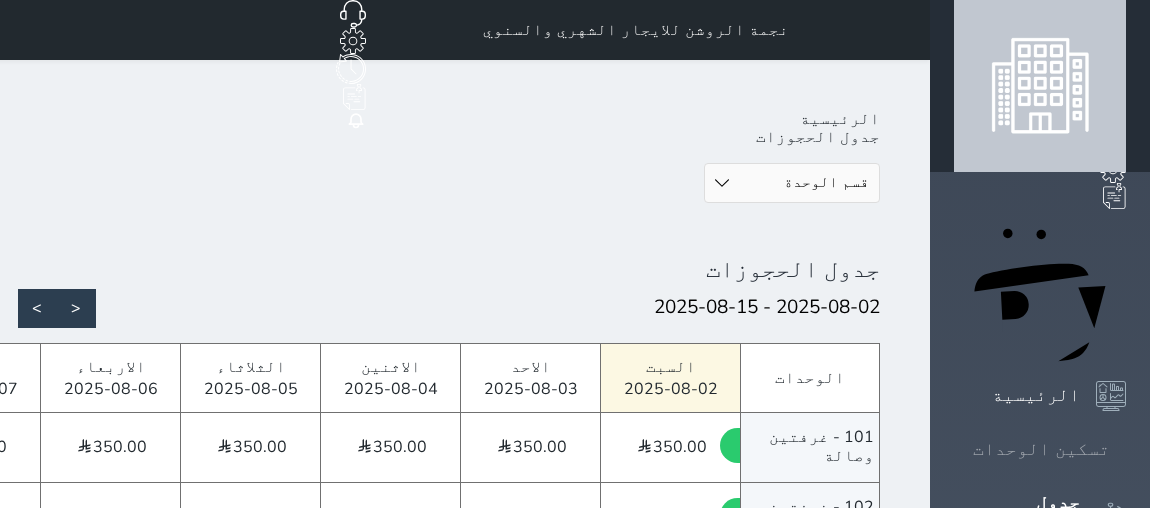 click 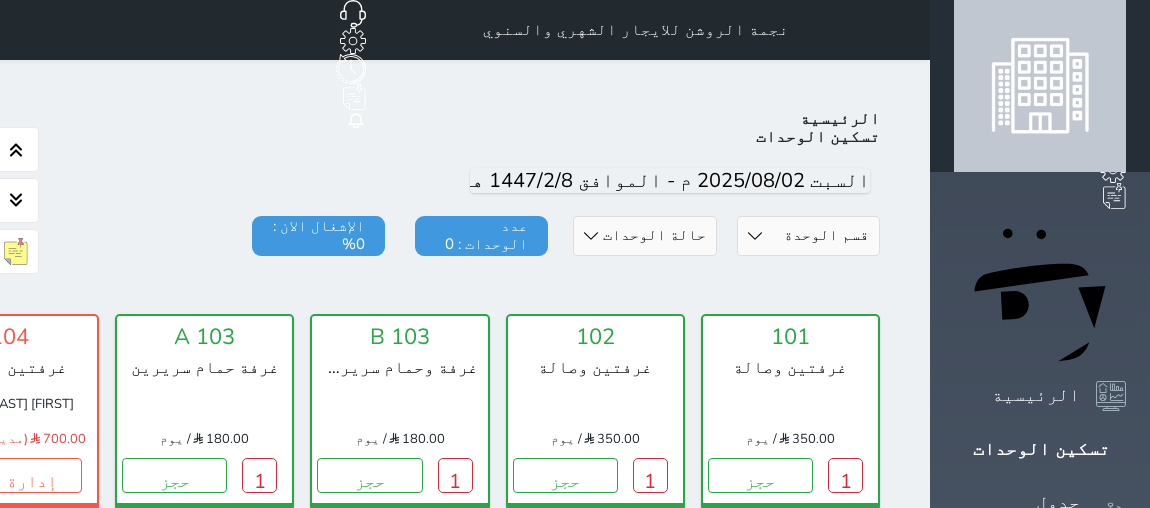 scroll, scrollTop: 82, scrollLeft: 0, axis: vertical 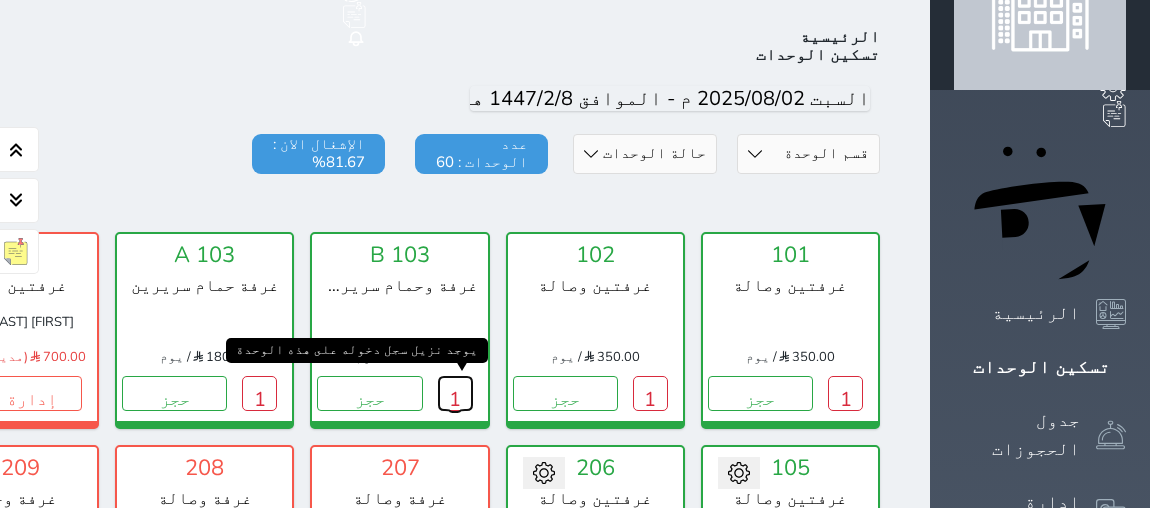 click on "1" at bounding box center (455, 393) 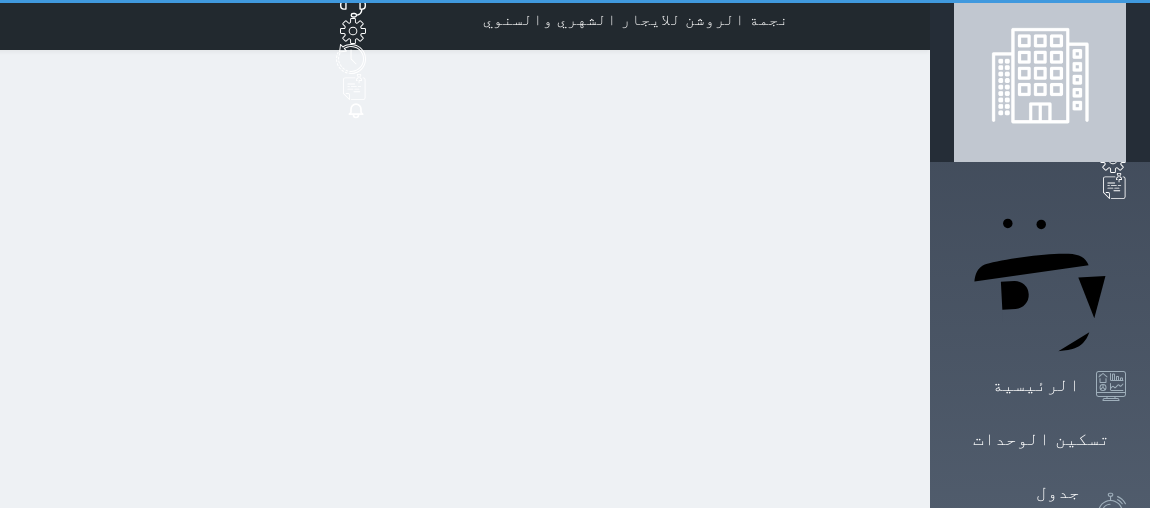 scroll, scrollTop: 0, scrollLeft: 0, axis: both 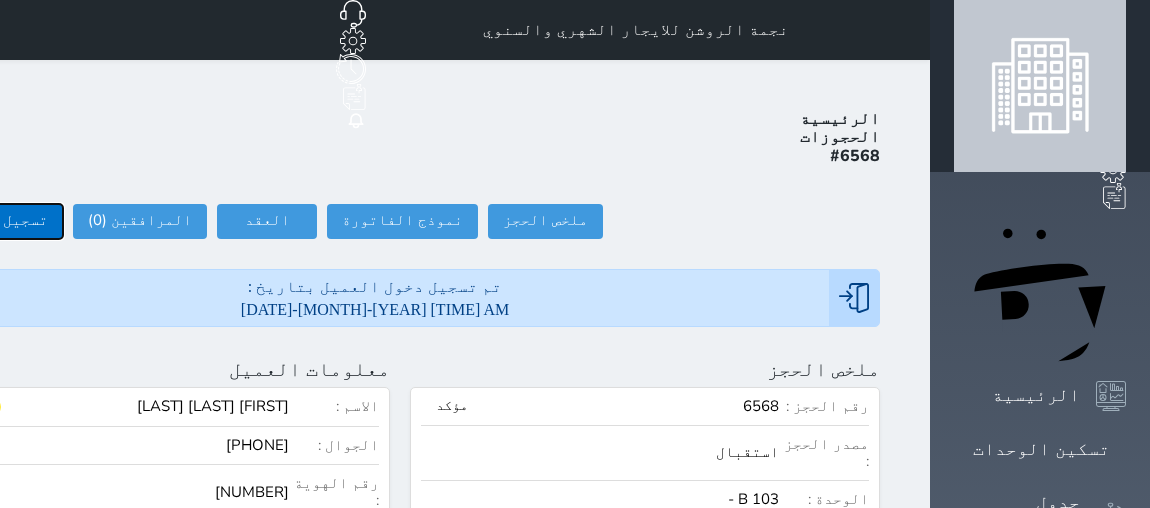 click on "تسجيل مغادرة" at bounding box center (-4, 221) 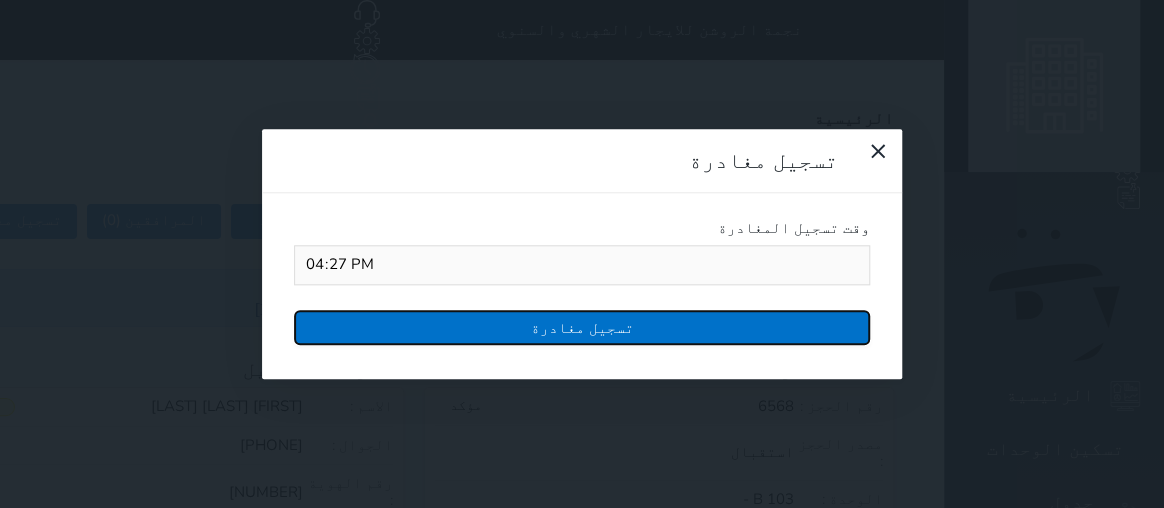 click on "تسجيل مغادرة" at bounding box center (582, 327) 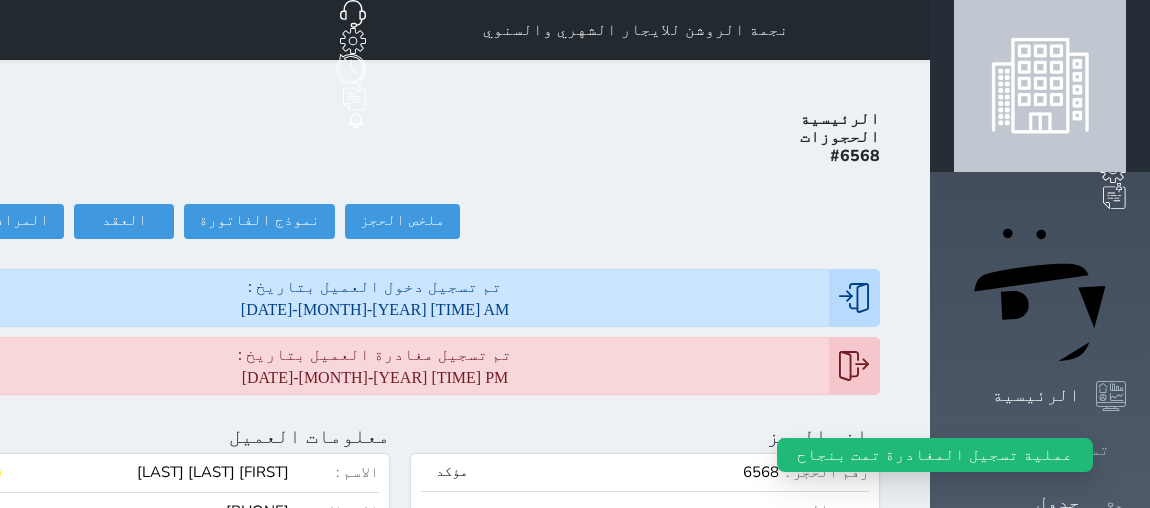 click 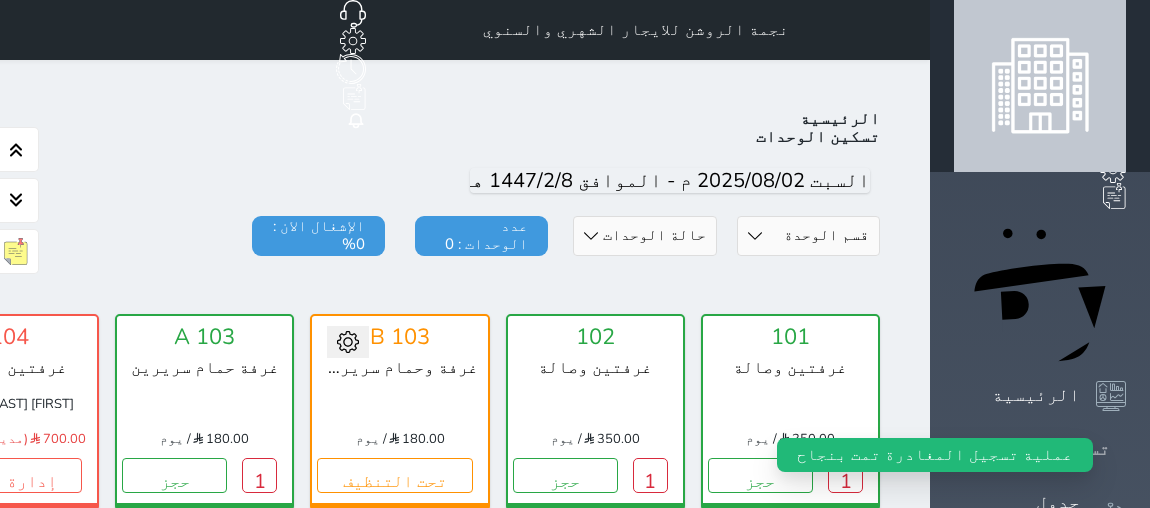 scroll, scrollTop: 82, scrollLeft: 0, axis: vertical 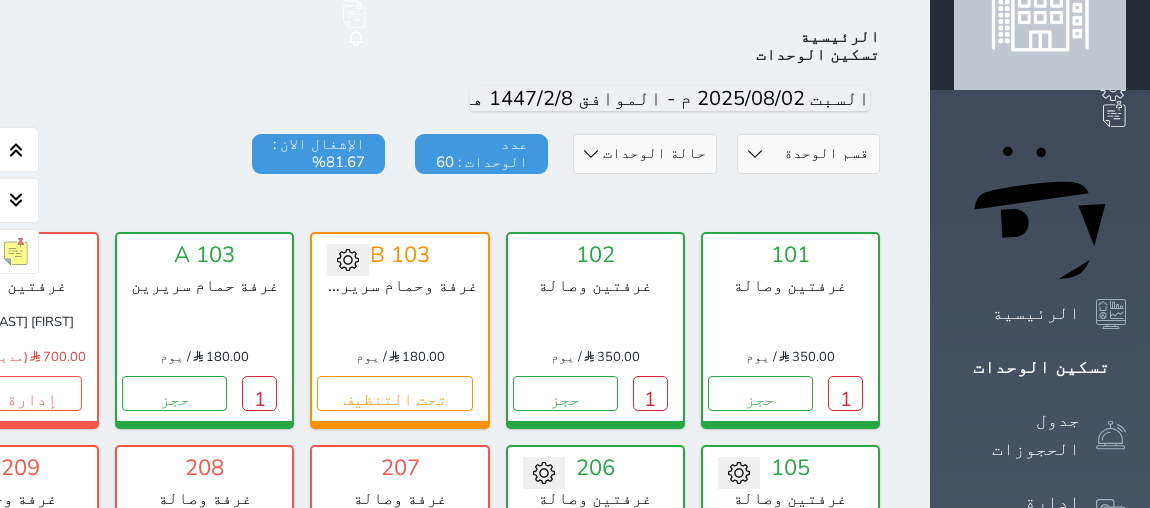 click 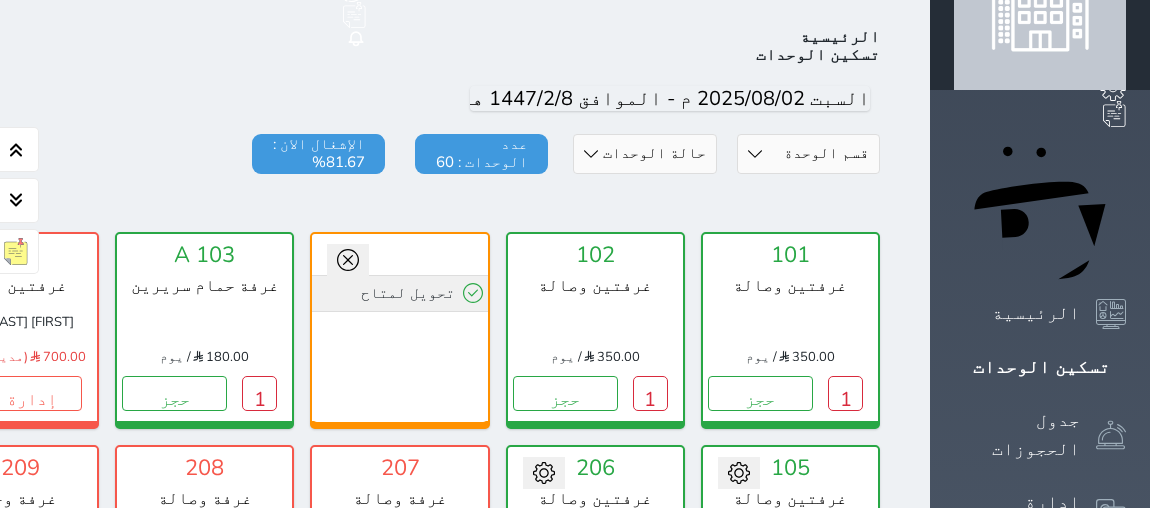 click 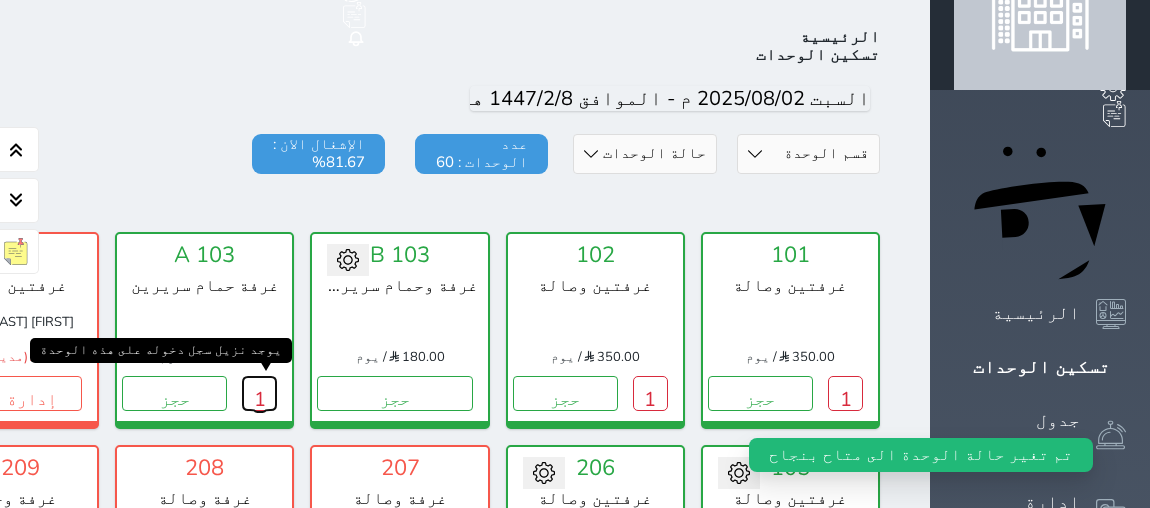 click on "1" at bounding box center (259, 393) 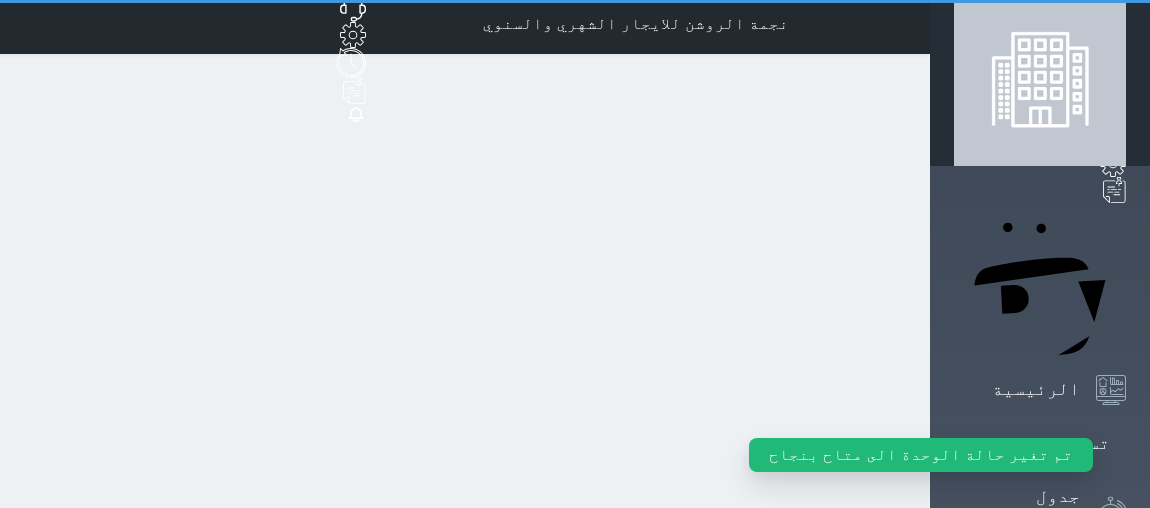 scroll, scrollTop: 0, scrollLeft: 0, axis: both 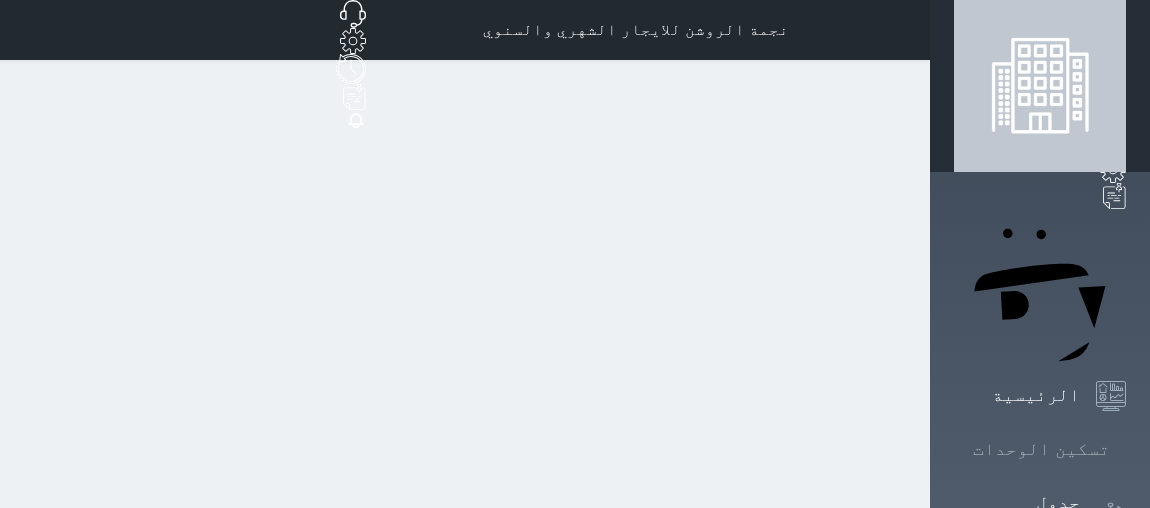 click 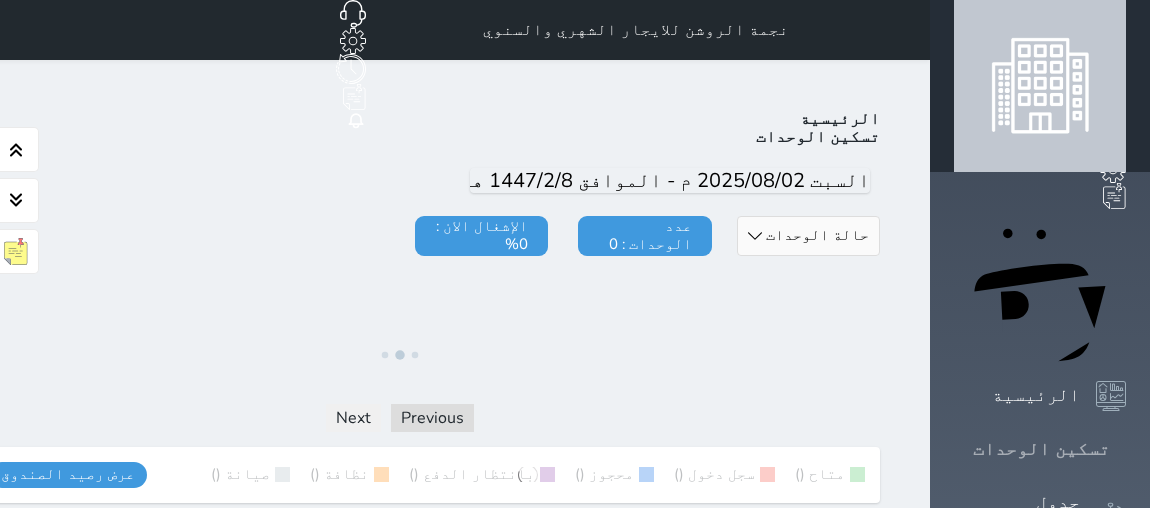 click 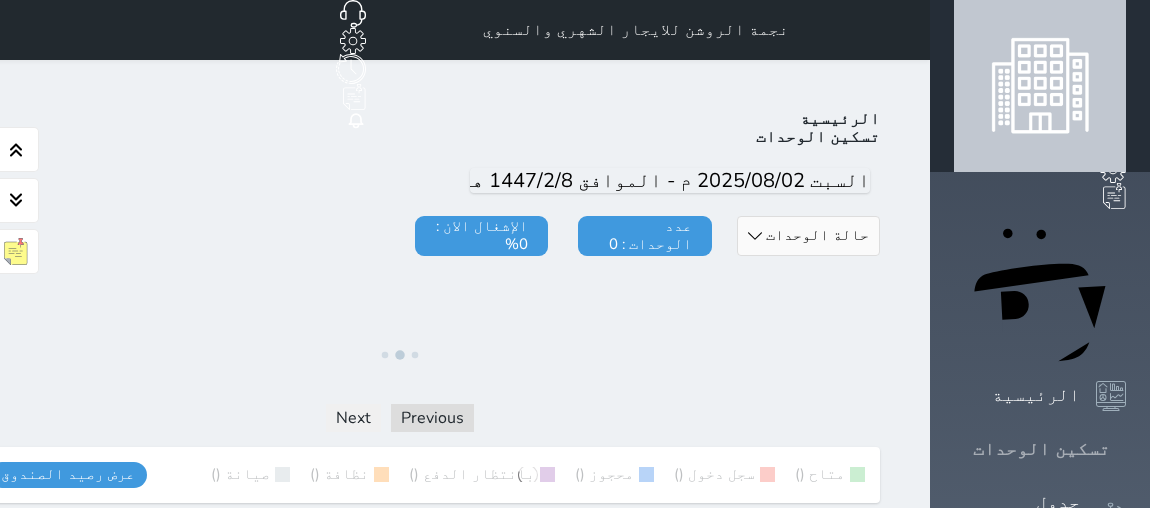 click 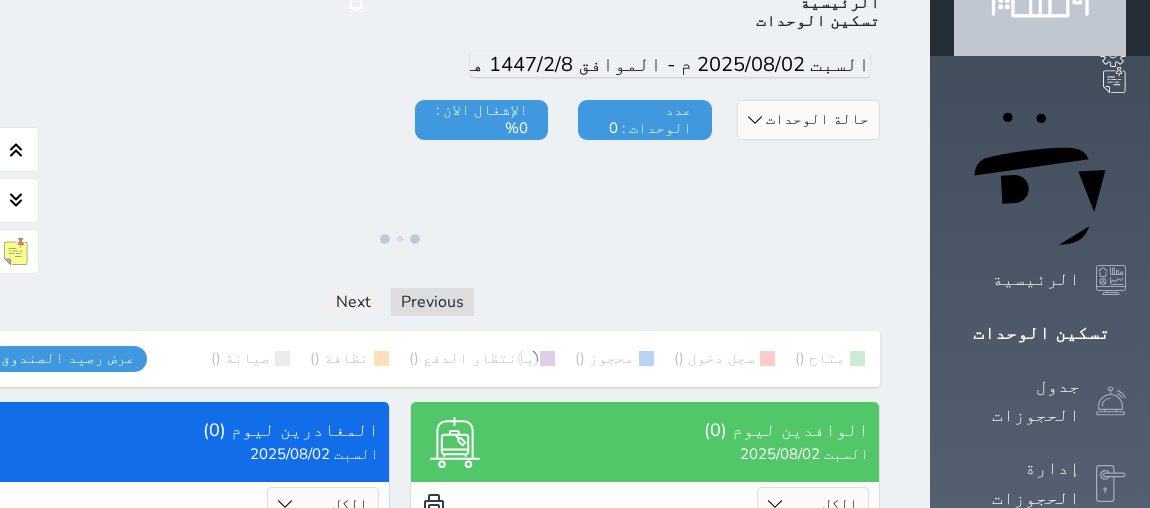 scroll, scrollTop: 363, scrollLeft: 0, axis: vertical 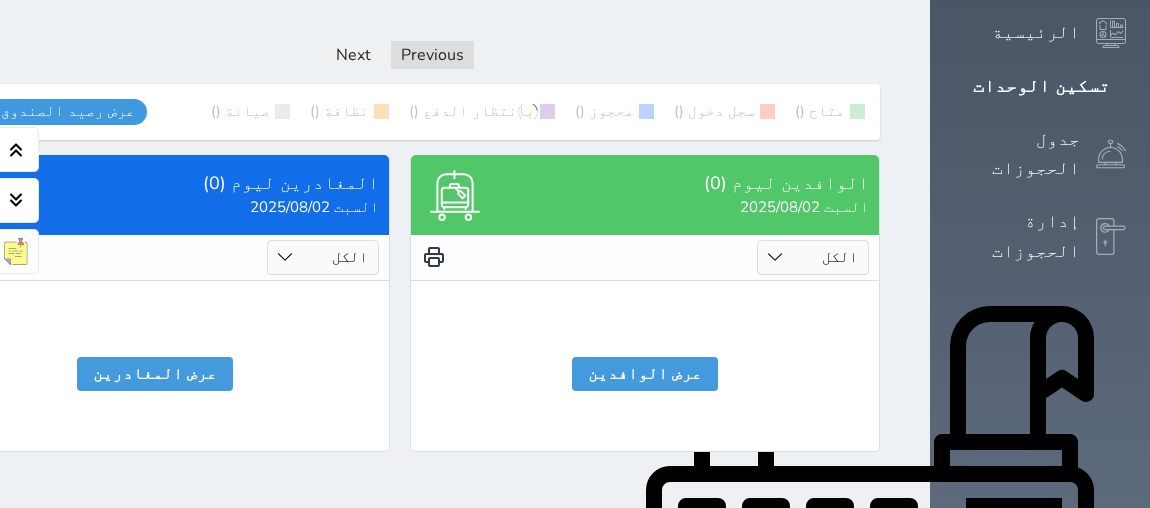 click 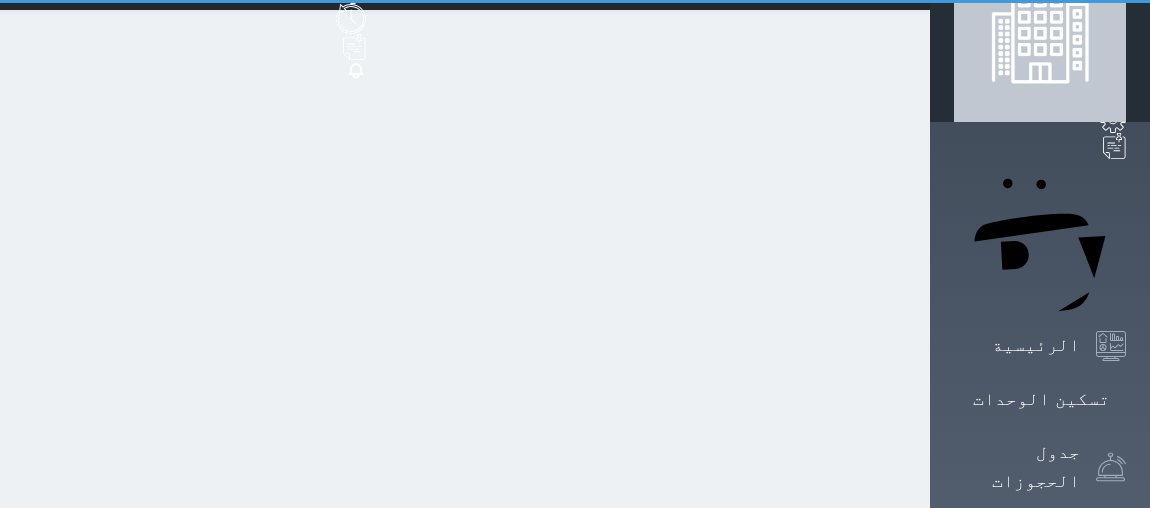 scroll, scrollTop: 0, scrollLeft: 0, axis: both 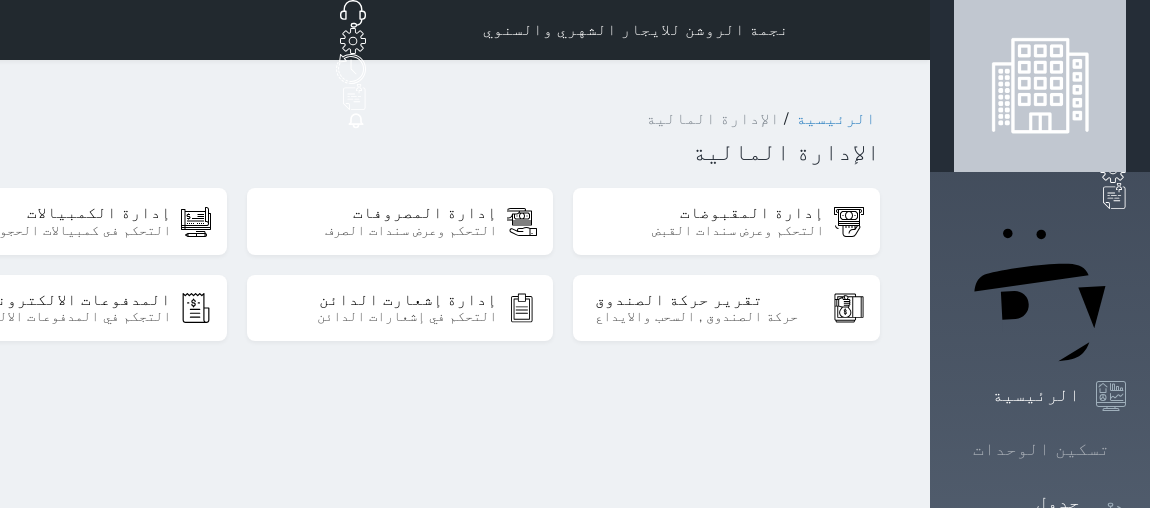 drag, startPoint x: 1093, startPoint y: 219, endPoint x: 947, endPoint y: 200, distance: 147.23111 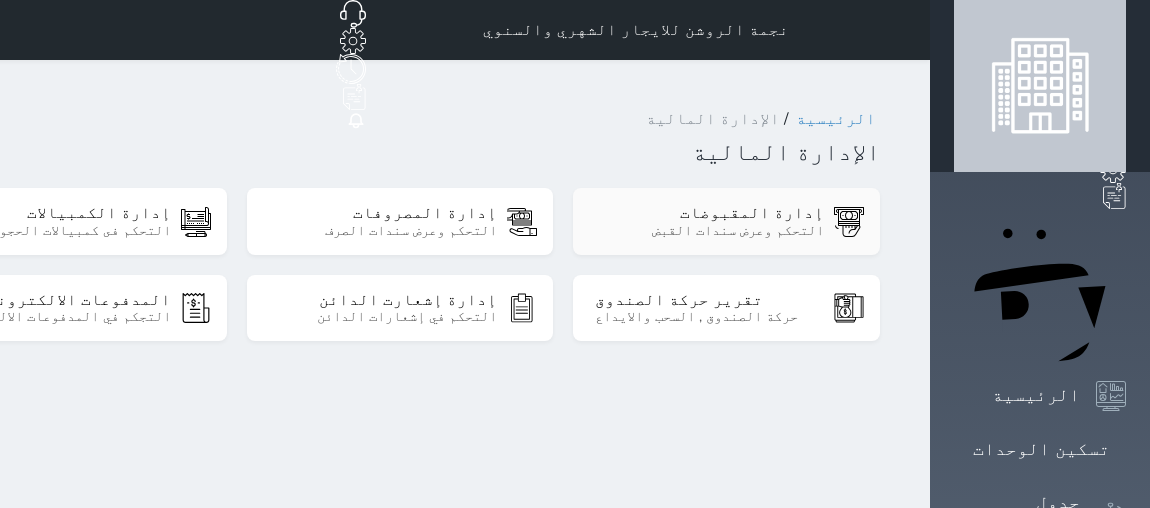click 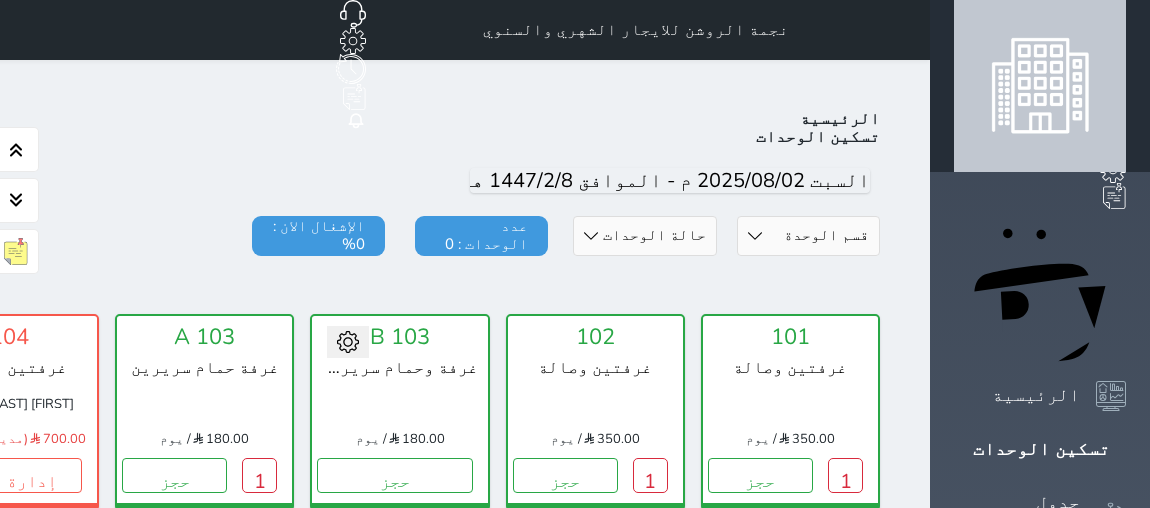 scroll, scrollTop: 82, scrollLeft: 0, axis: vertical 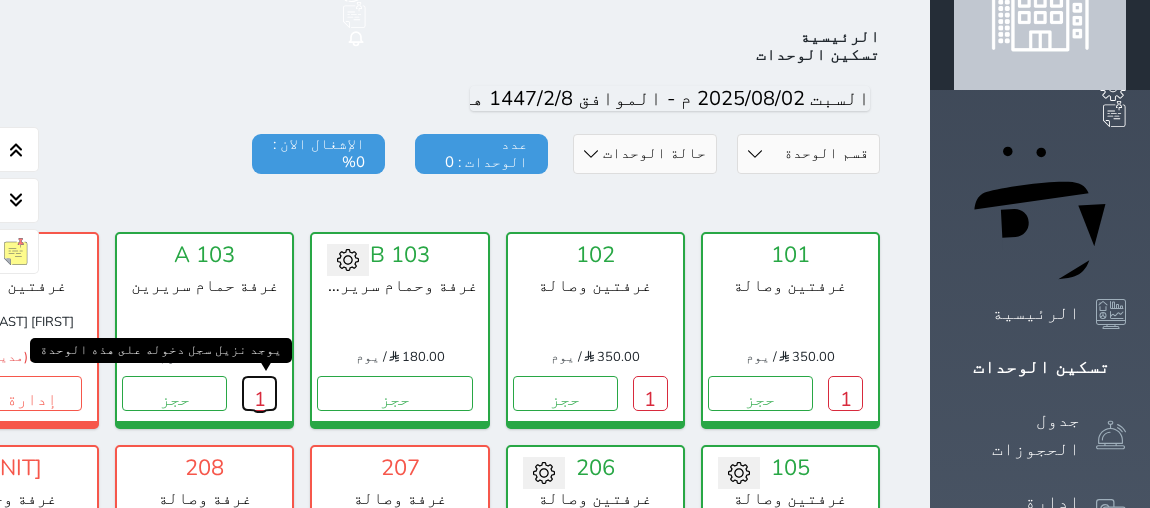 click on "1" at bounding box center [259, 393] 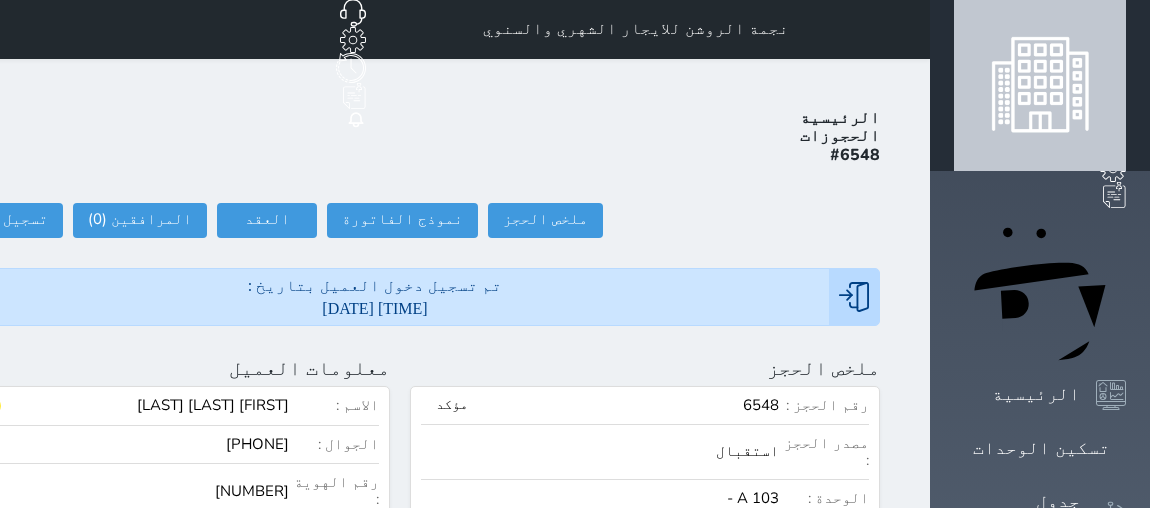 scroll, scrollTop: 0, scrollLeft: 0, axis: both 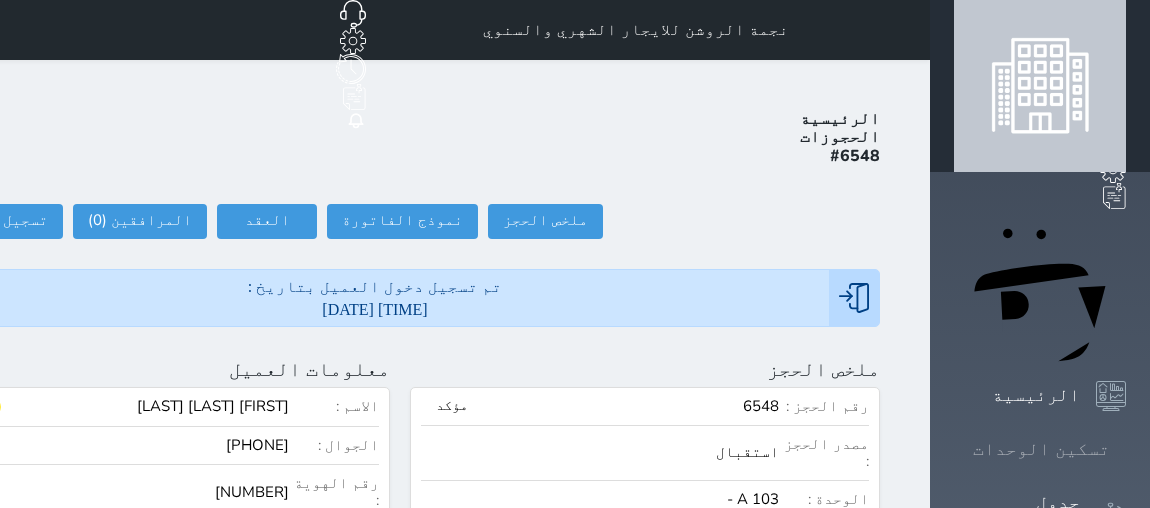 click 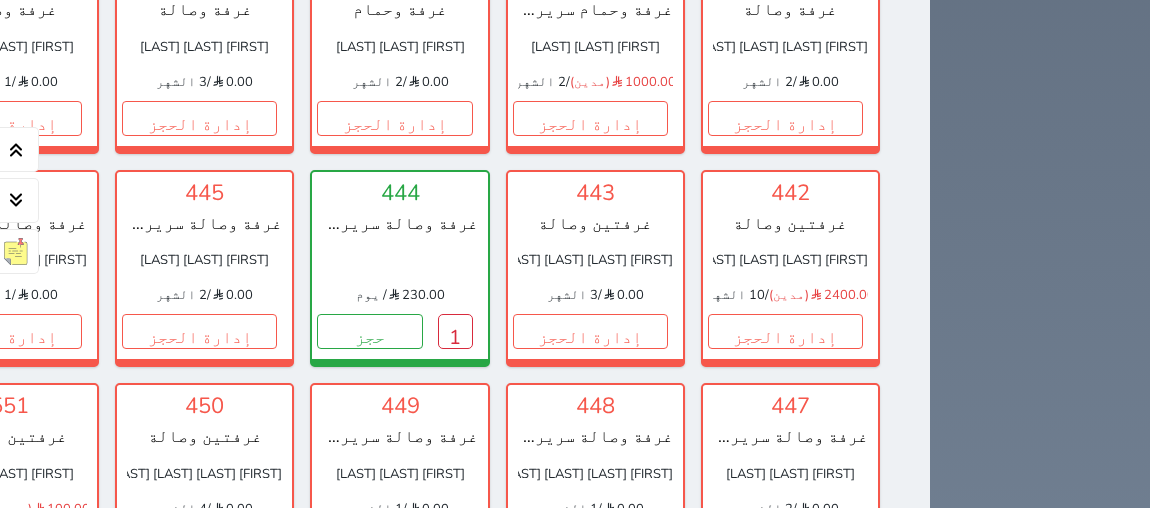 scroll, scrollTop: 2173, scrollLeft: 0, axis: vertical 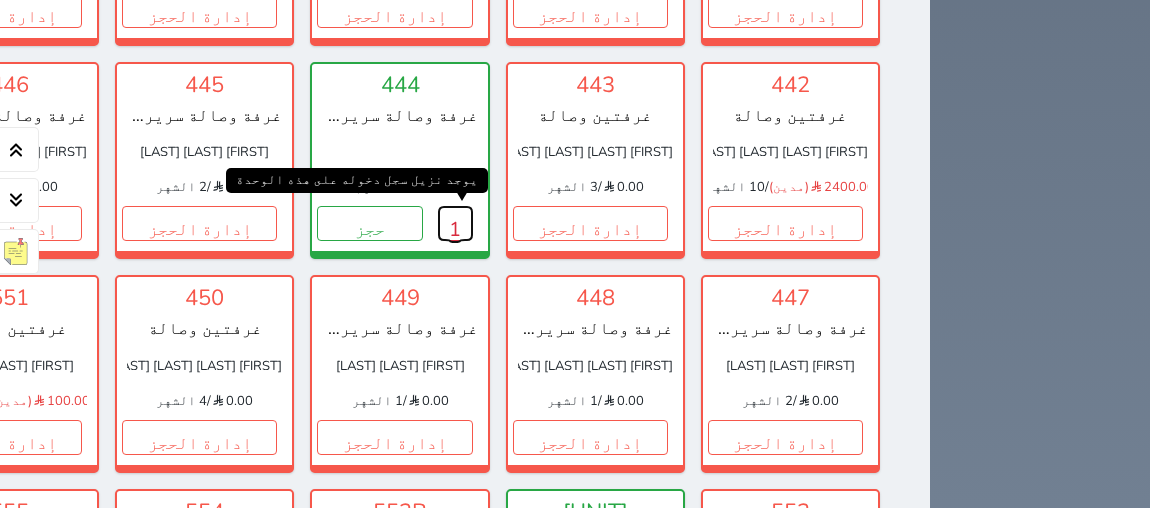 click on "1" at bounding box center (455, 223) 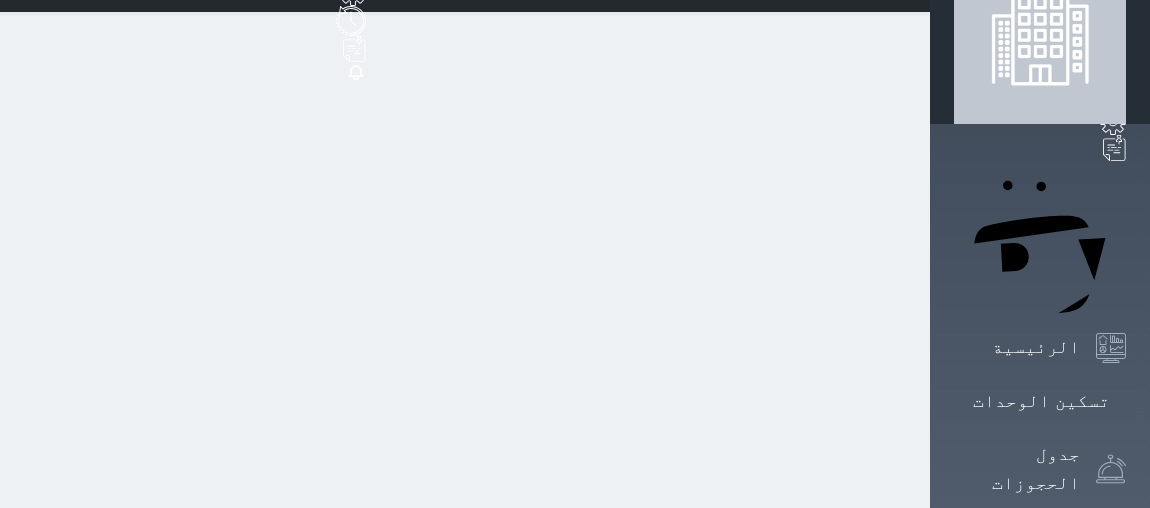 scroll, scrollTop: 0, scrollLeft: 0, axis: both 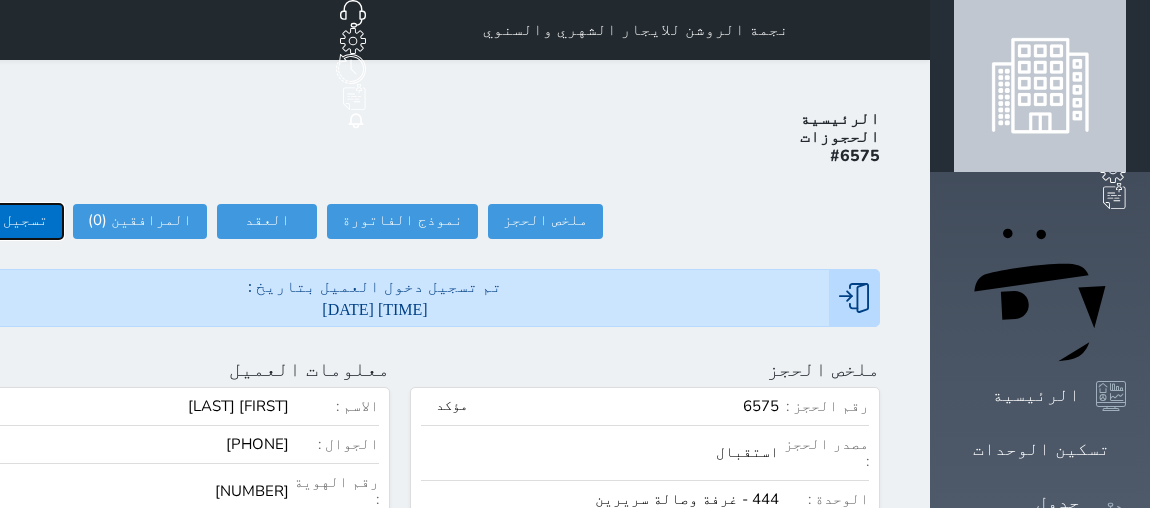 click on "تسجيل مغادرة" at bounding box center [-4, 221] 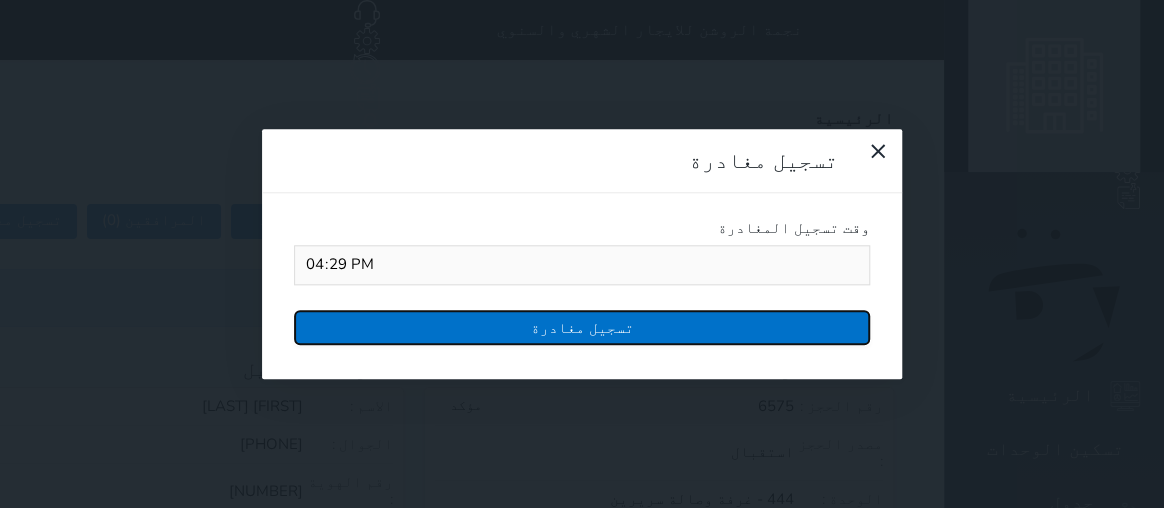 click on "تسجيل مغادرة" at bounding box center [582, 327] 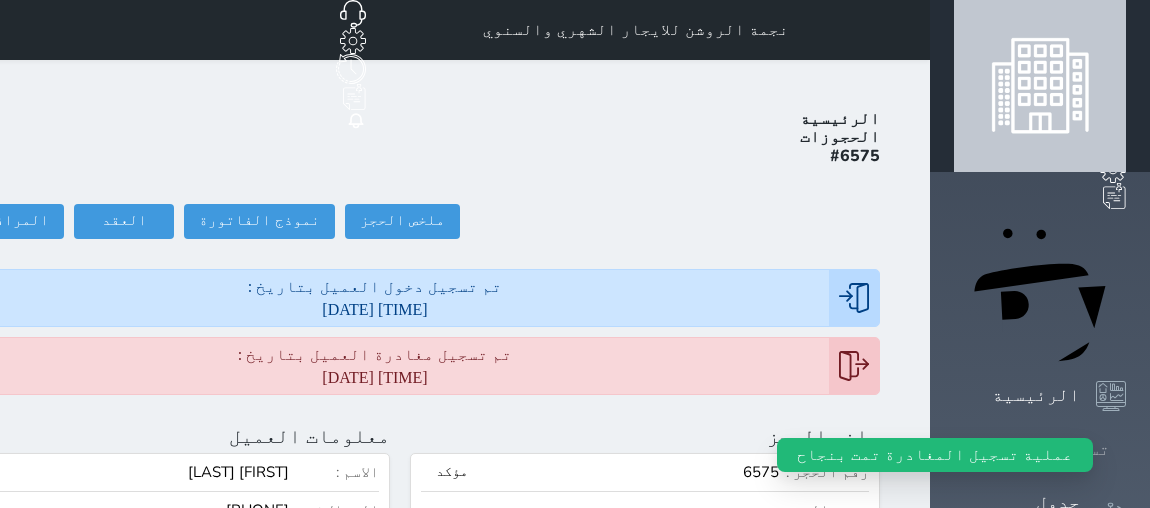 click 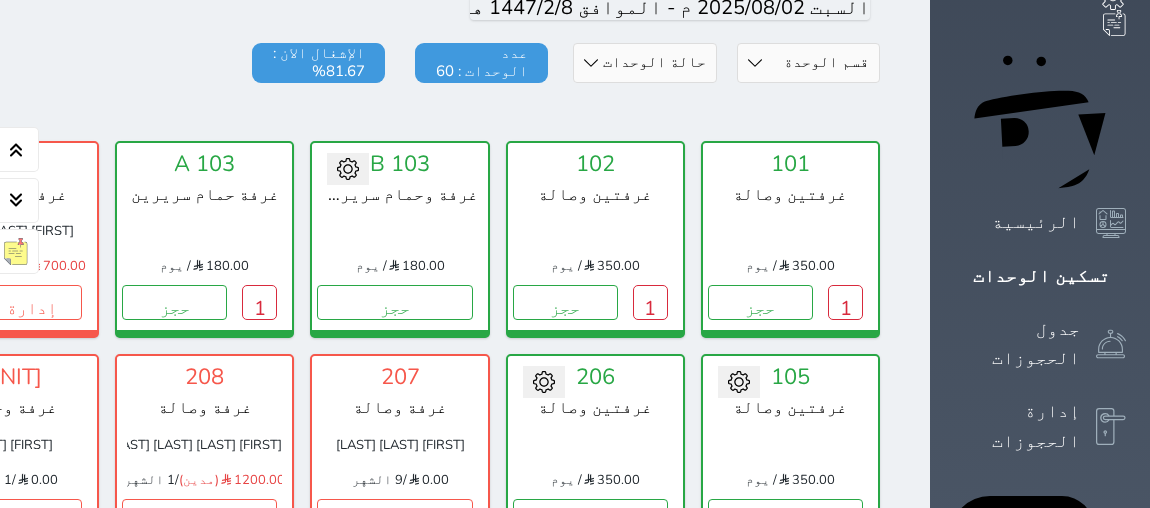 scroll, scrollTop: 82, scrollLeft: 0, axis: vertical 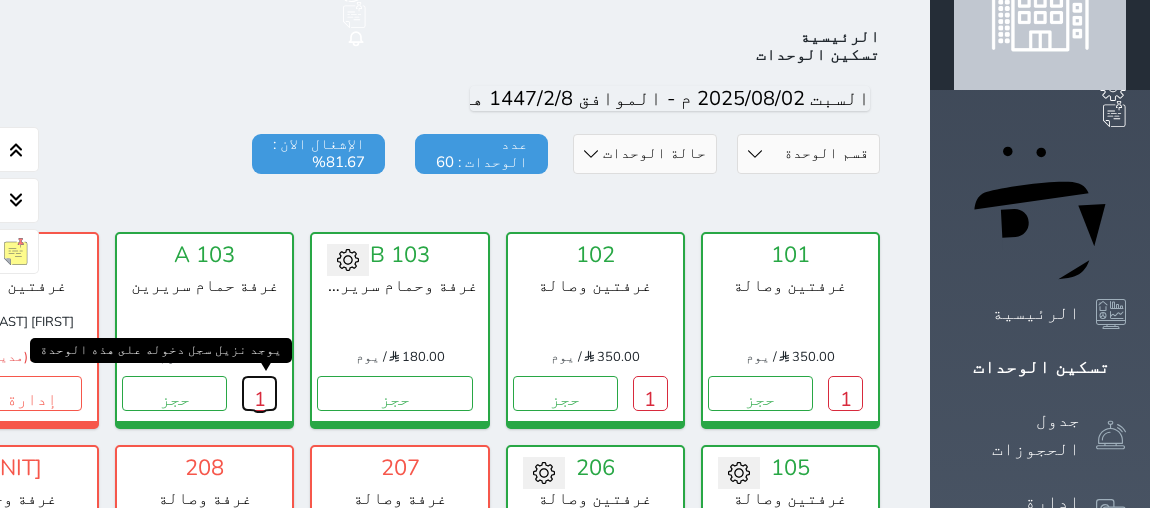 click on "1" at bounding box center [259, 393] 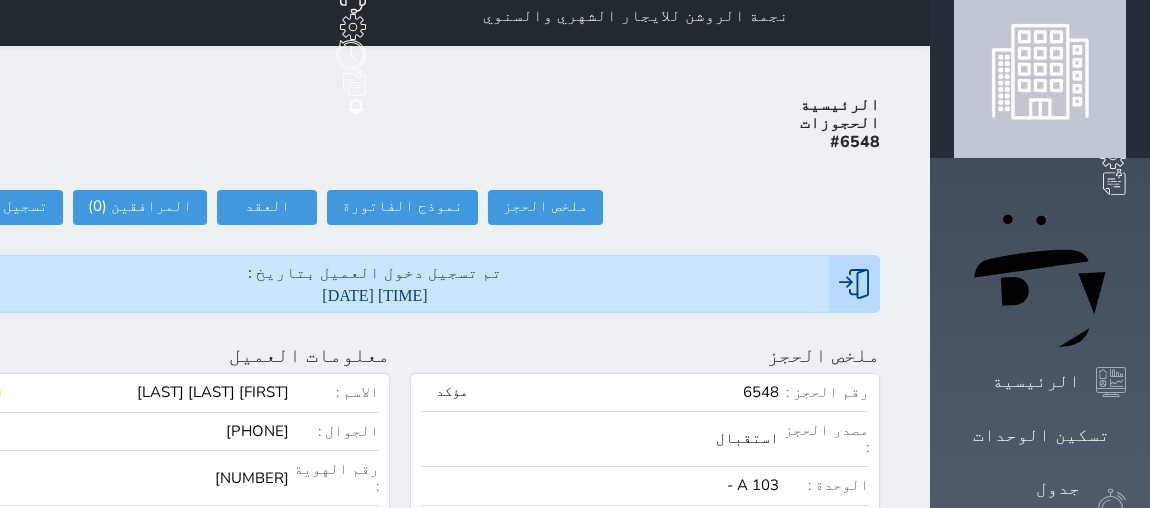 scroll, scrollTop: 0, scrollLeft: 0, axis: both 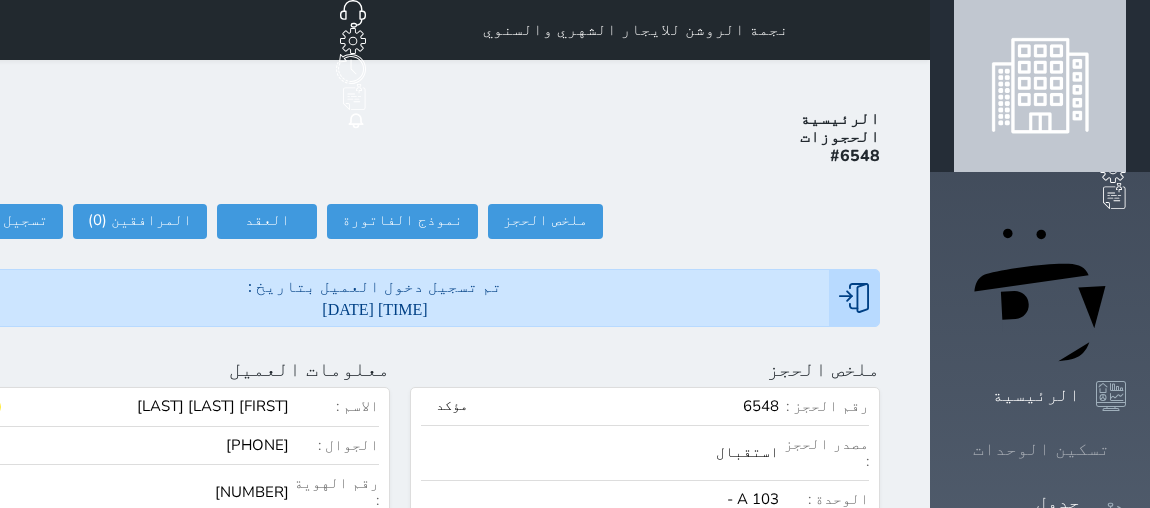 click on "تسكين الوحدات" at bounding box center [1040, 449] 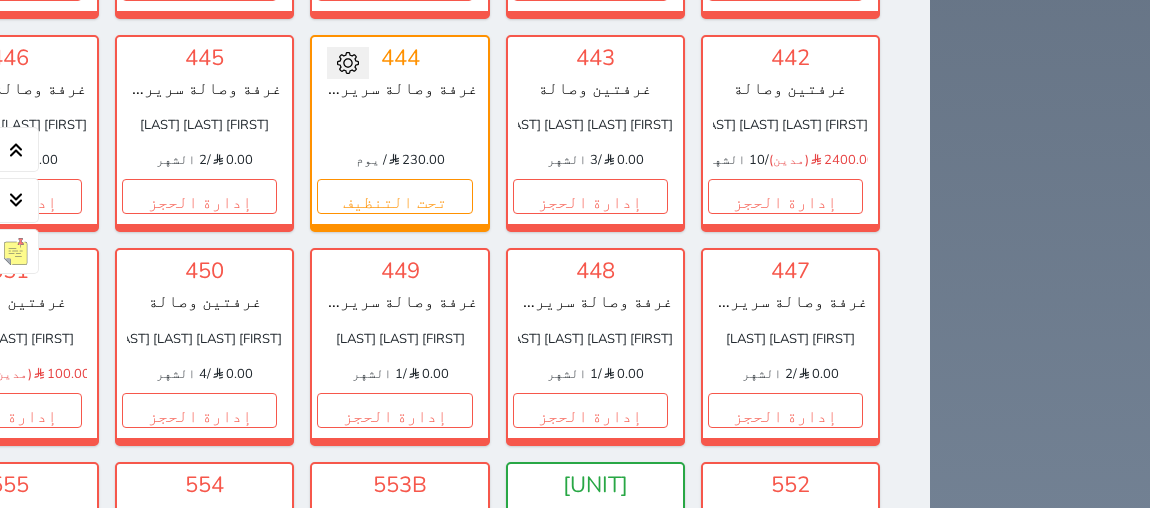 scroll, scrollTop: 2082, scrollLeft: 0, axis: vertical 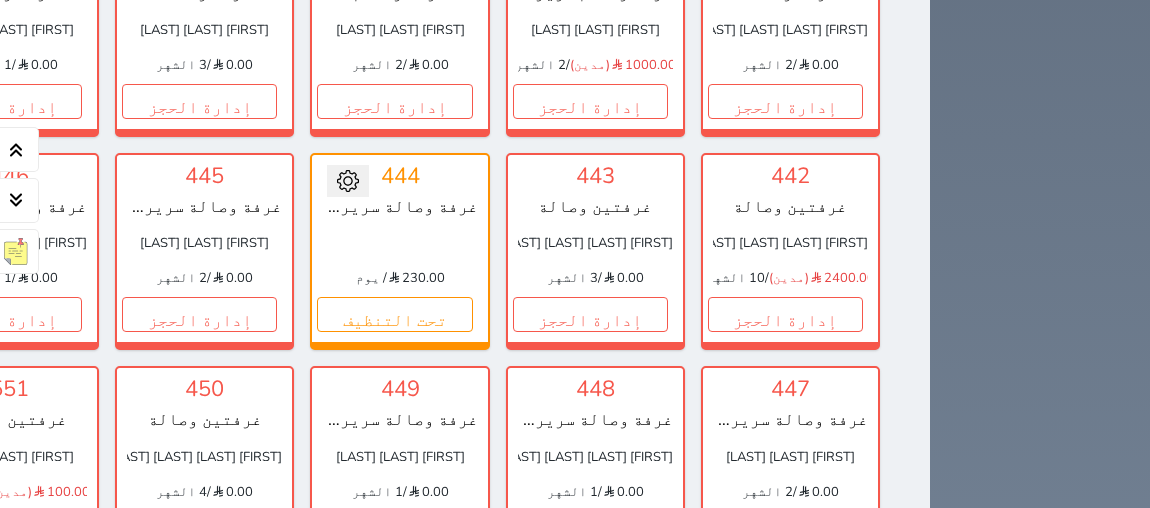 click 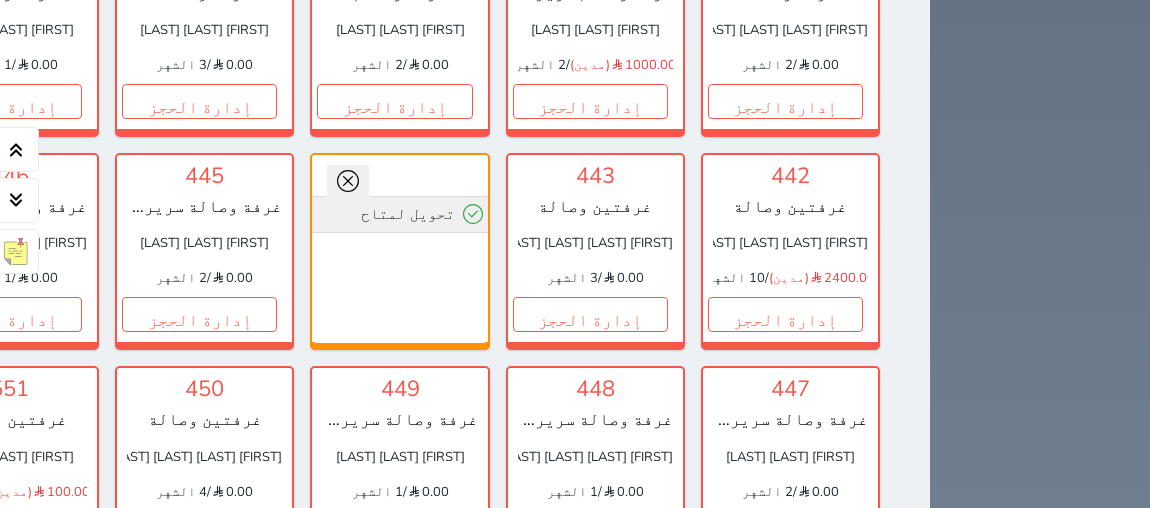 click 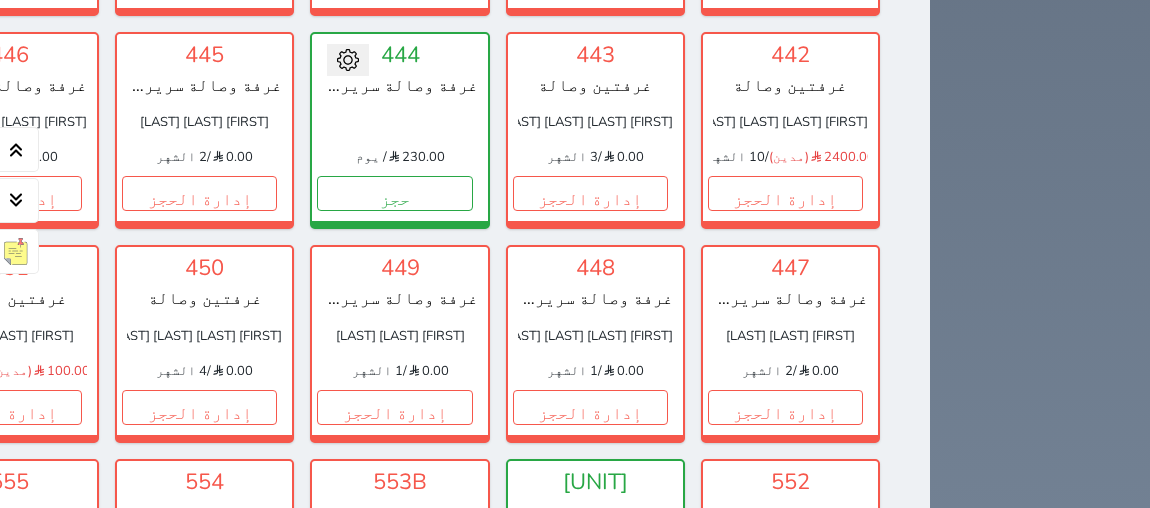 scroll, scrollTop: 2264, scrollLeft: 0, axis: vertical 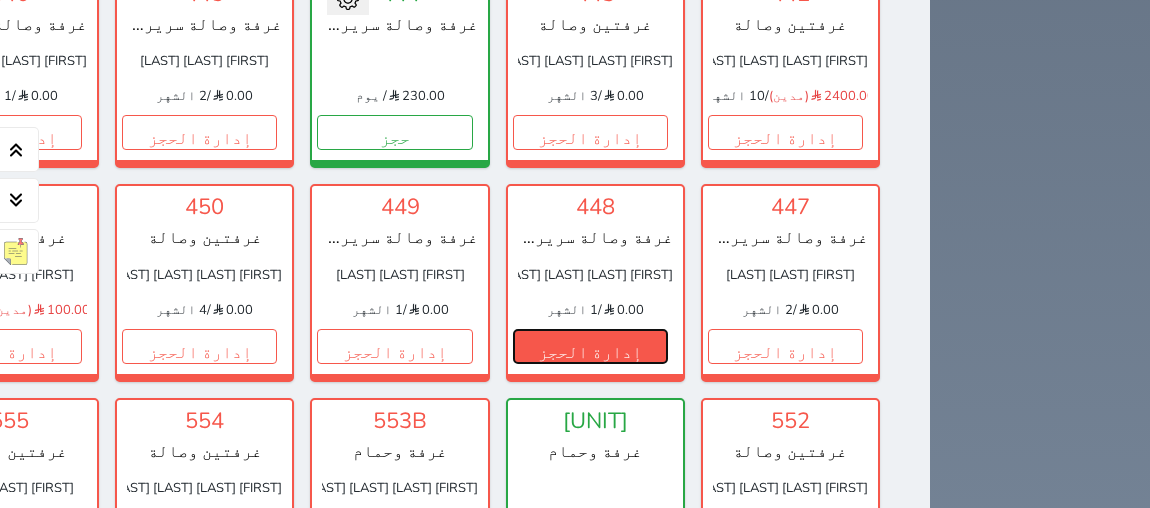 click on "إدارة الحجز" at bounding box center [590, 346] 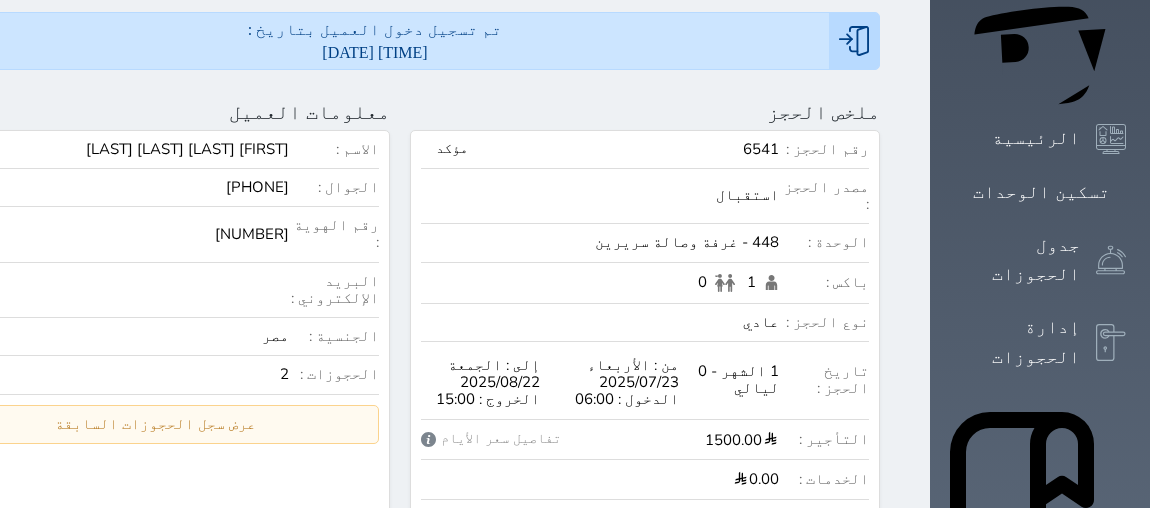 scroll, scrollTop: 0, scrollLeft: 0, axis: both 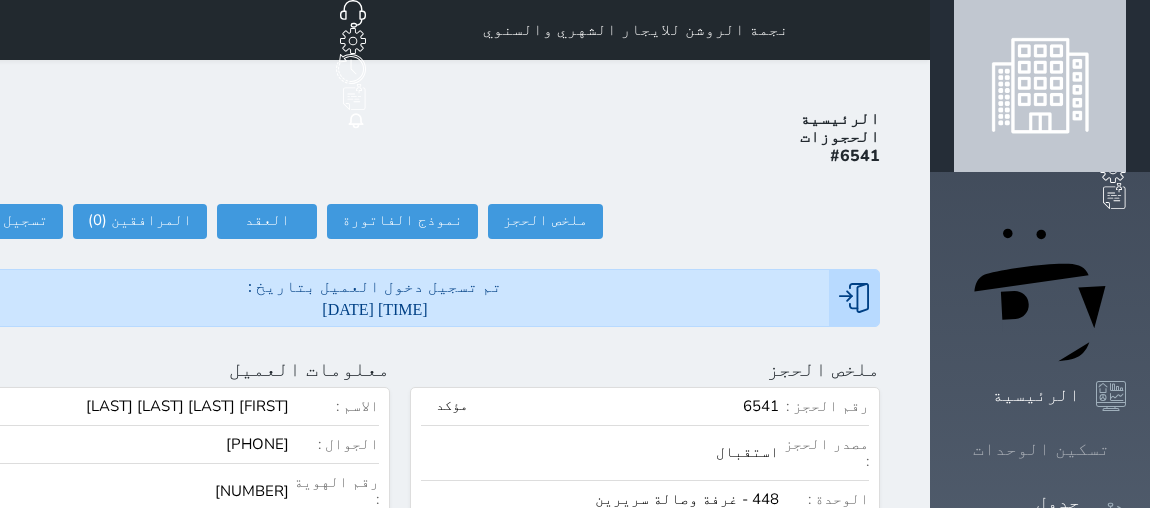 click 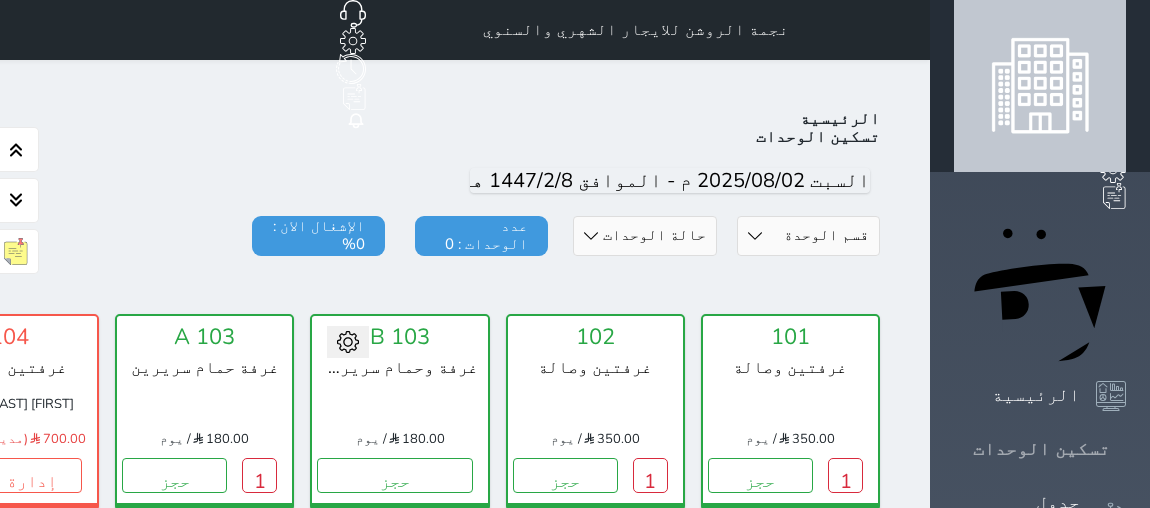 scroll, scrollTop: 82, scrollLeft: 0, axis: vertical 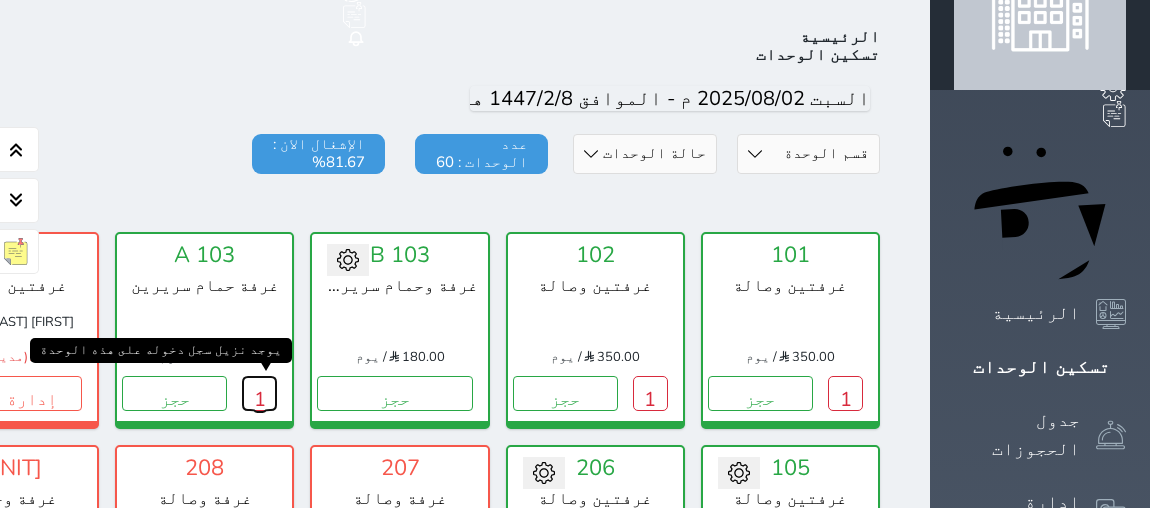 click on "1" at bounding box center (259, 393) 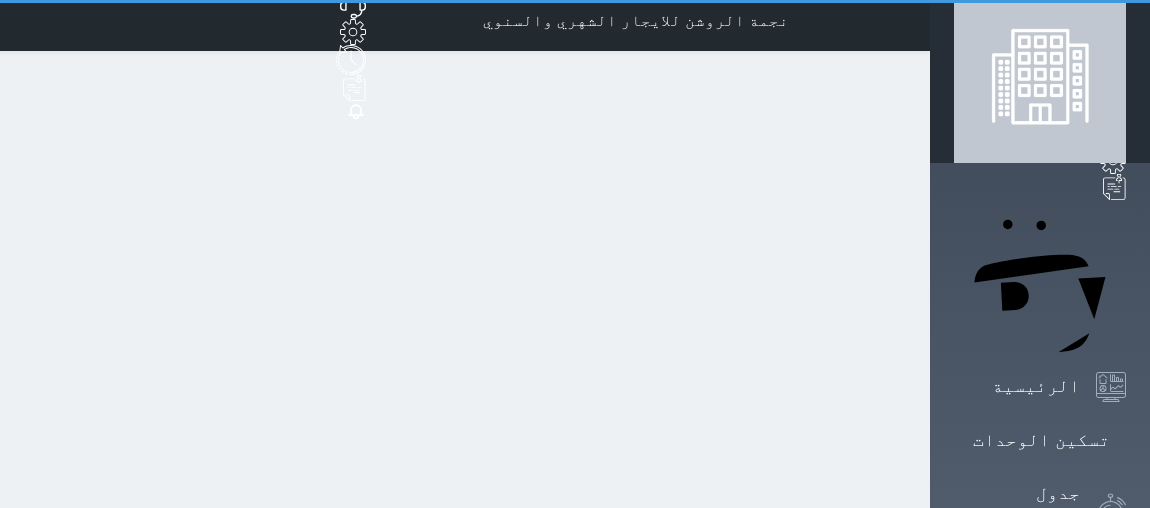 scroll, scrollTop: 0, scrollLeft: 0, axis: both 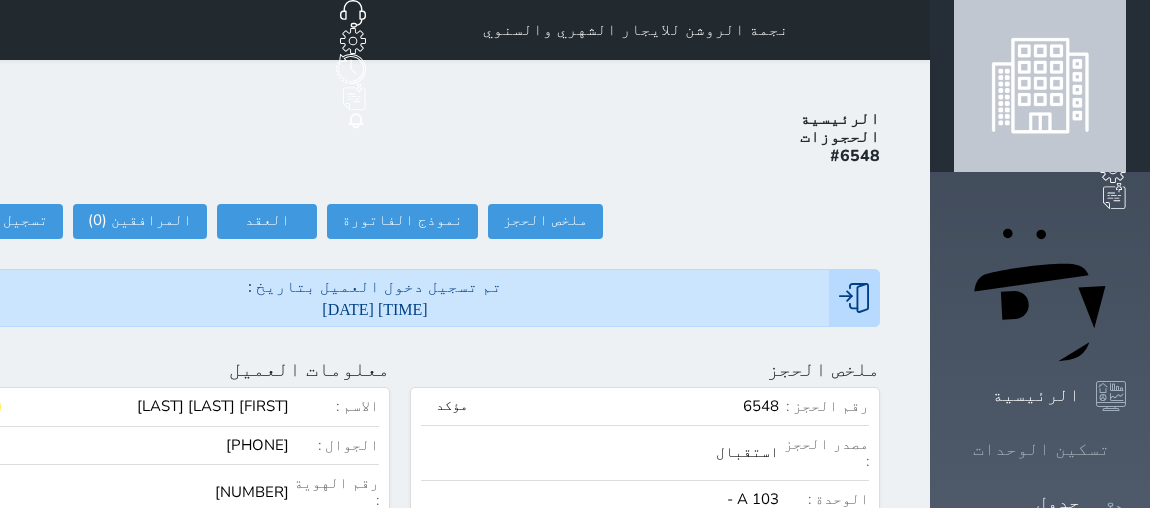click 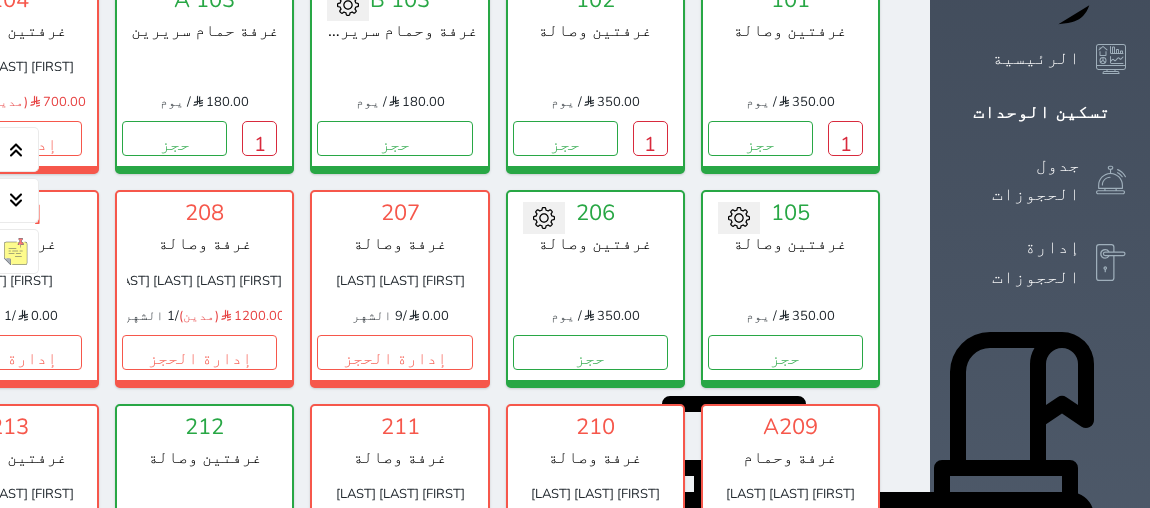 scroll, scrollTop: 321, scrollLeft: 0, axis: vertical 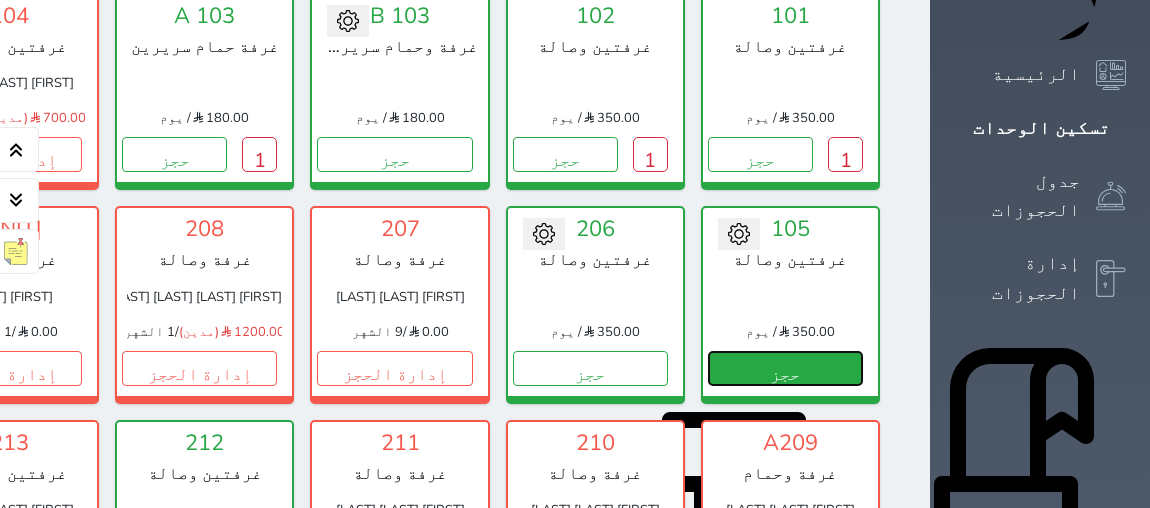 click on "حجز" at bounding box center (785, 368) 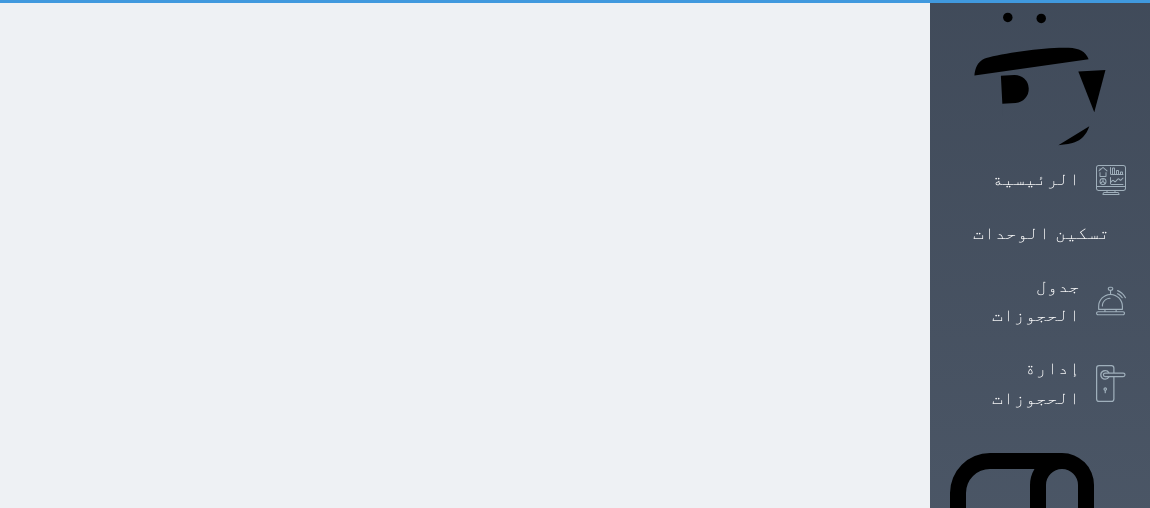 scroll, scrollTop: 36, scrollLeft: 0, axis: vertical 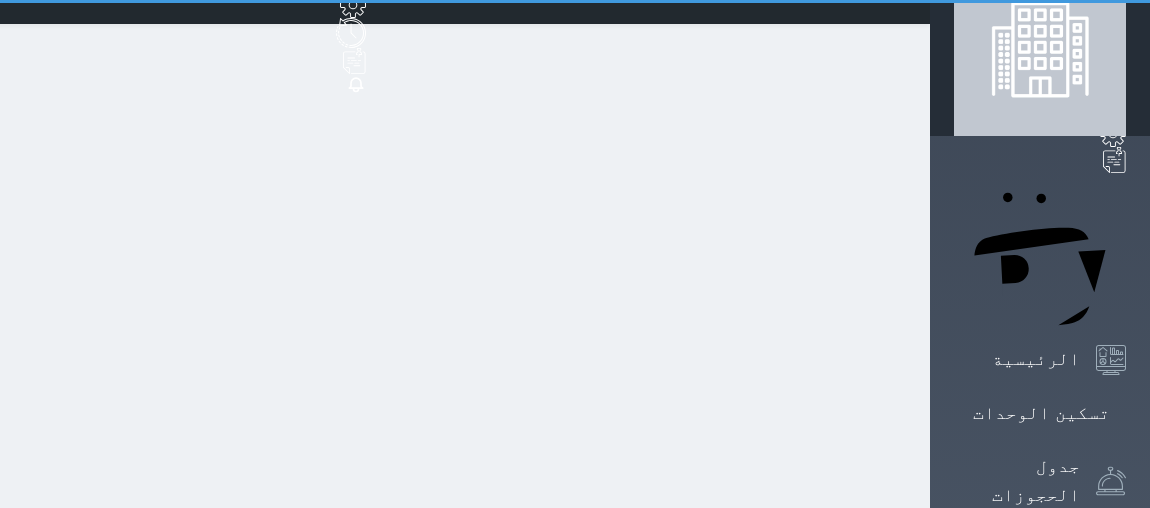 select on "1" 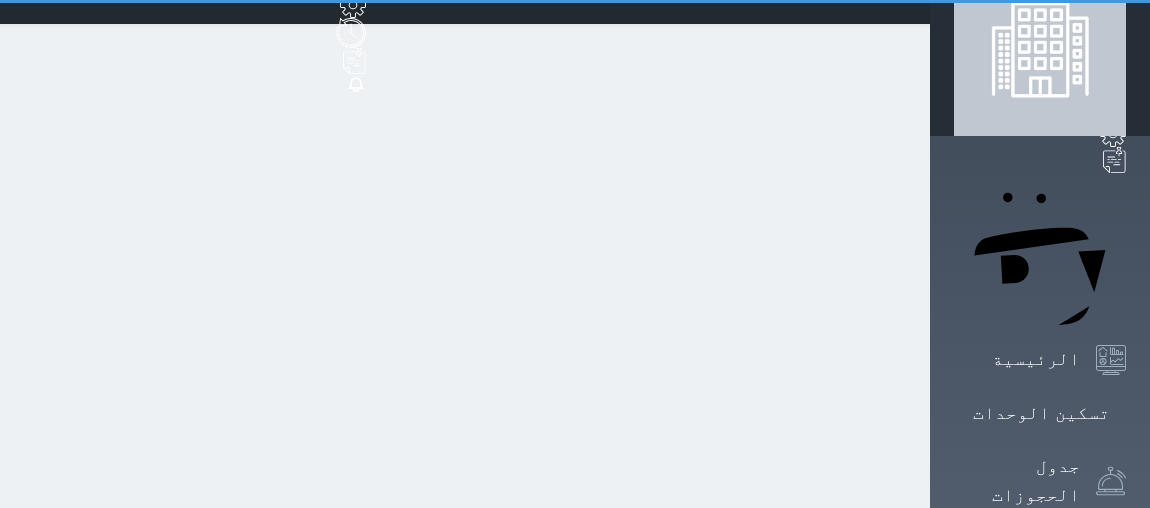 scroll, scrollTop: 0, scrollLeft: 0, axis: both 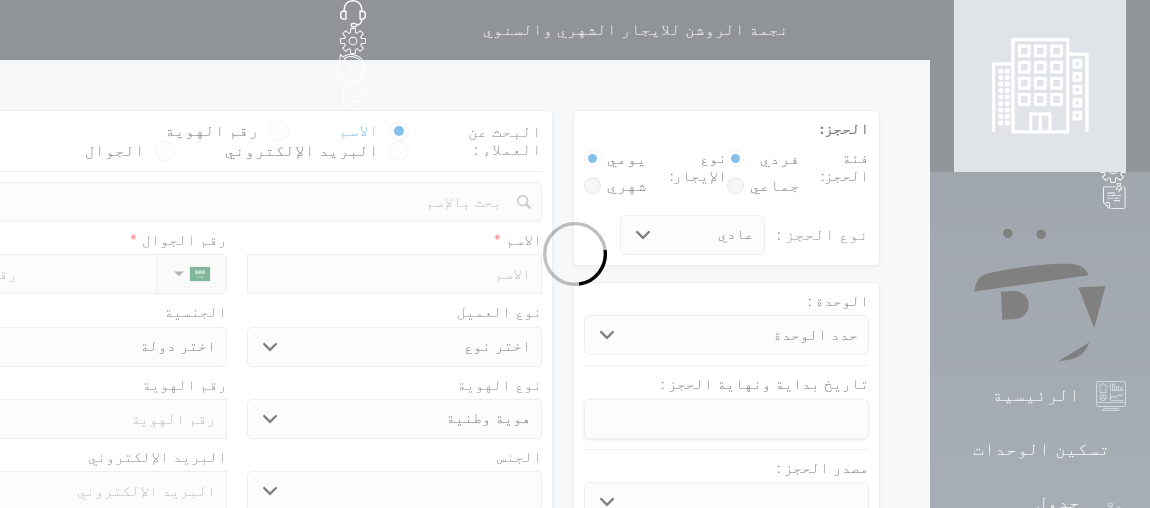 select 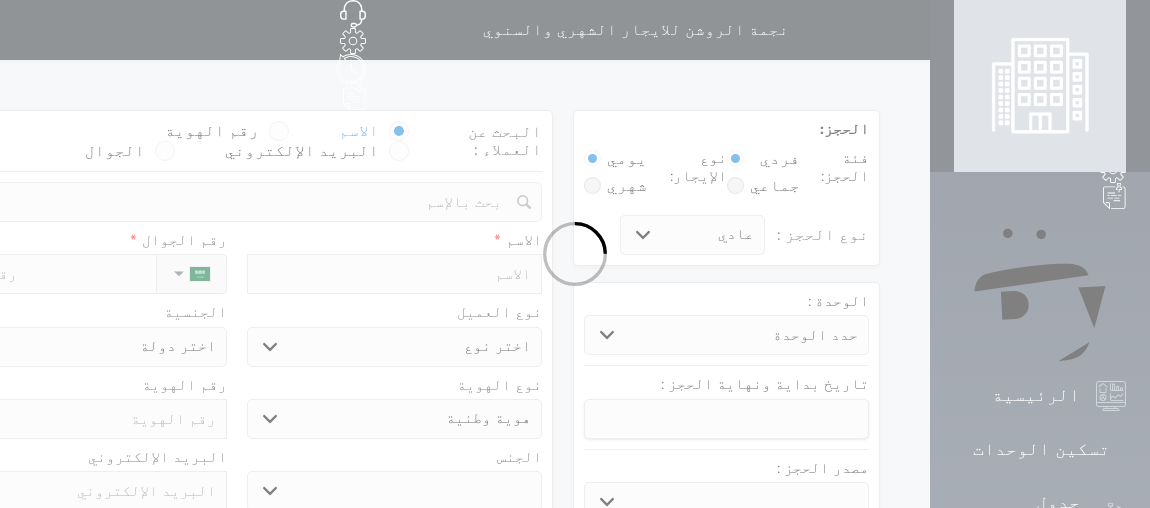 select 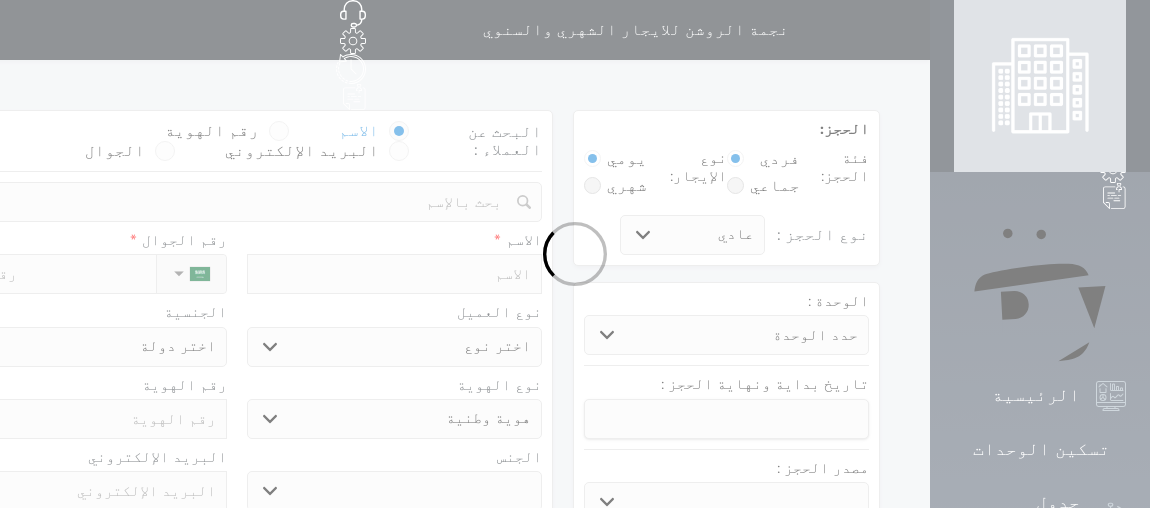 select 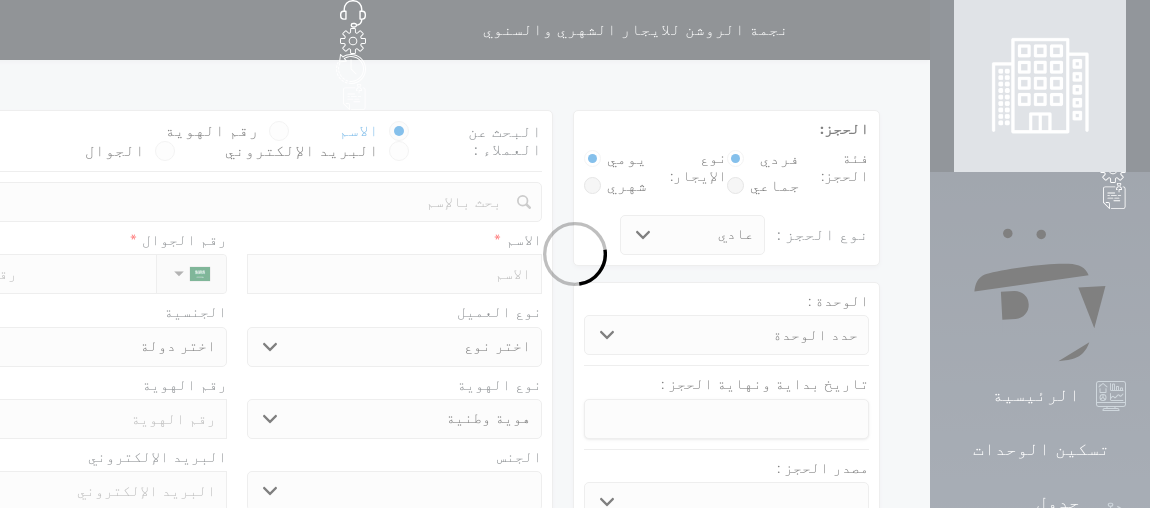 select 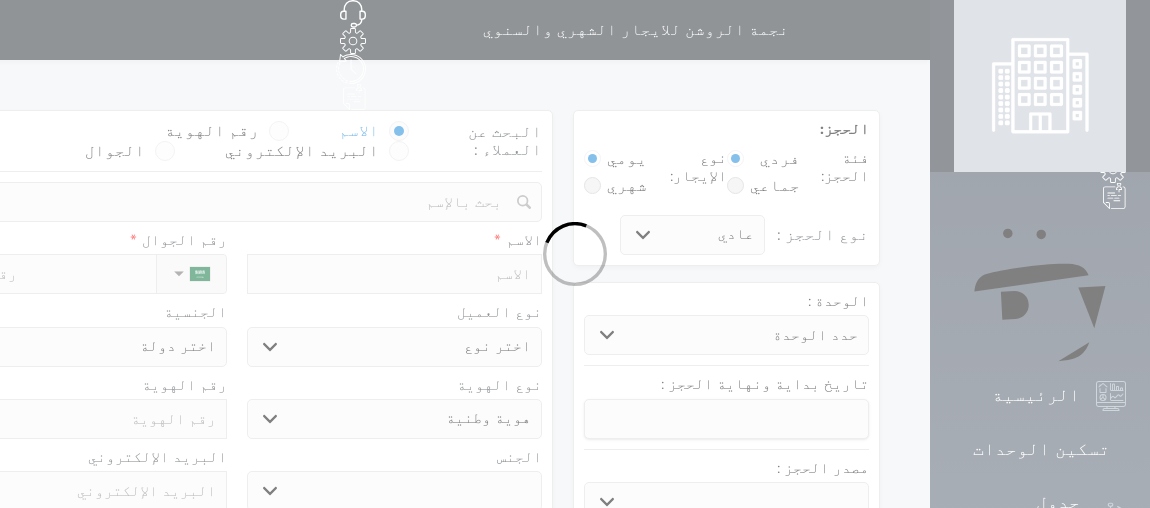 select 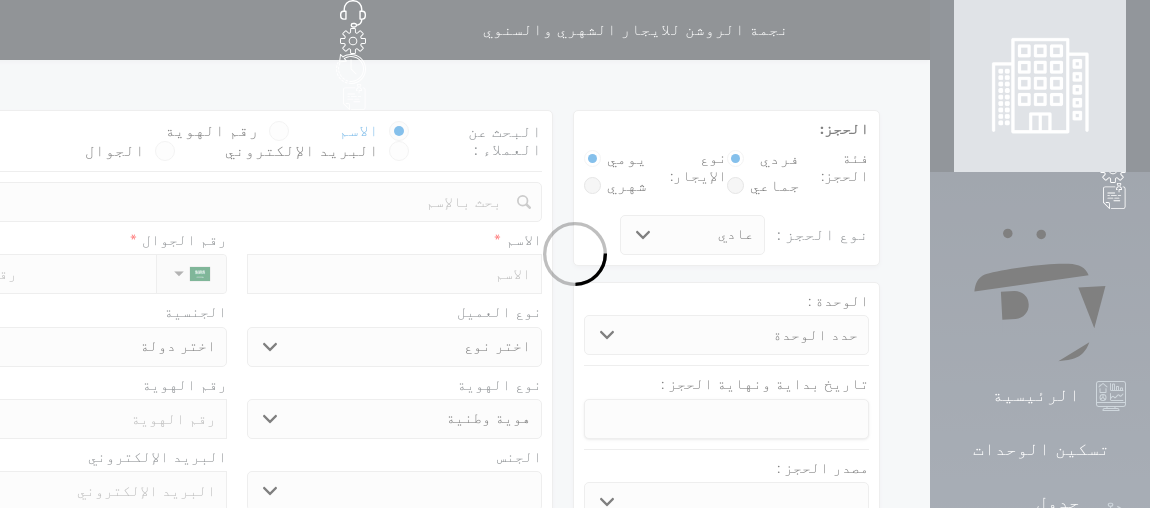 select 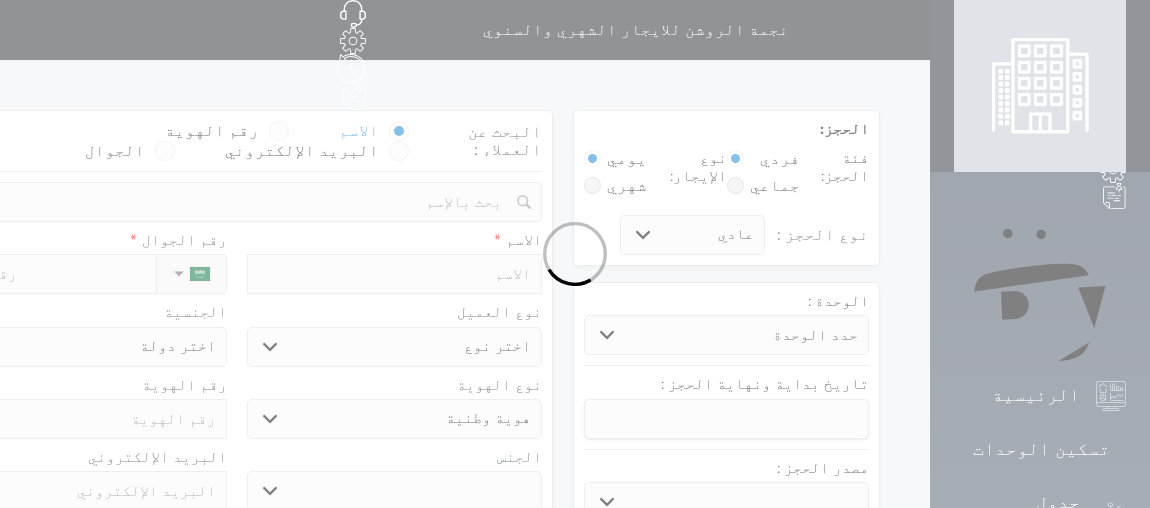 select 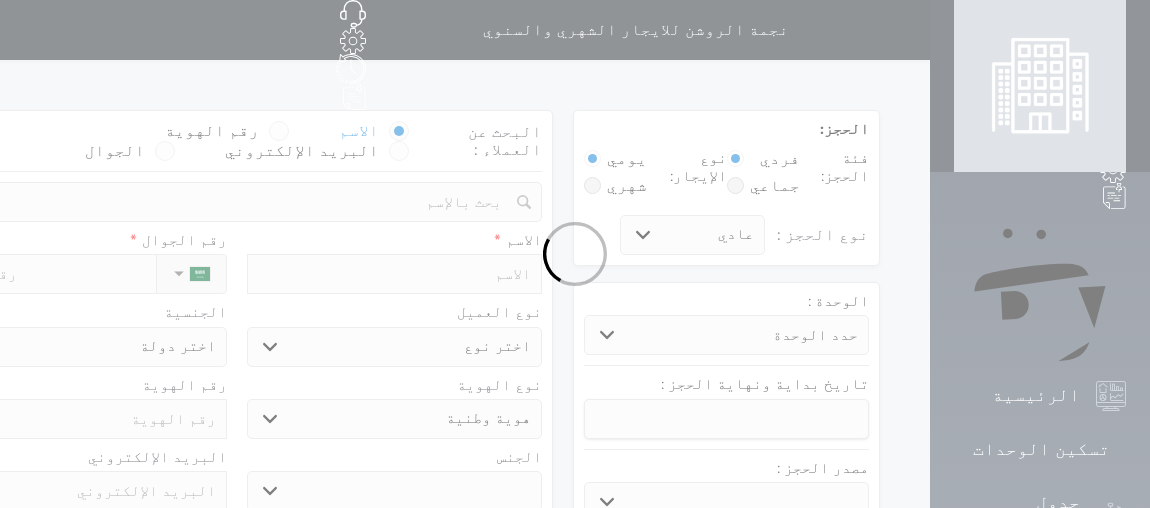 select 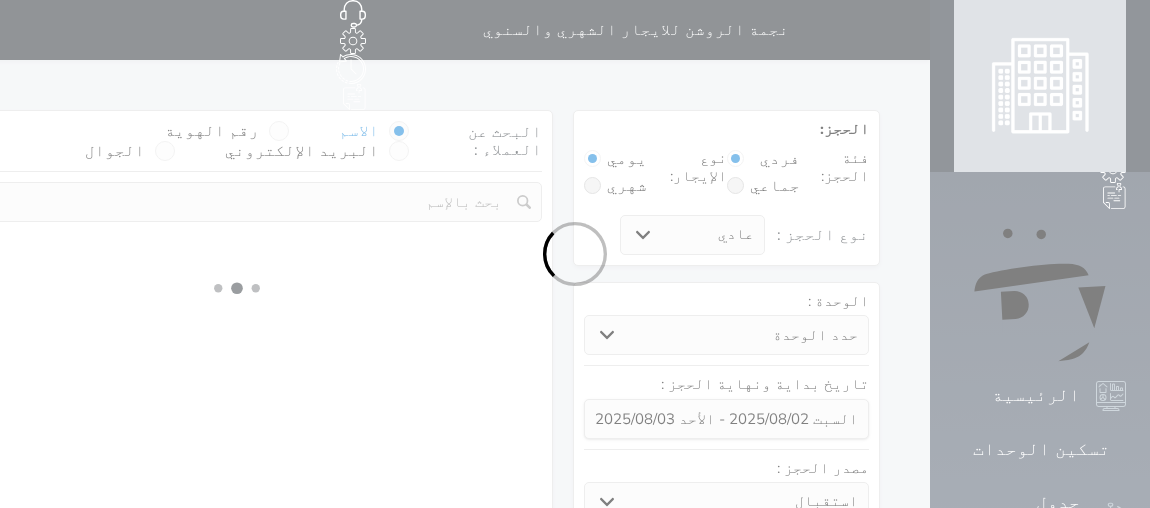 select 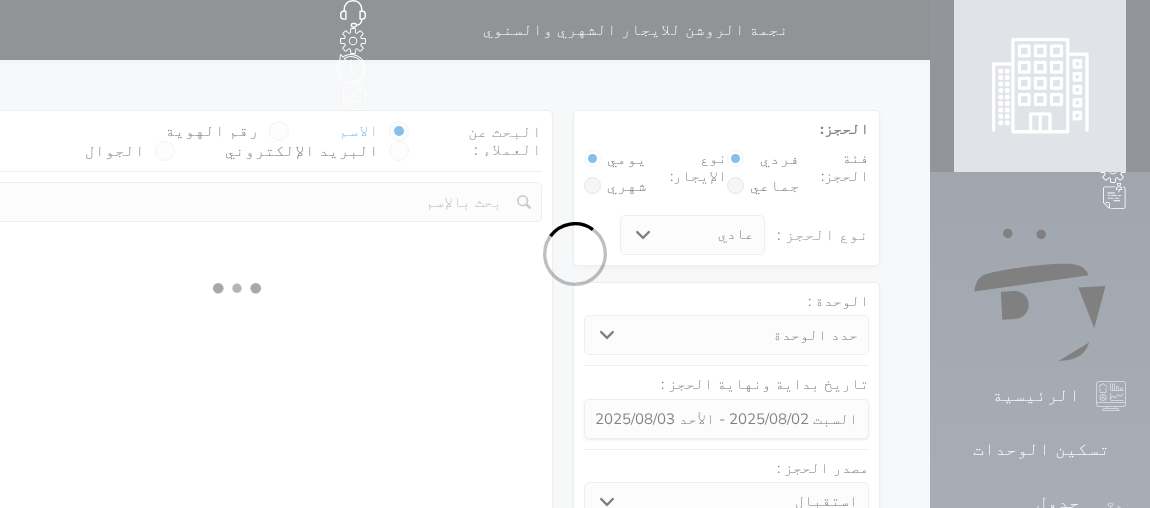 select on "113" 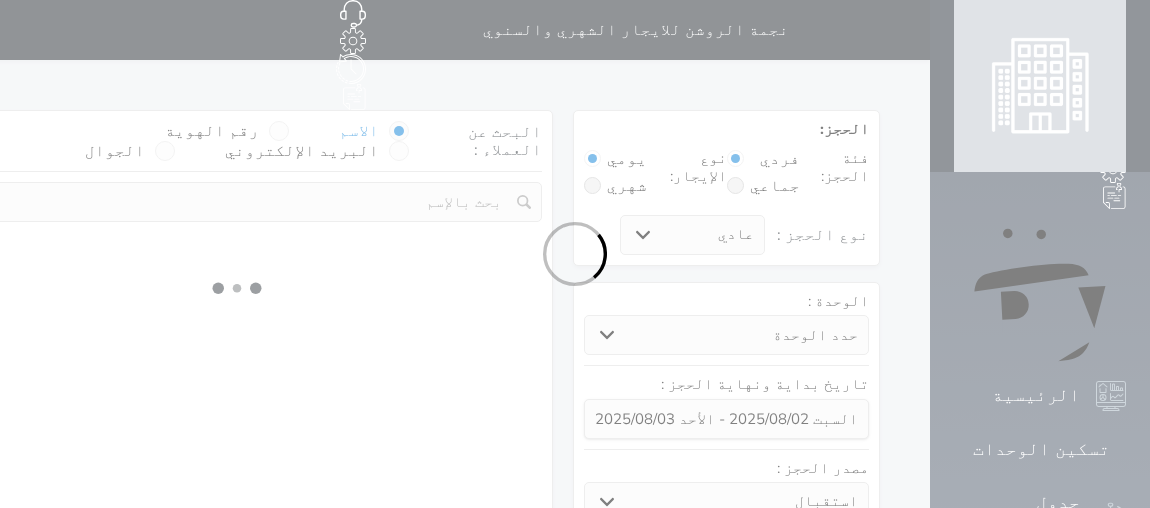 select on "1" 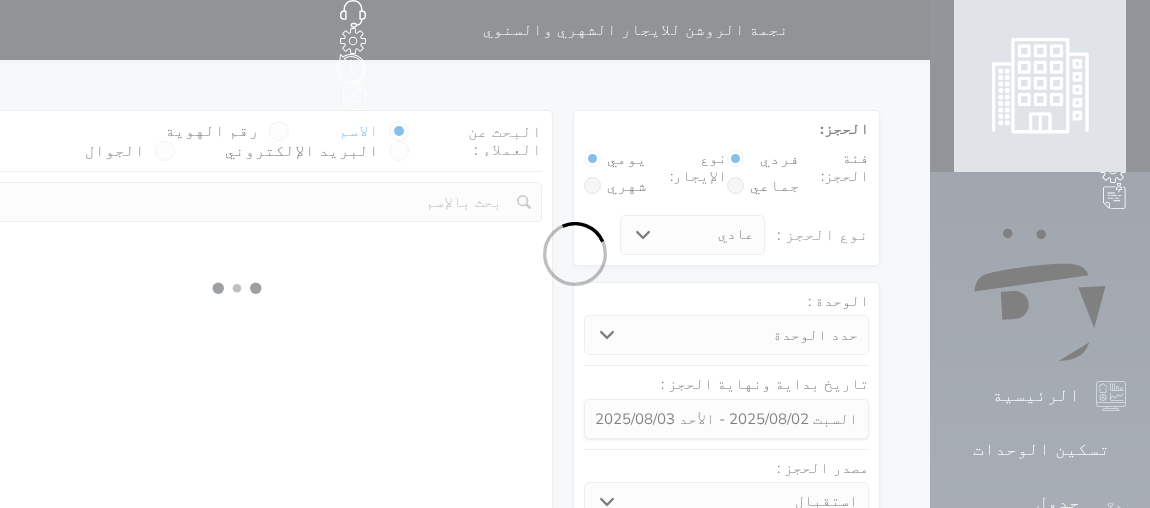 select 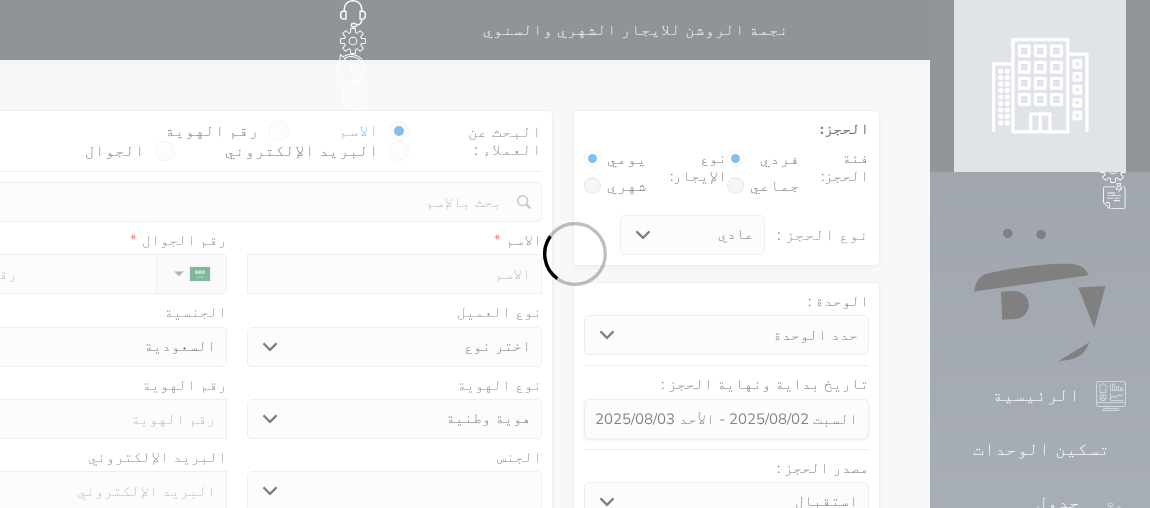 select 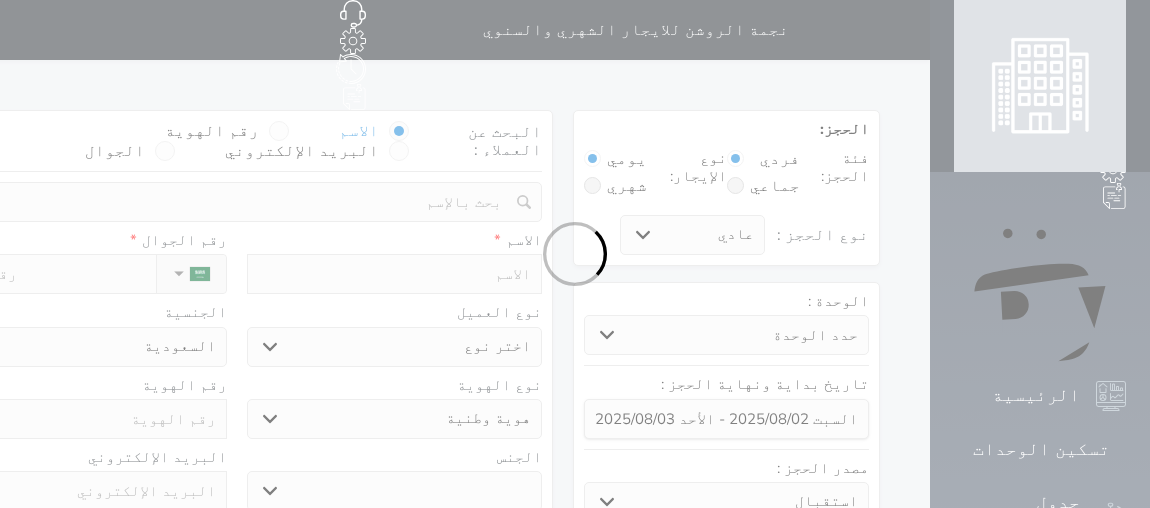select 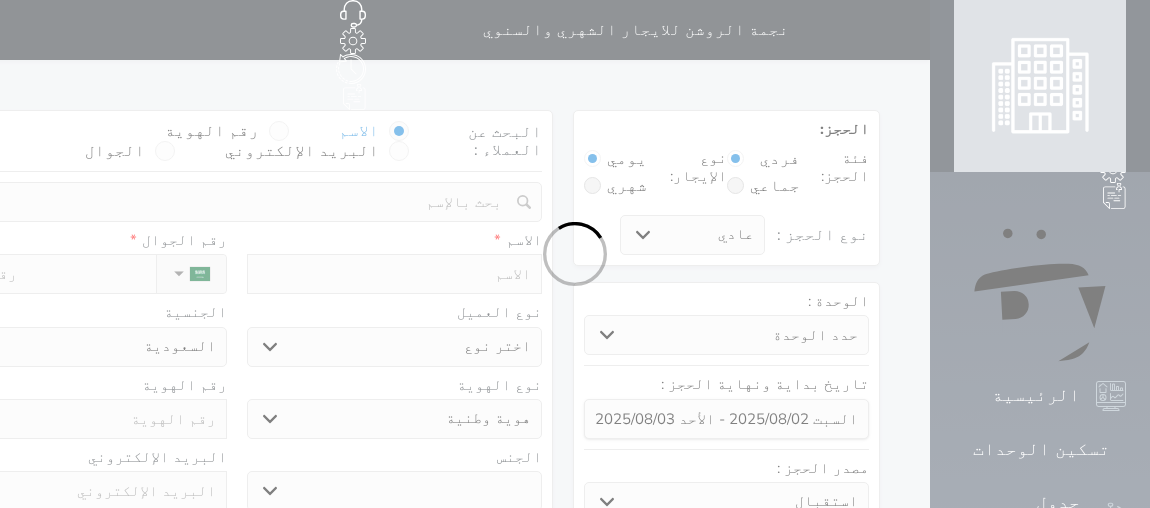 select 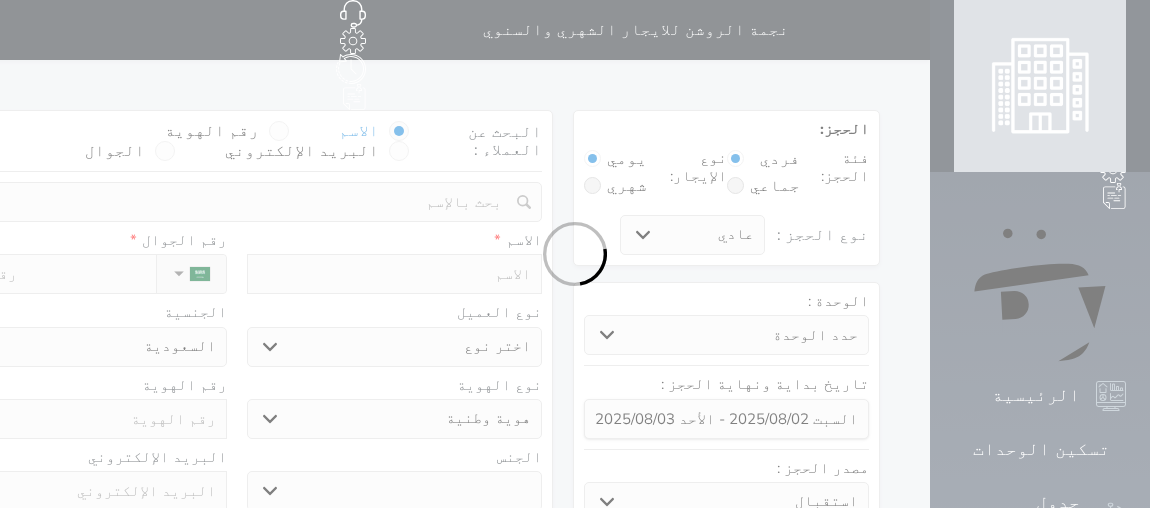 select 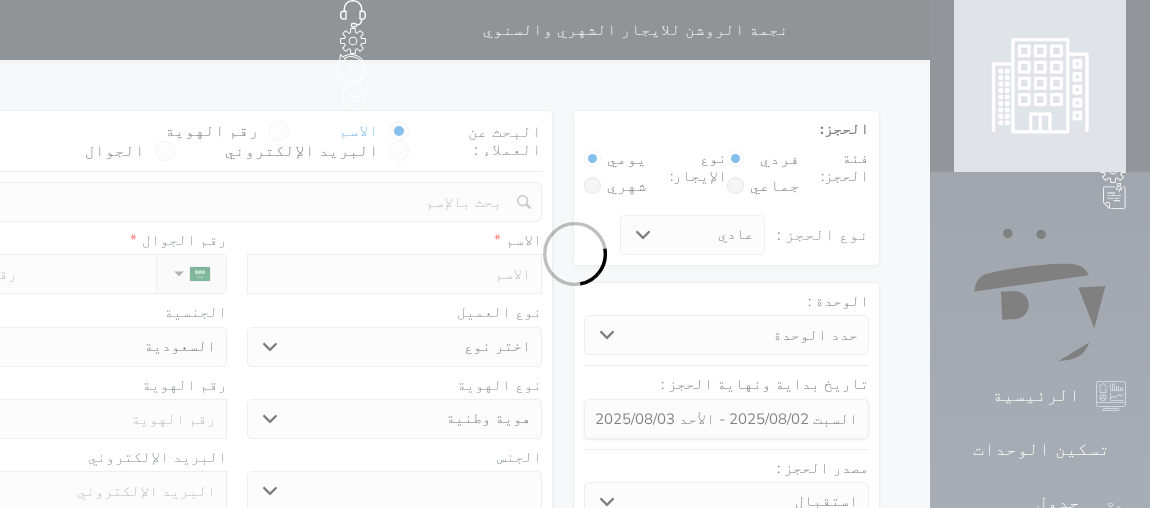 select on "1" 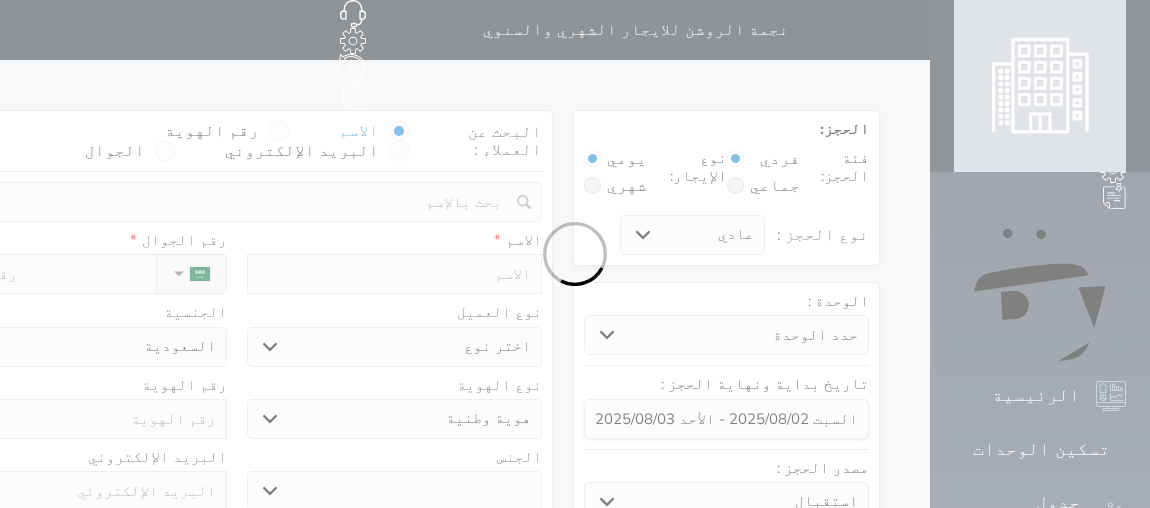 select on "7" 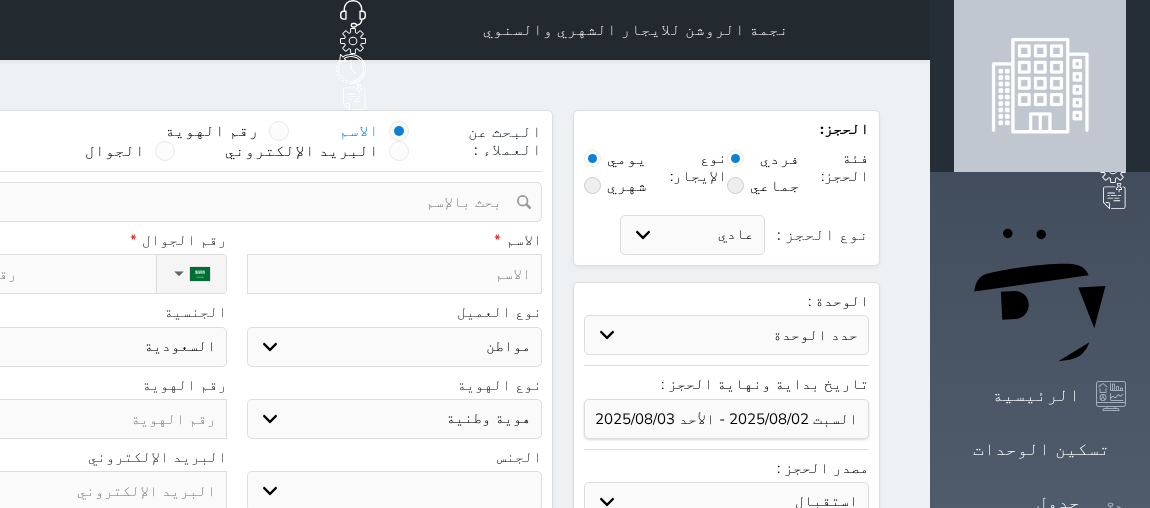 click at bounding box center [279, 131] 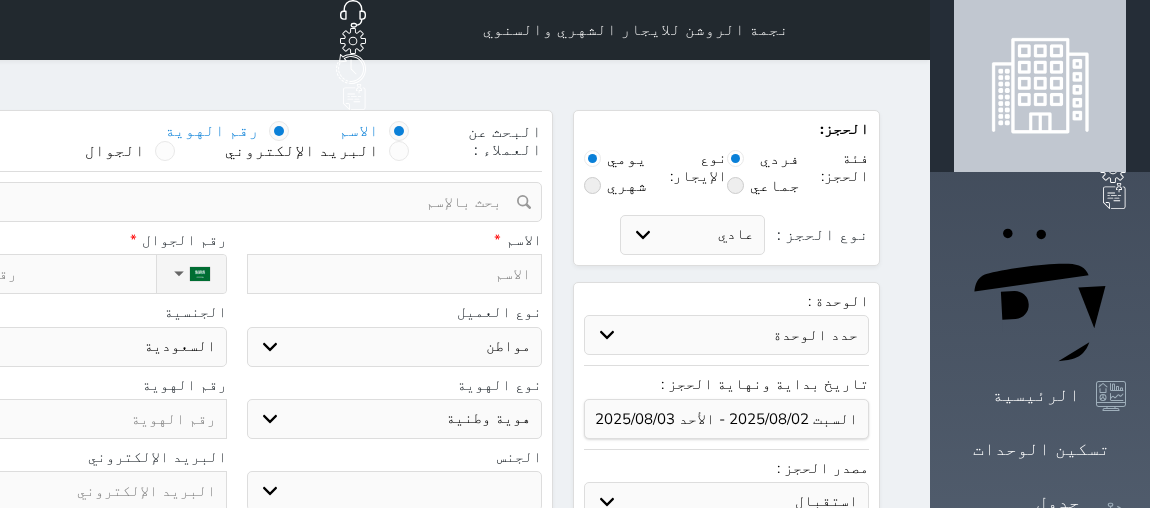 select 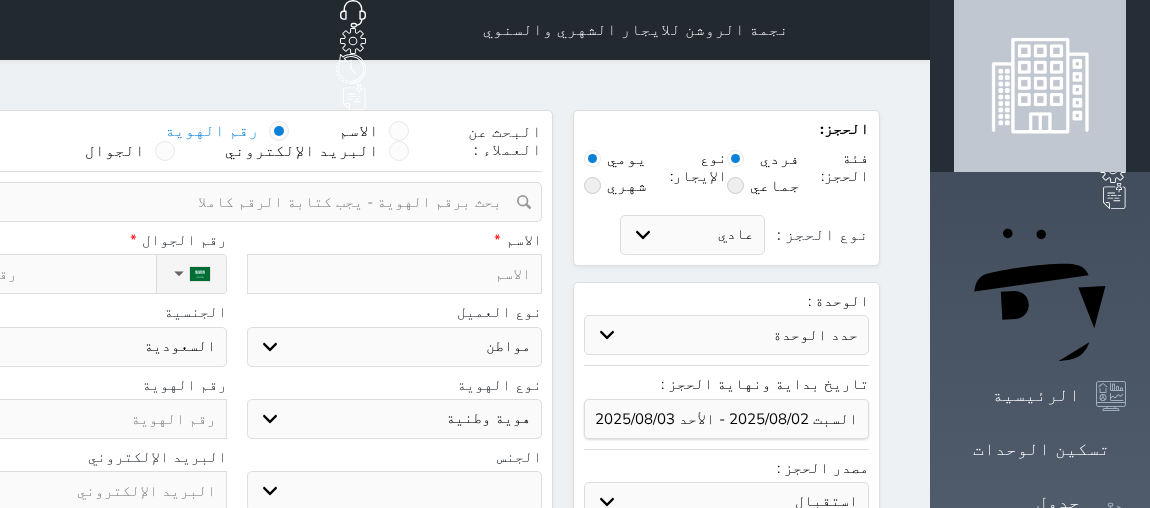 click at bounding box center [229, 202] 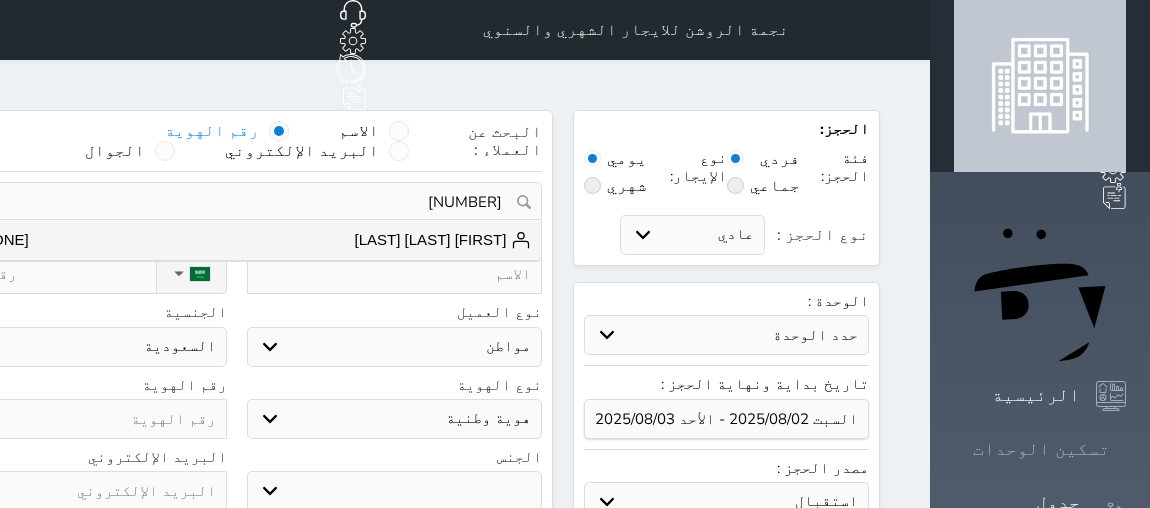 type on "[NUMBER]" 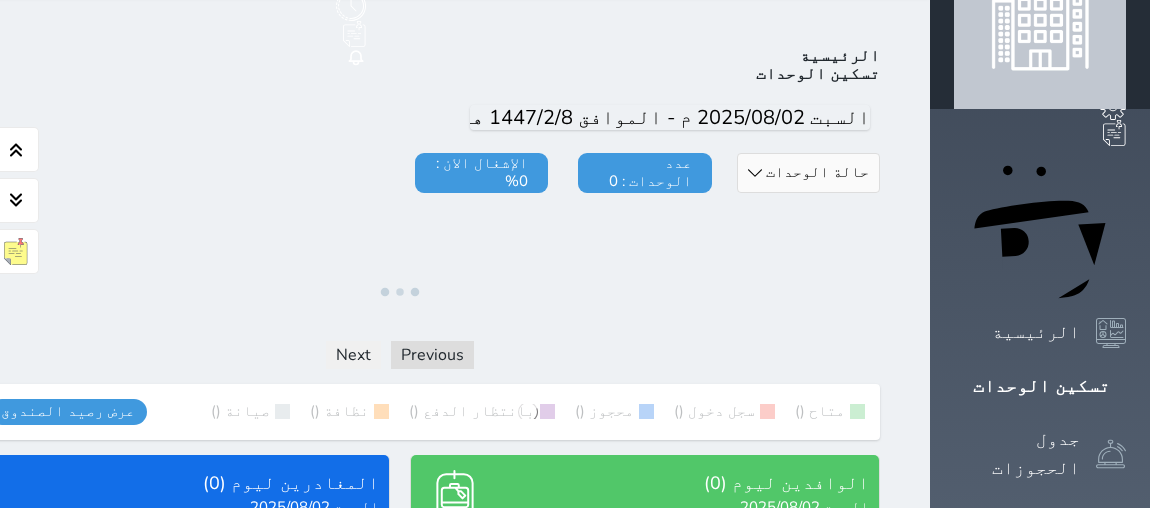 scroll, scrollTop: 363, scrollLeft: 0, axis: vertical 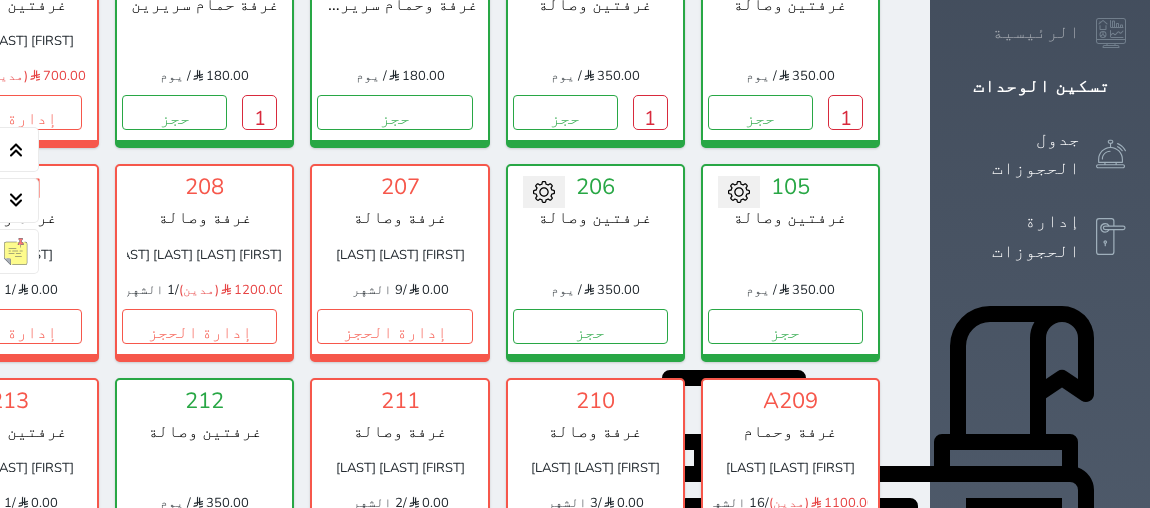 click on "حجز جماعي جديد   حجز جديد             الرئيسية     تسكين الوحدات     جدول الحجوزات     إدارة الحجوزات     POS     الإدارة المالية     العملاء     تقييمات العملاء     الوحدات     الخدمات     التقارير     الإعدادات                                 المدفوعات الالكترونية     الدعم الفني" at bounding box center (1040, 1301) 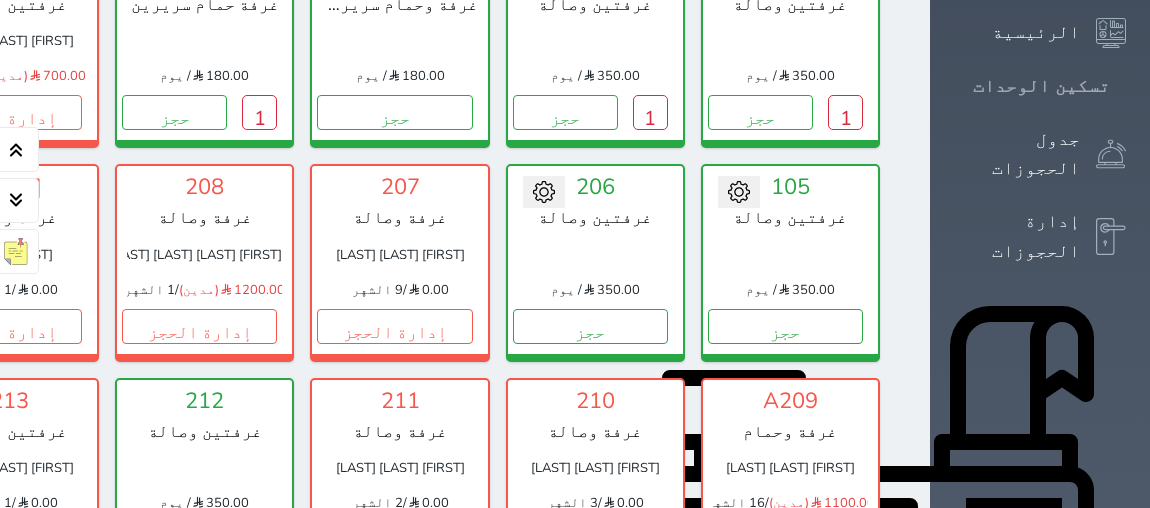 scroll, scrollTop: 82, scrollLeft: 0, axis: vertical 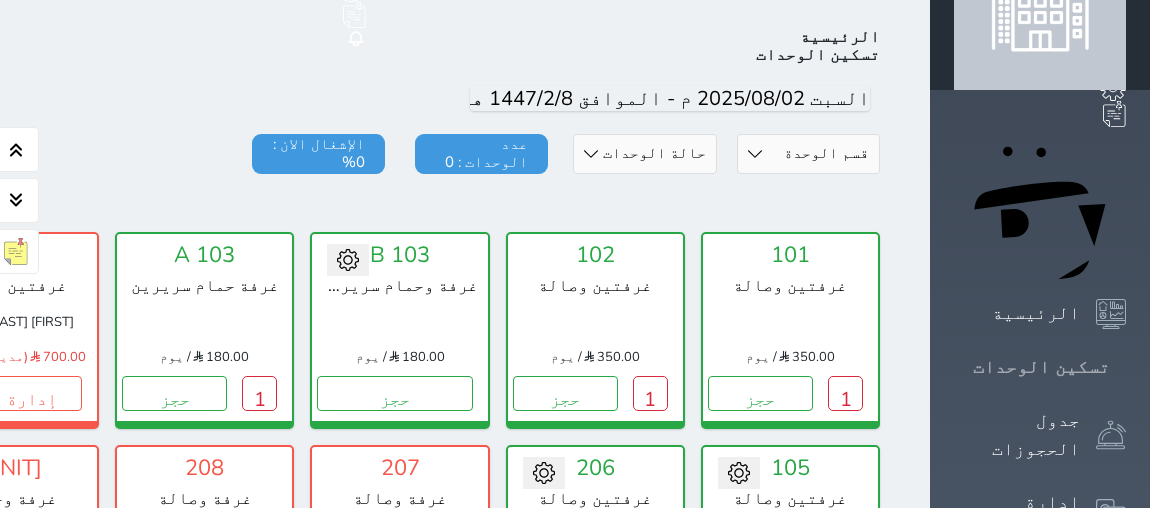 click 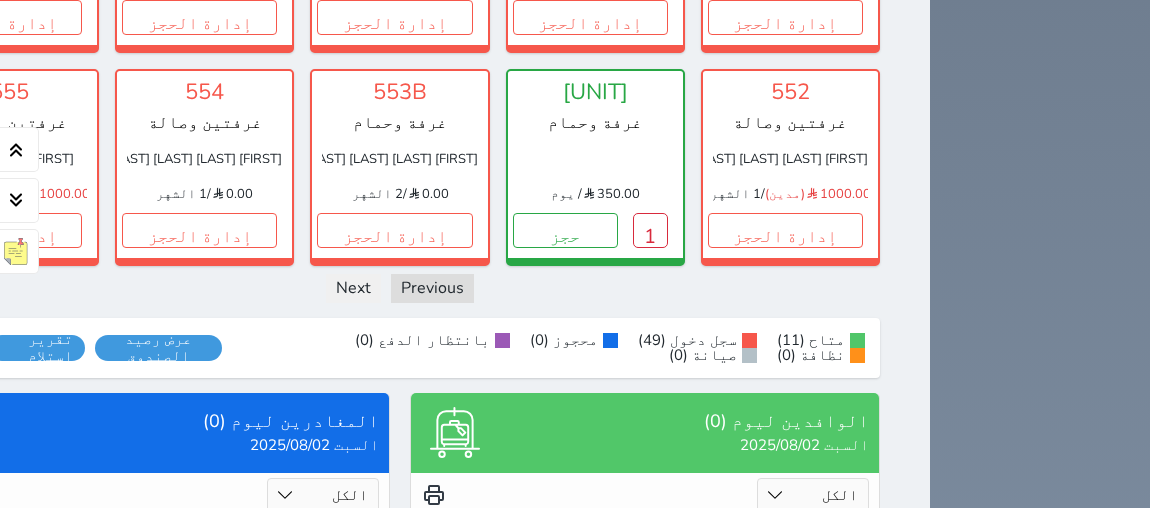 scroll, scrollTop: 2628, scrollLeft: 0, axis: vertical 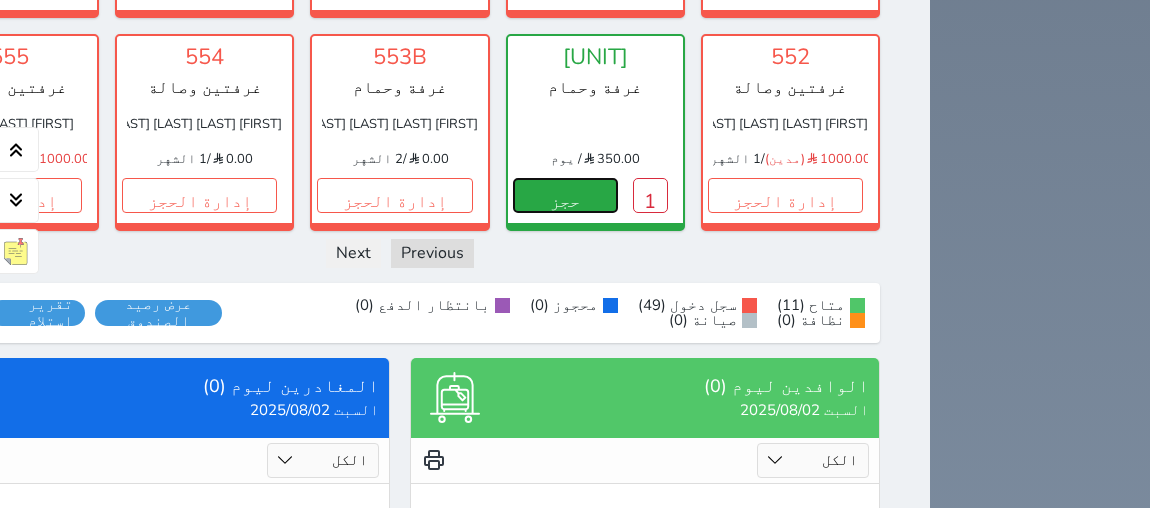click on "حجز" at bounding box center (565, 195) 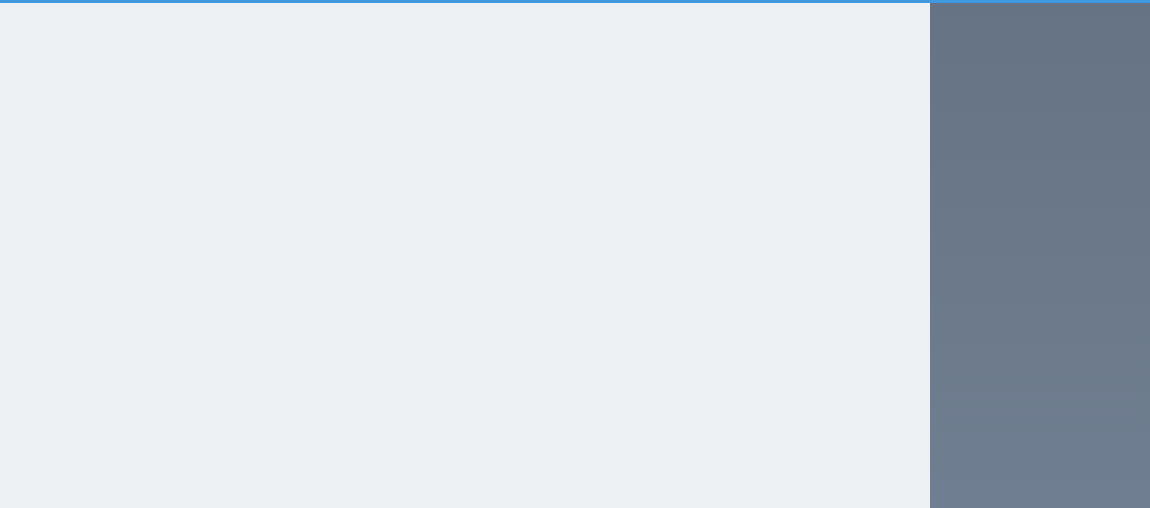 select on "1" 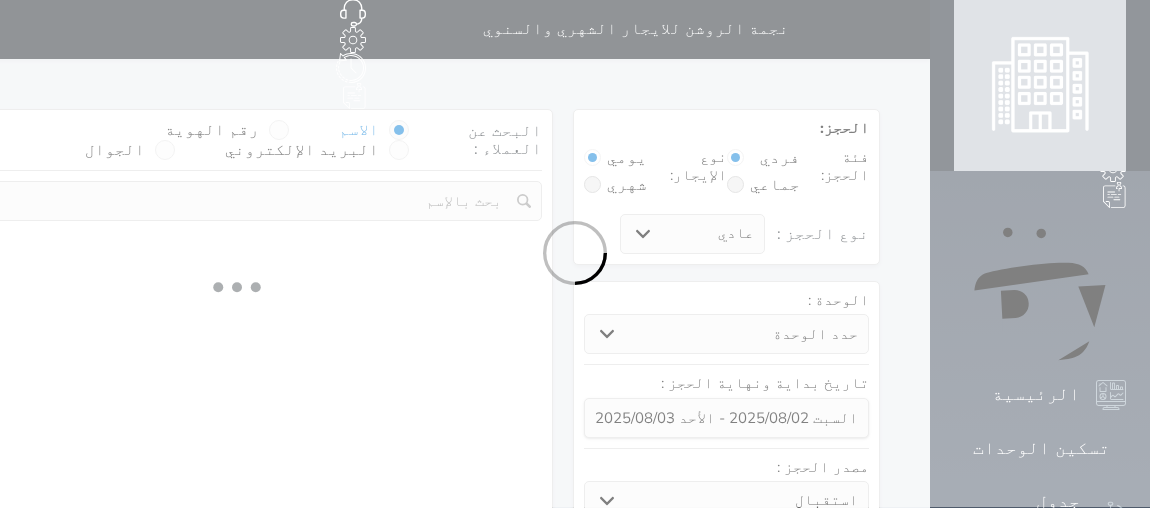 scroll, scrollTop: 0, scrollLeft: 0, axis: both 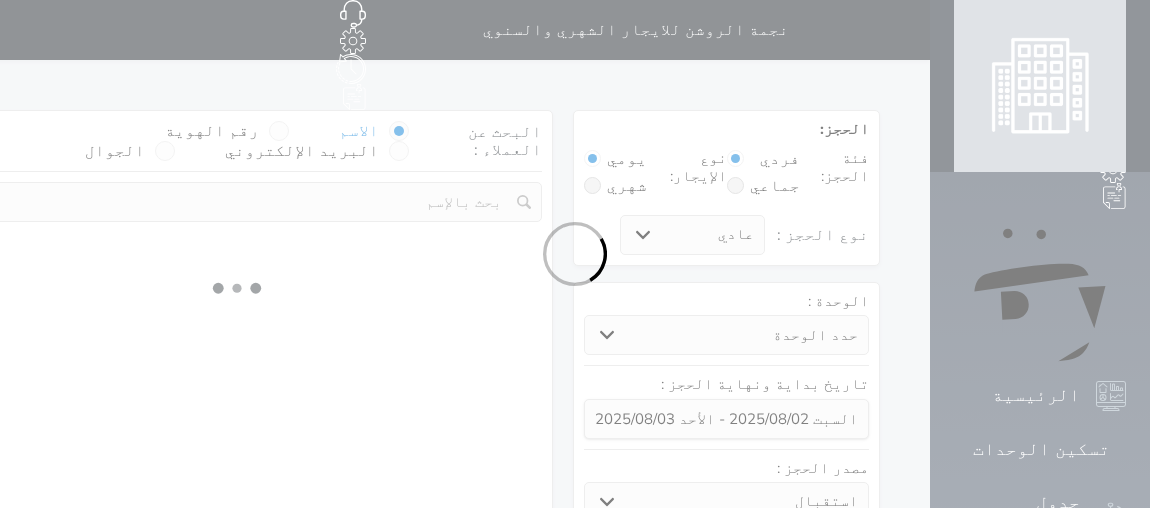 select 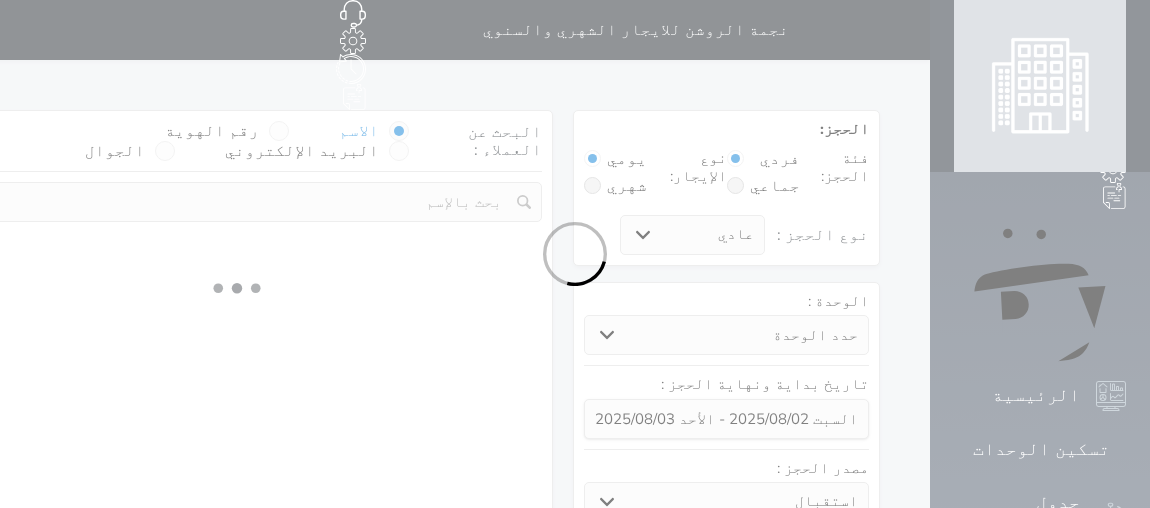 select on "113" 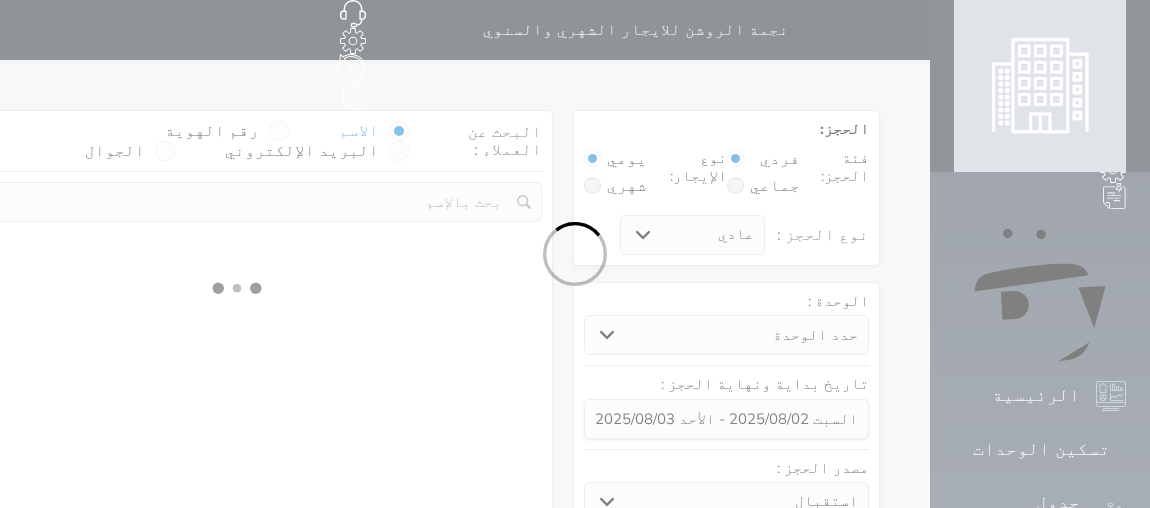 select on "1" 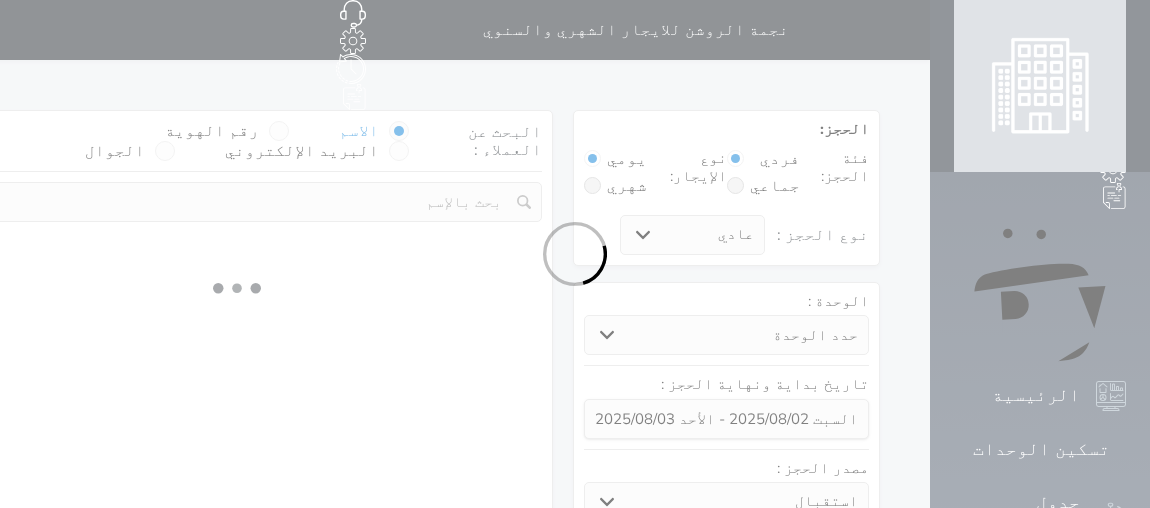 select 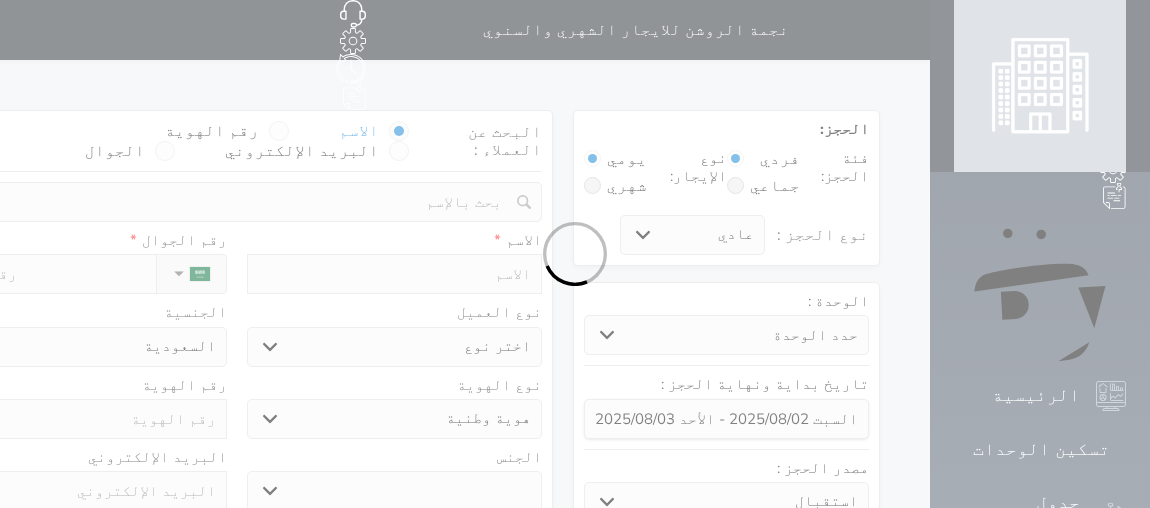 select 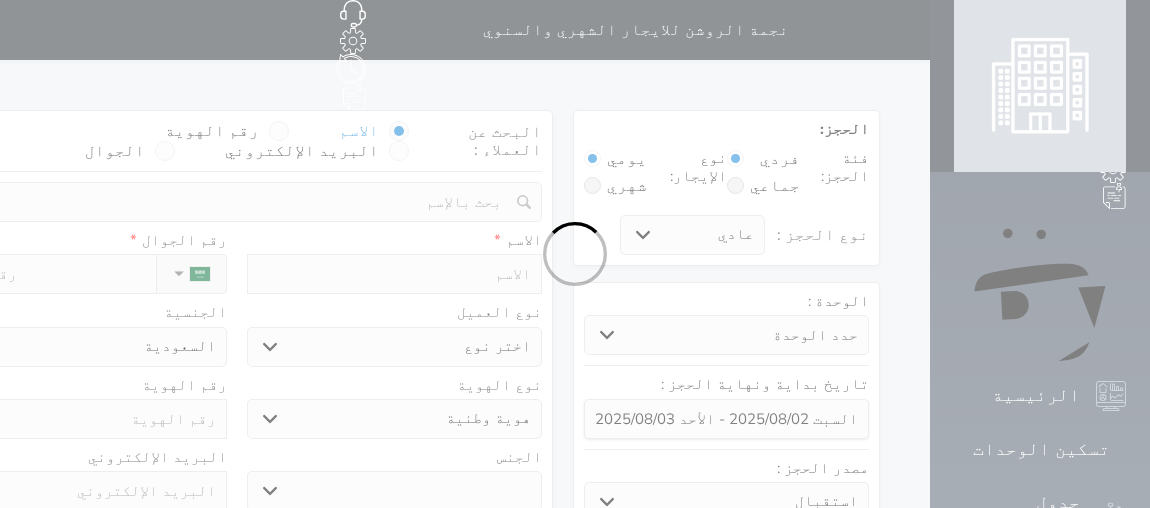 select 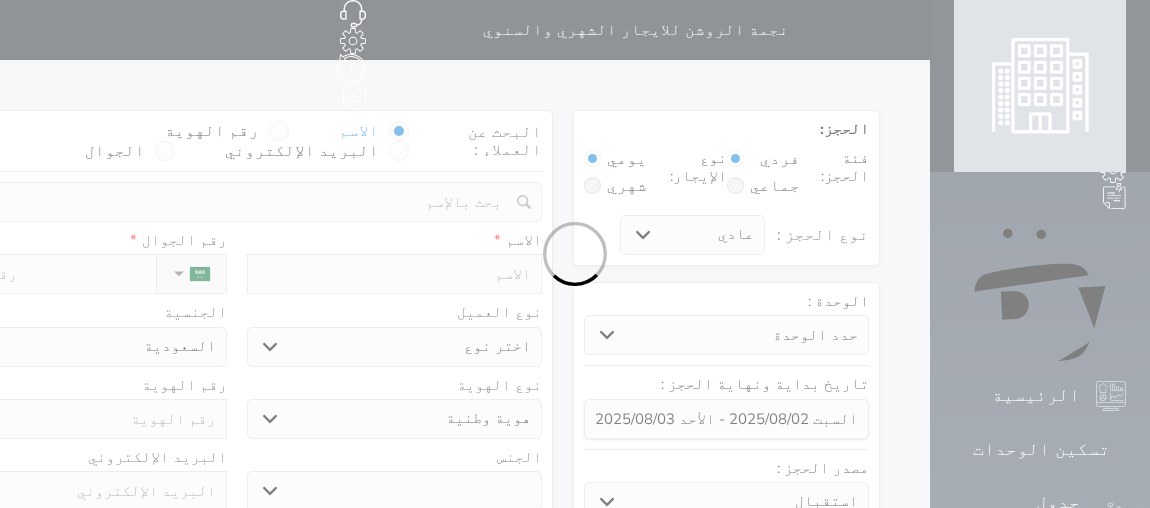 select 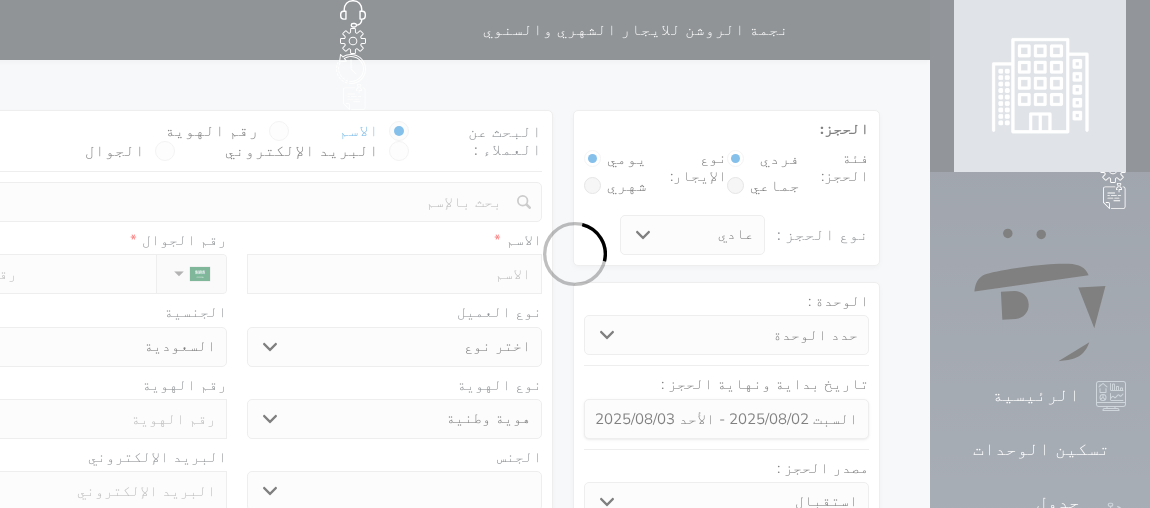 select 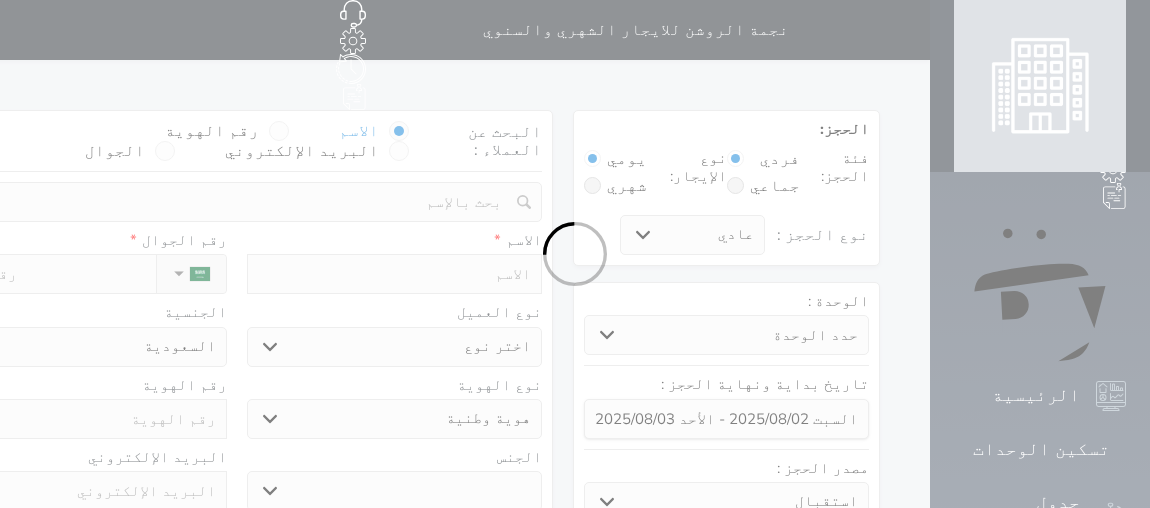 select 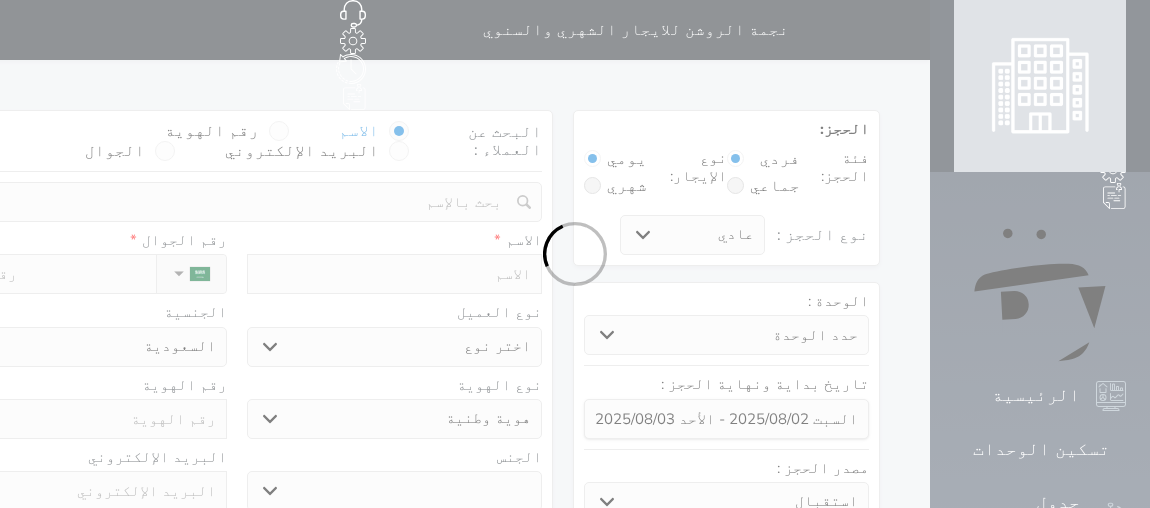 select 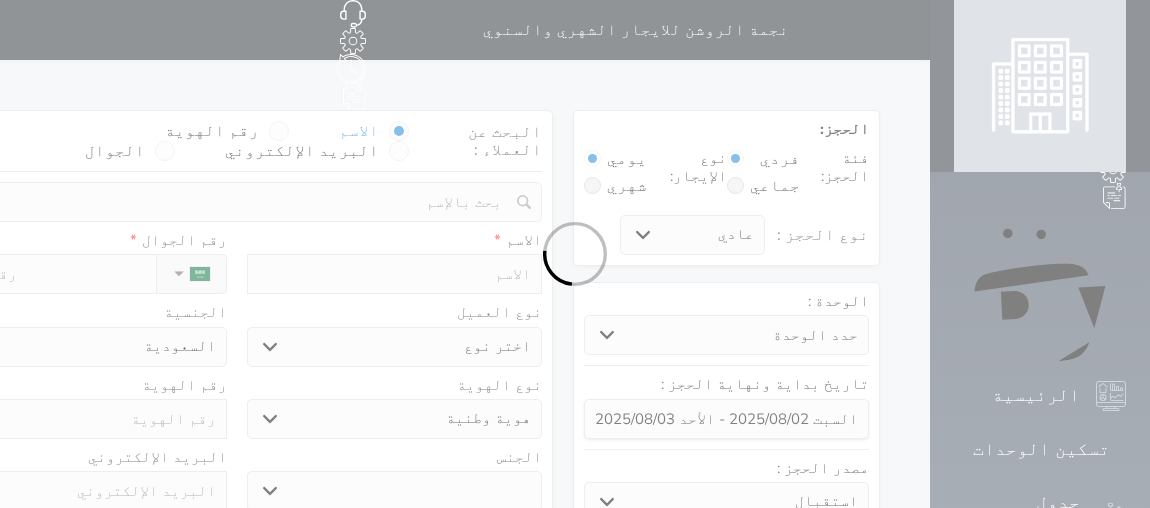 select 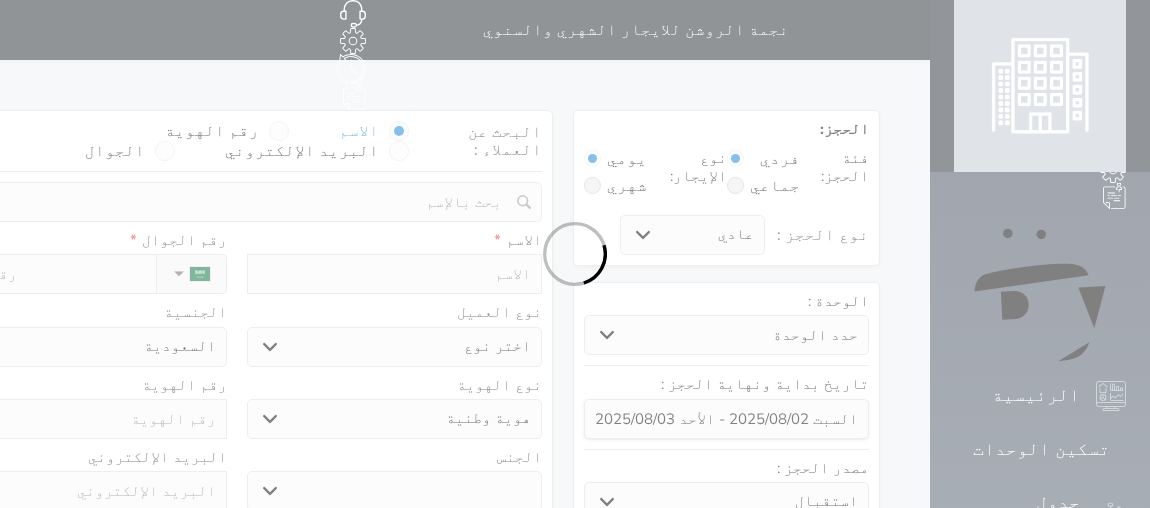 select on "1" 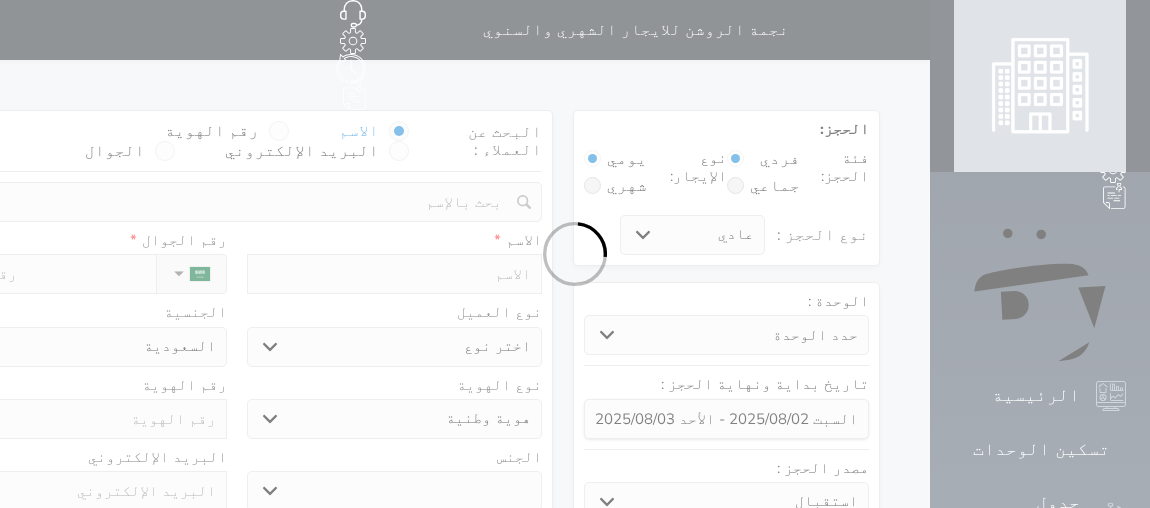 select on "7" 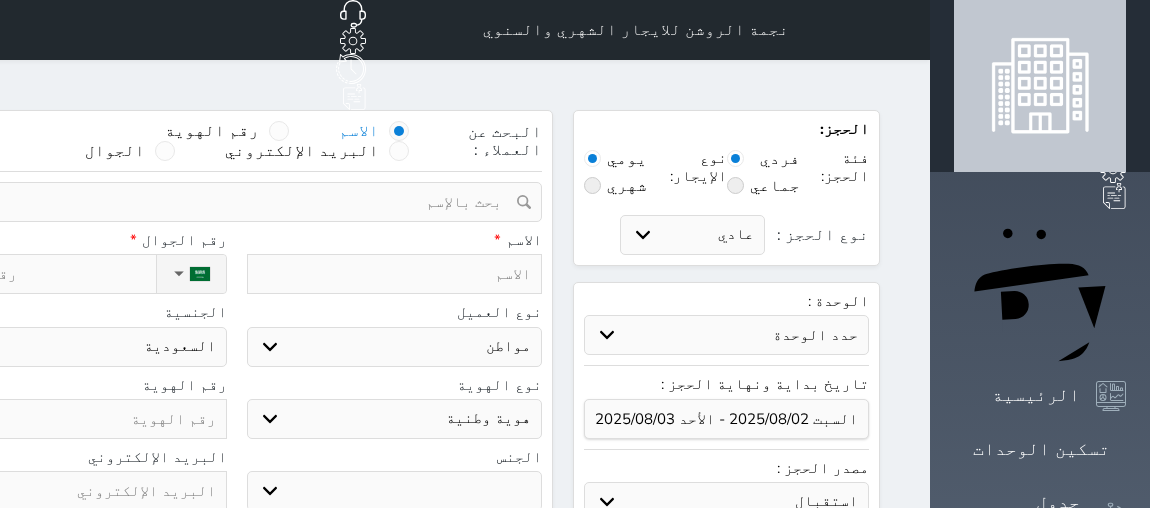 click at bounding box center (279, 131) 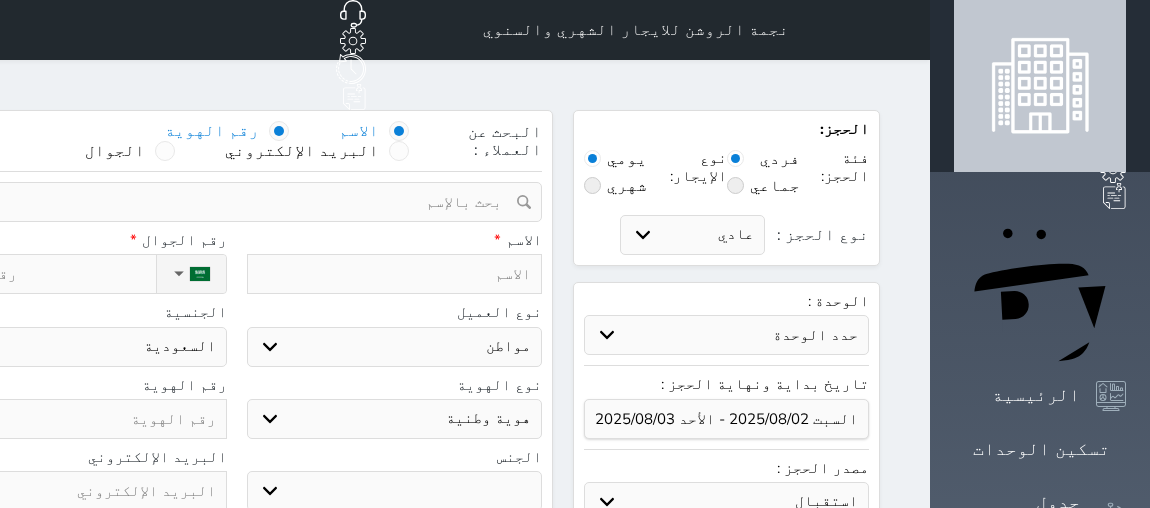 select 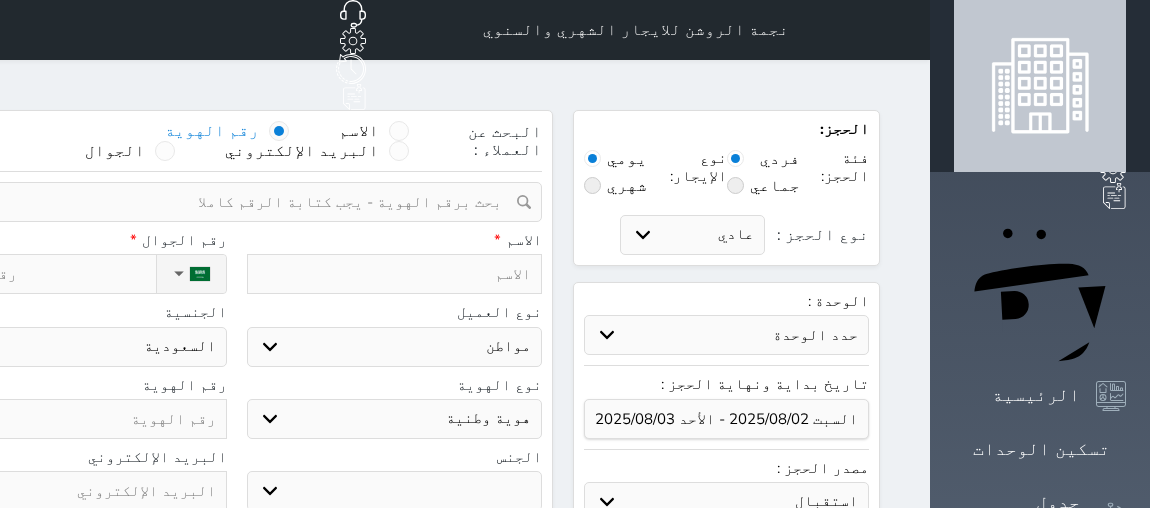 click at bounding box center [229, 202] 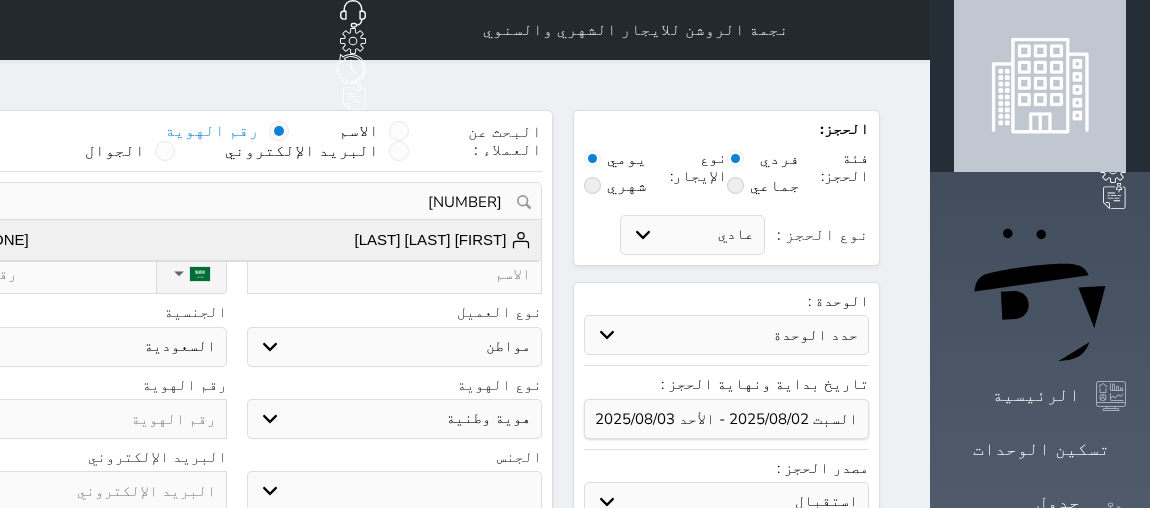 type on "[NUMBER]" 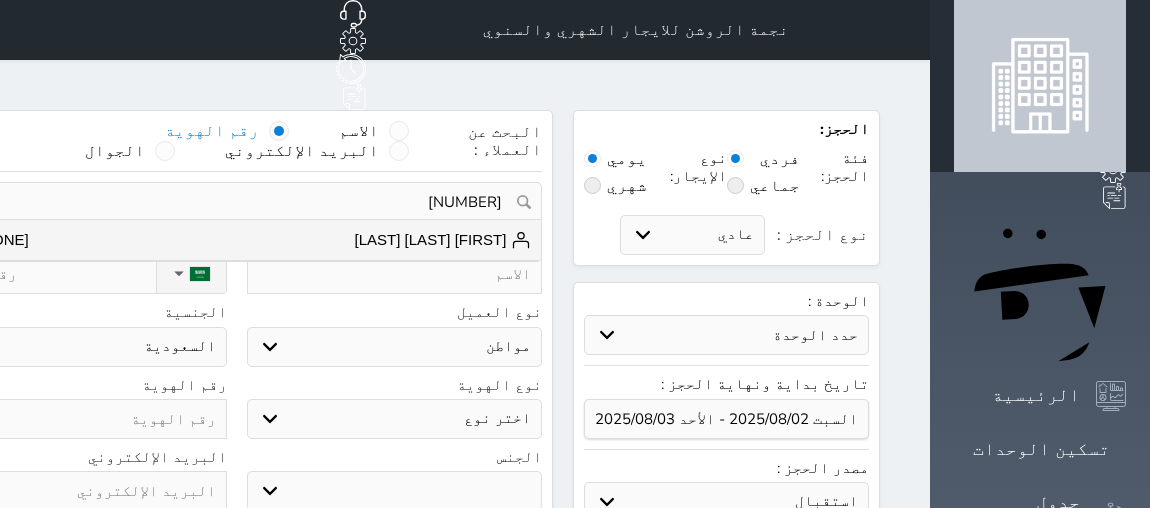 type on "[LAST] [LAST]  ||  [PHONE]" 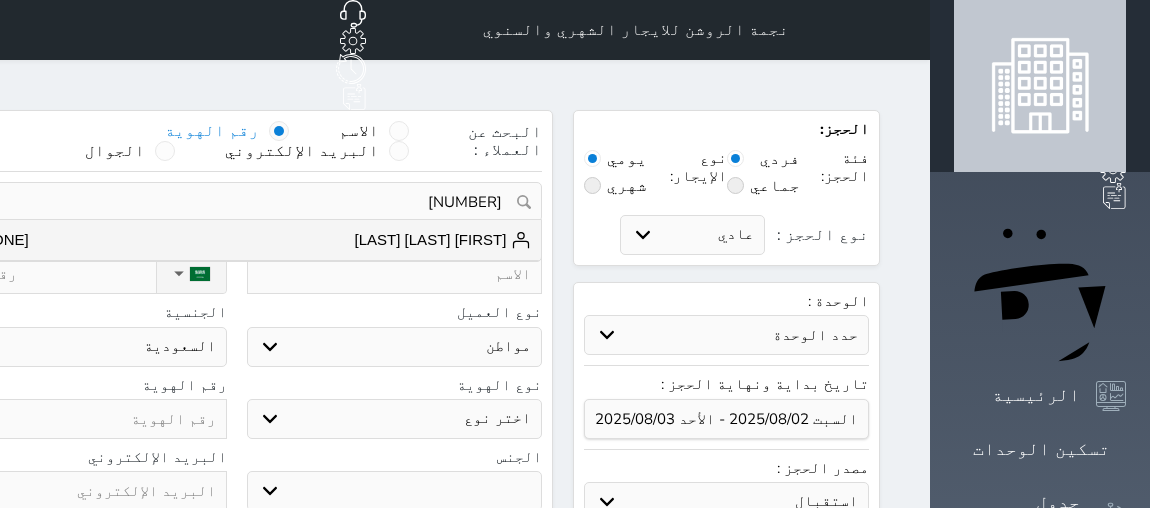 type on "[FIRST] [LAST] [LAST]" 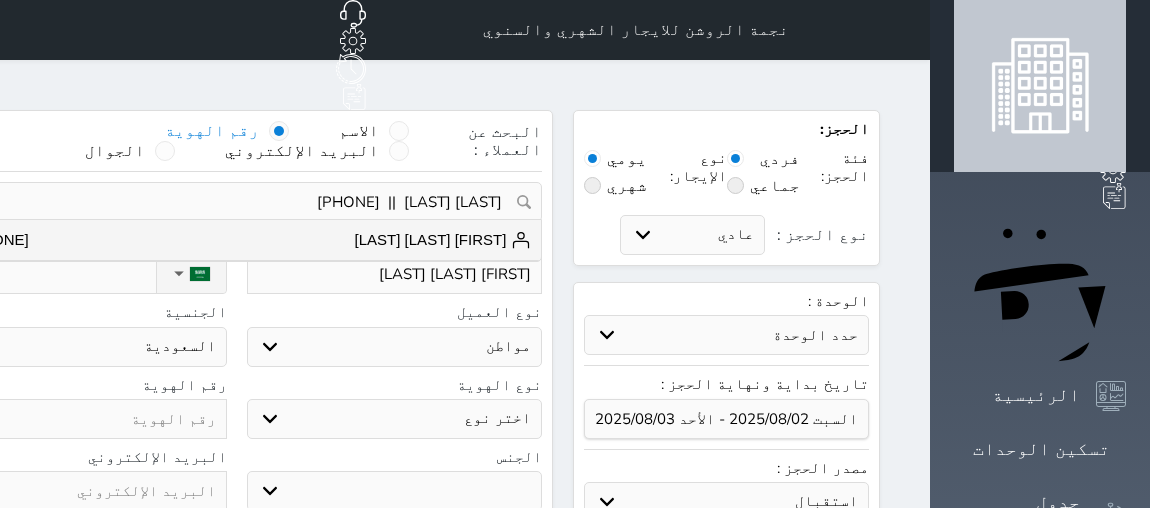 select on "4" 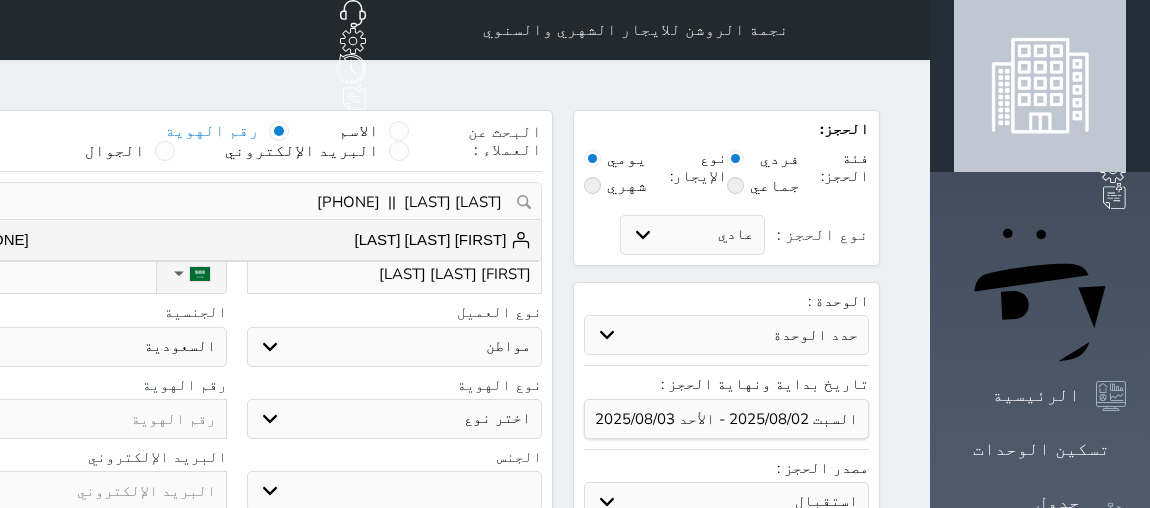 select 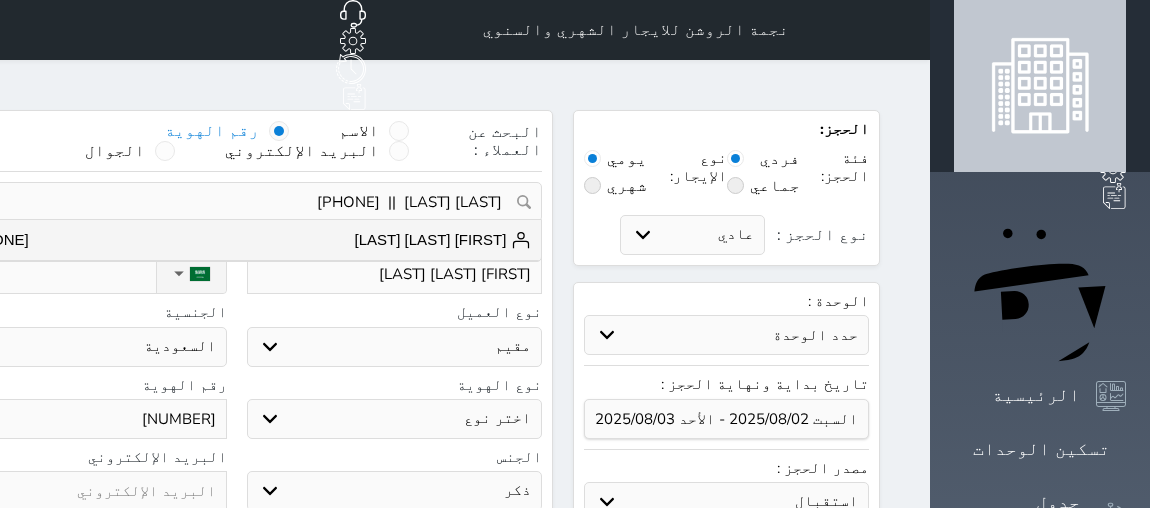 select on "321" 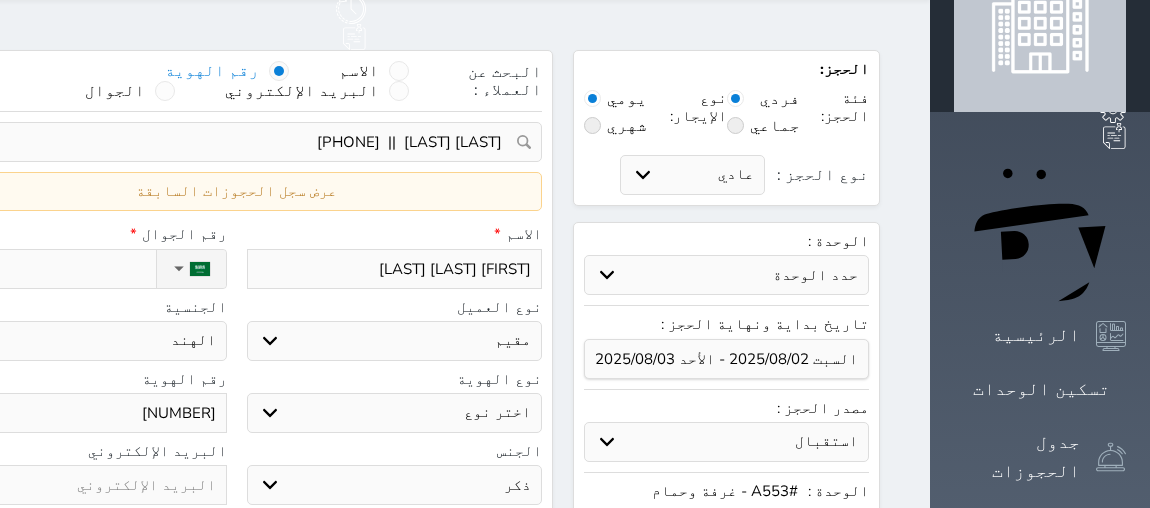 select 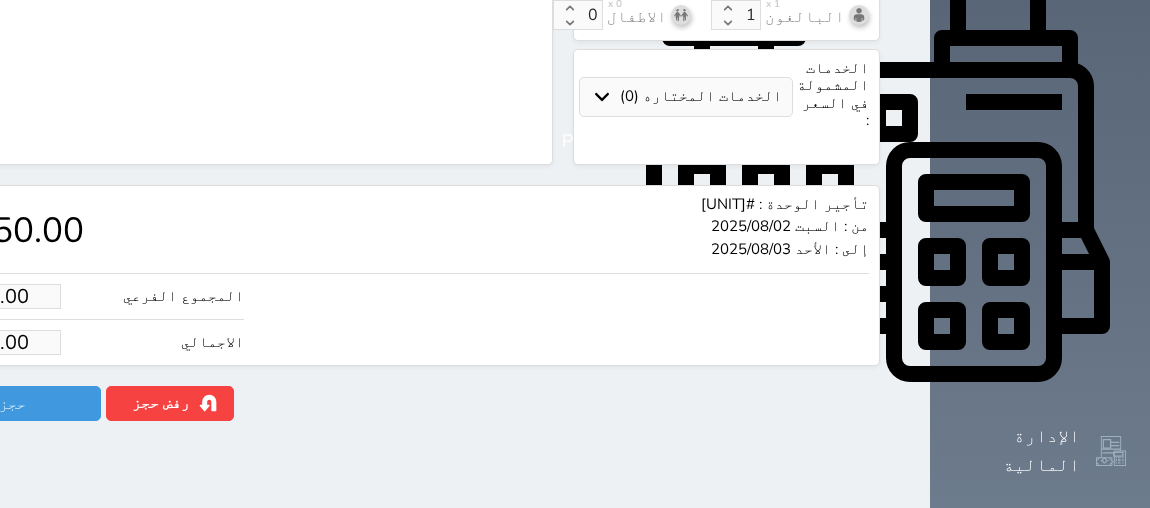 scroll, scrollTop: 818, scrollLeft: 0, axis: vertical 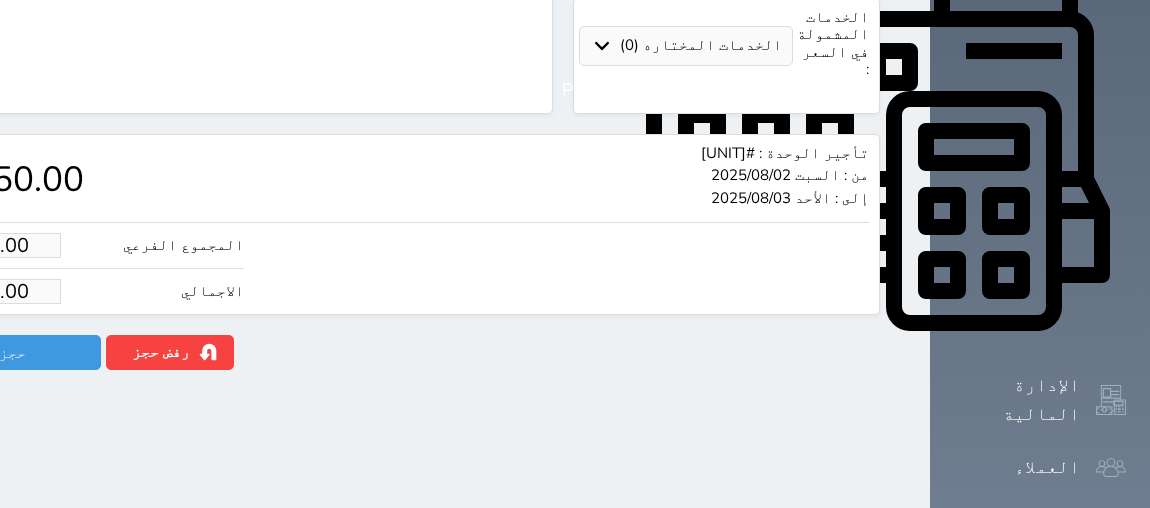 drag, startPoint x: 56, startPoint y: 232, endPoint x: 165, endPoint y: 223, distance: 109.370926 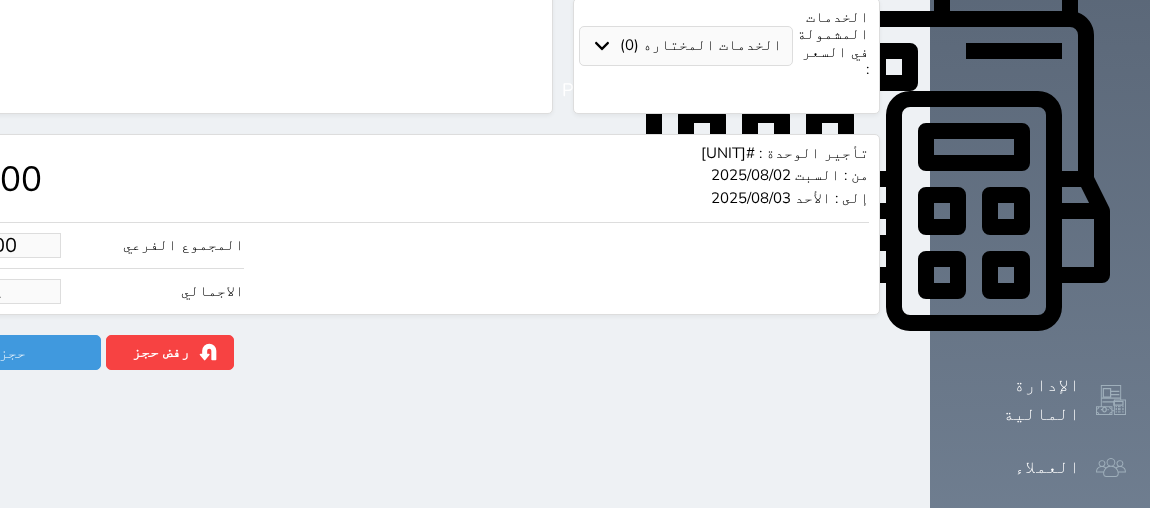 type on "14.00" 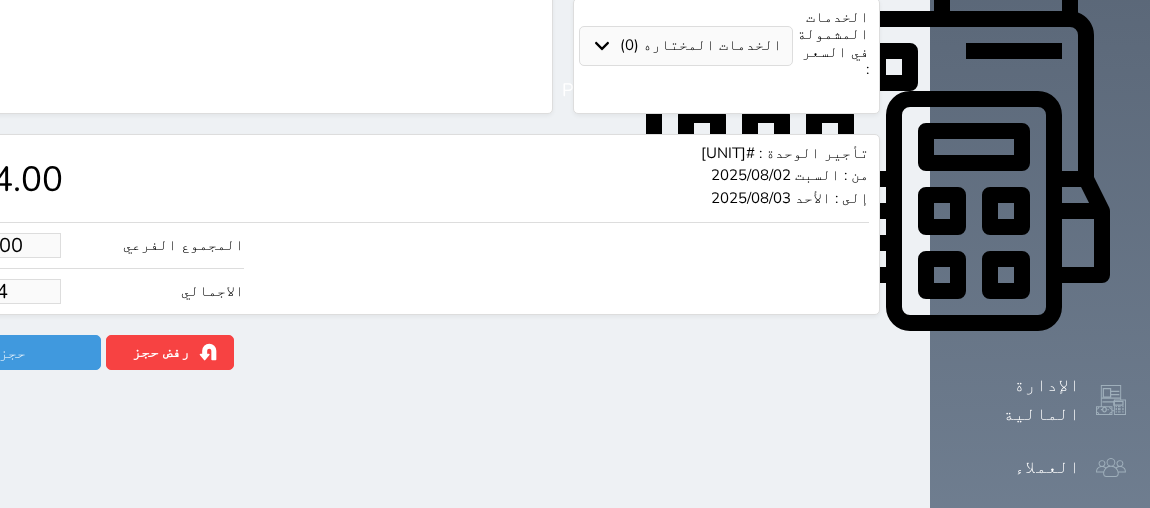 type on "140.00" 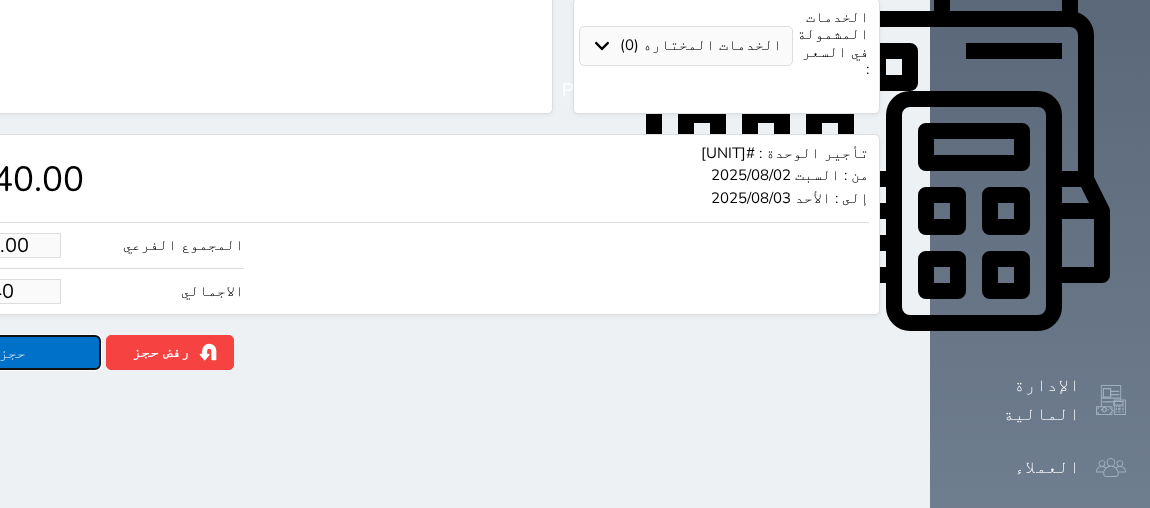 type on "140.00" 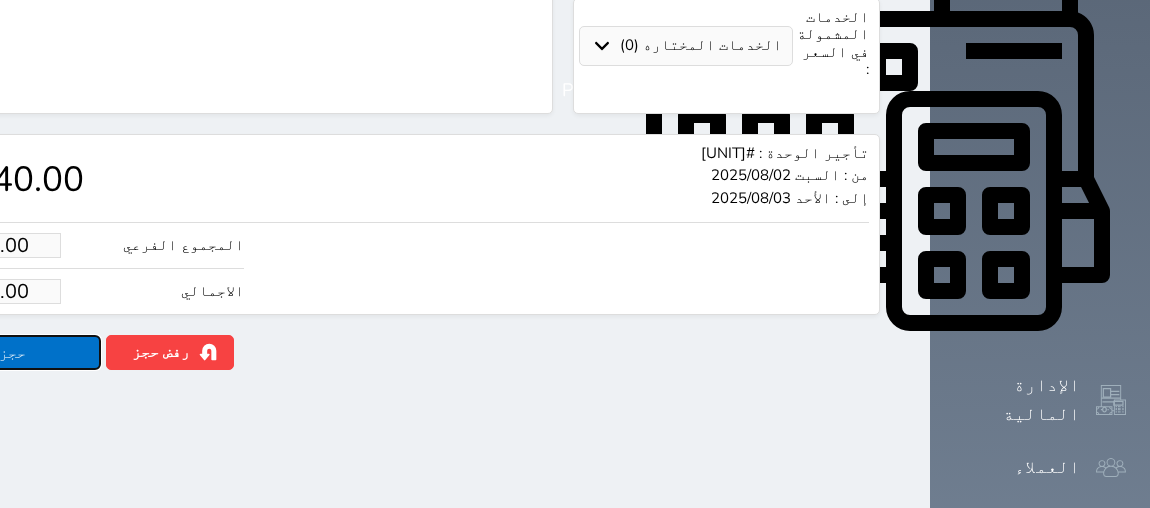 click on "حجز" at bounding box center (13, 352) 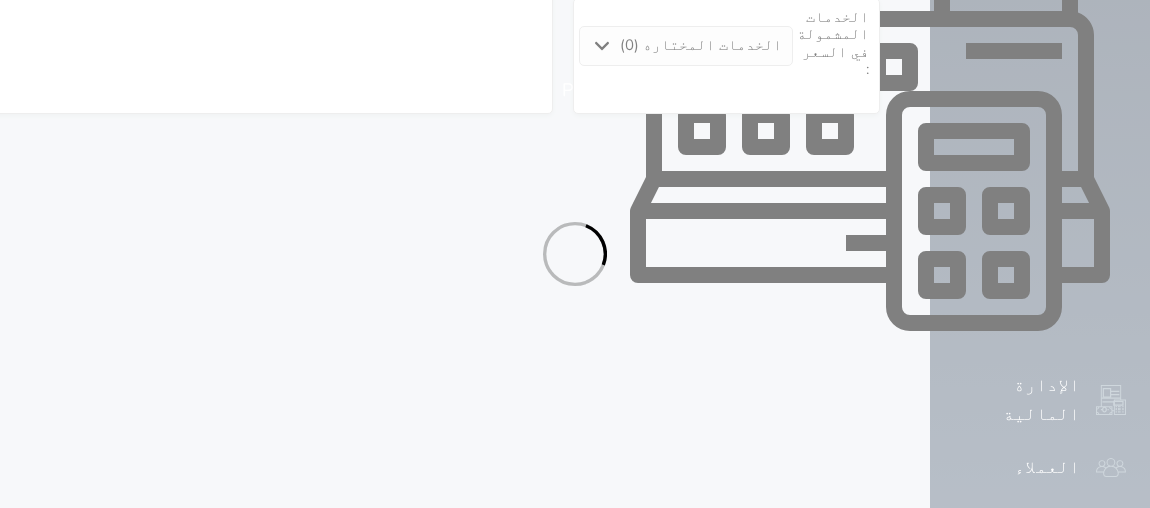 select on "4" 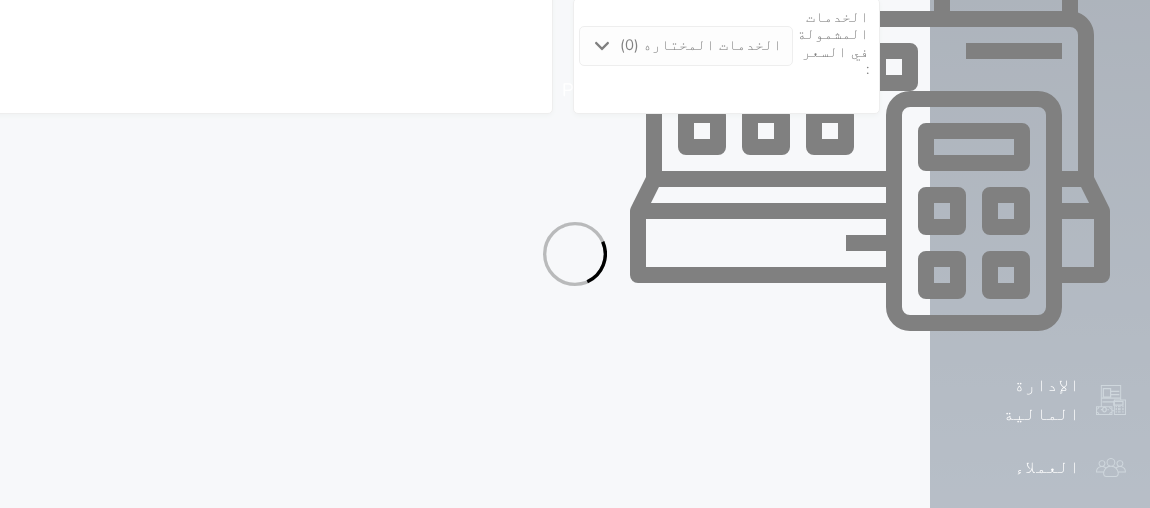select on "321" 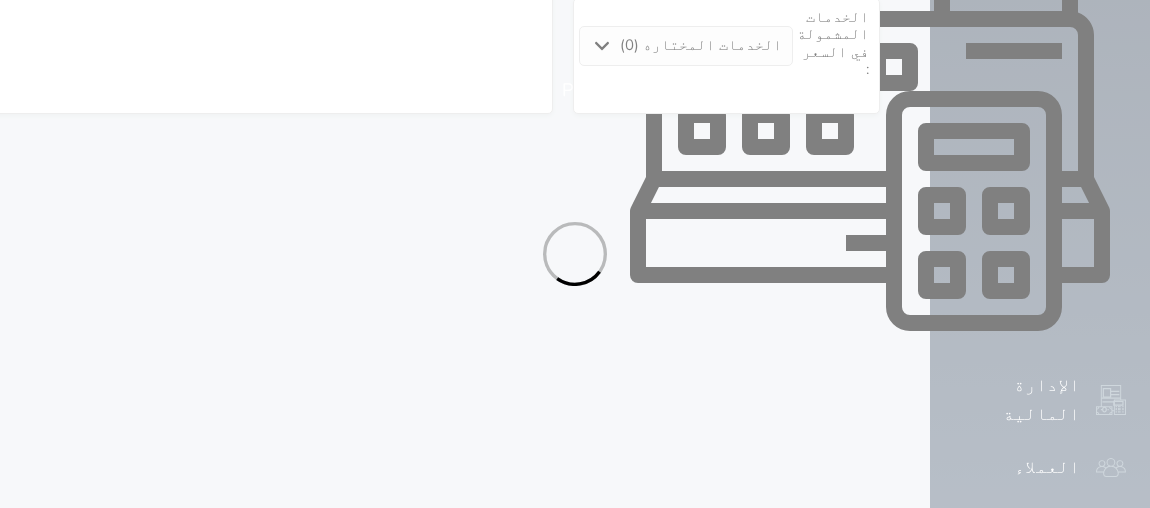 select on "7" 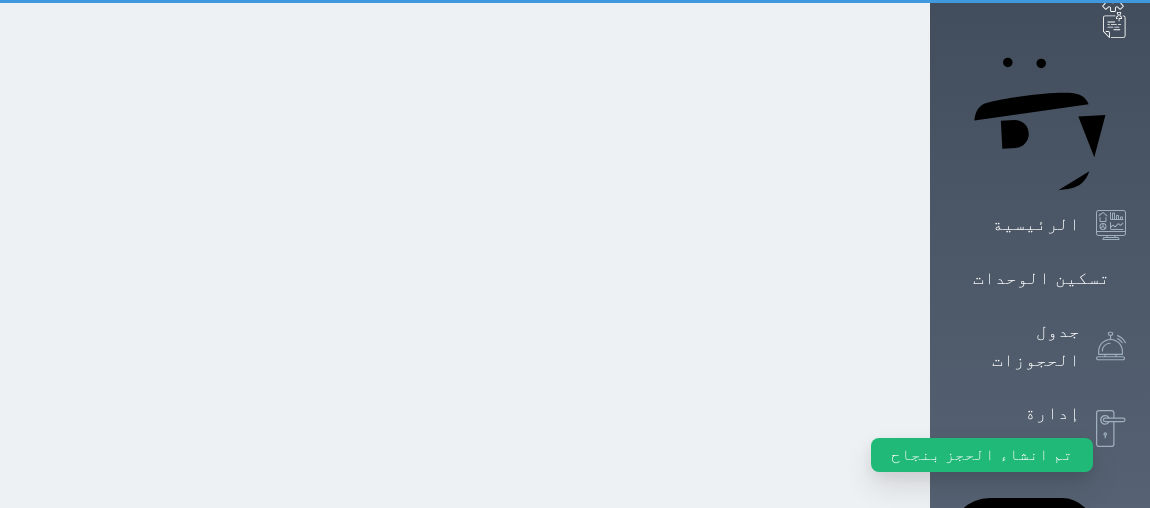 scroll, scrollTop: 0, scrollLeft: 0, axis: both 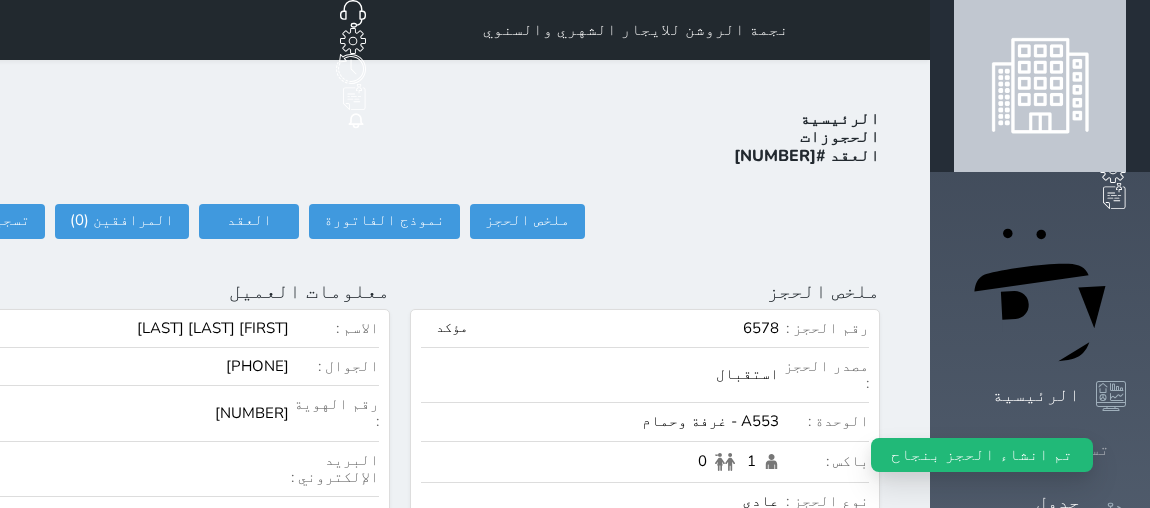 click 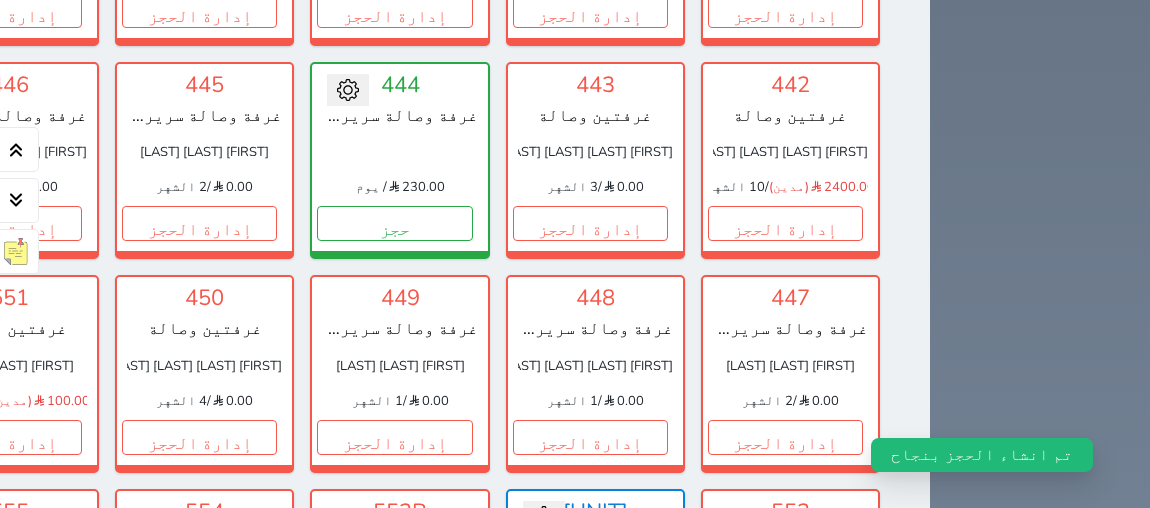 scroll, scrollTop: 2537, scrollLeft: 0, axis: vertical 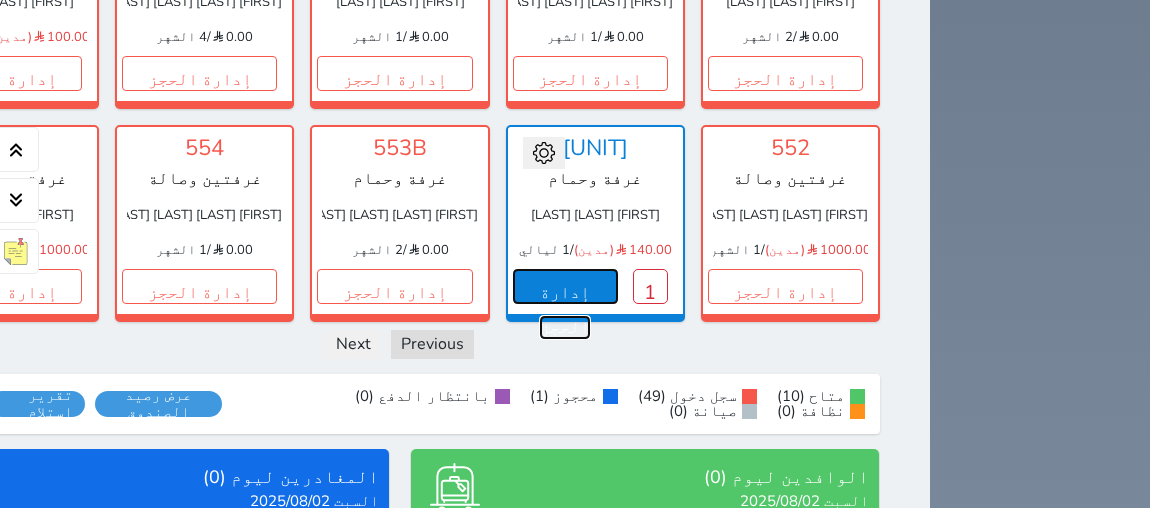 click on "إدارة الحجز" at bounding box center (565, 286) 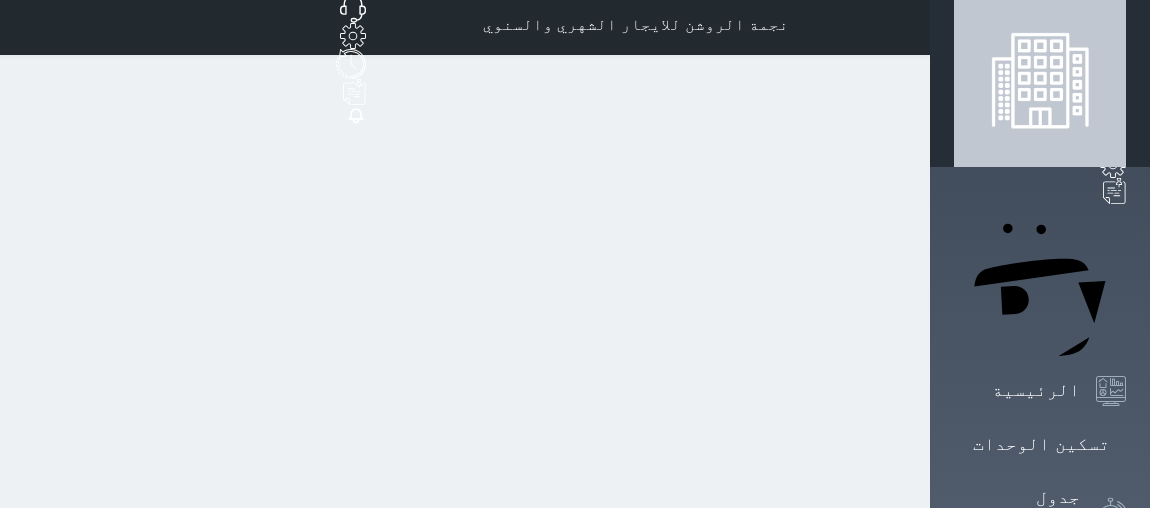 scroll, scrollTop: 0, scrollLeft: 0, axis: both 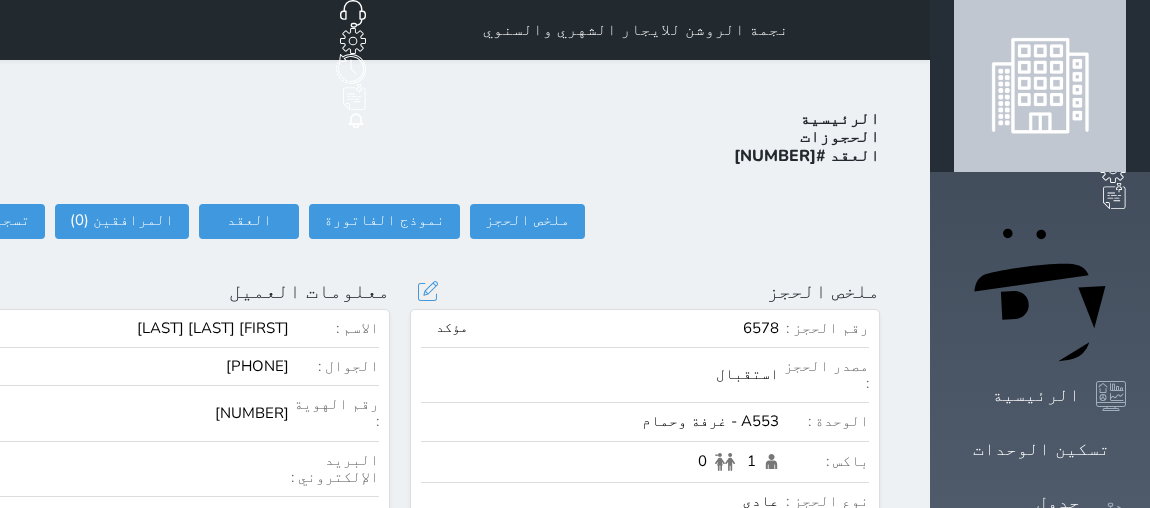 select 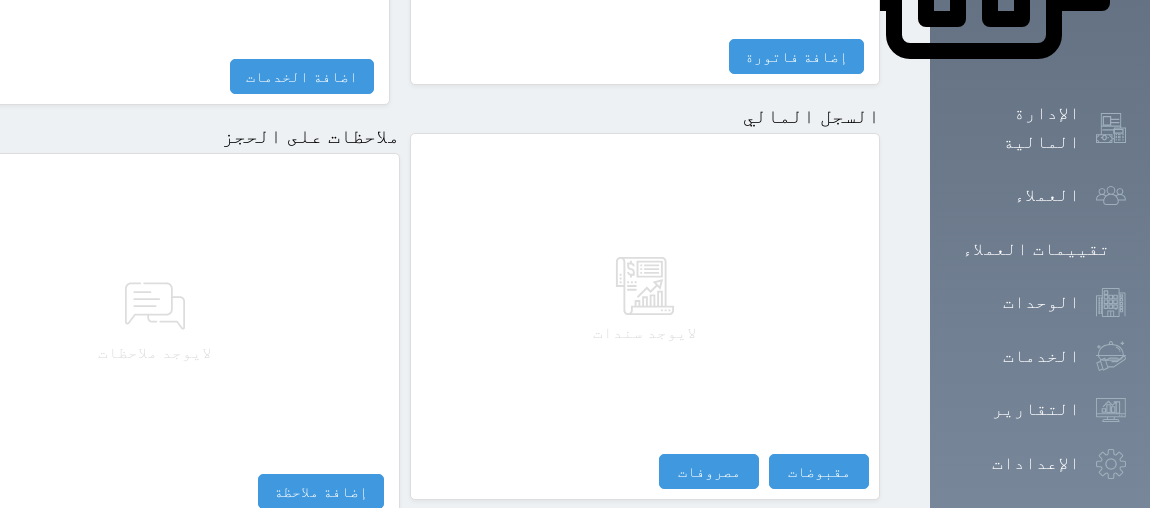 scroll, scrollTop: 1146, scrollLeft: 0, axis: vertical 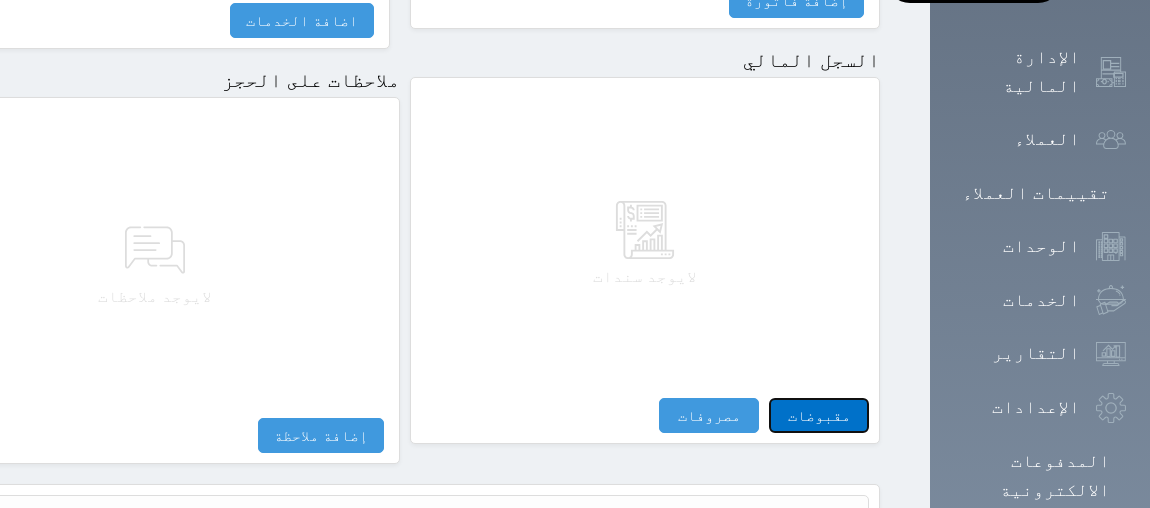 click on "مقبوضات" at bounding box center [819, 415] 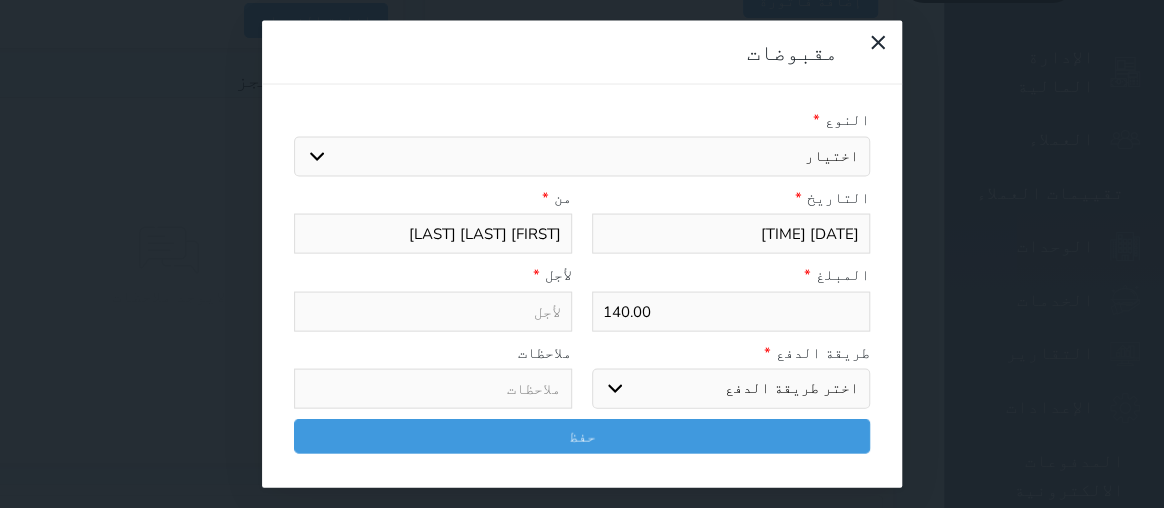 select 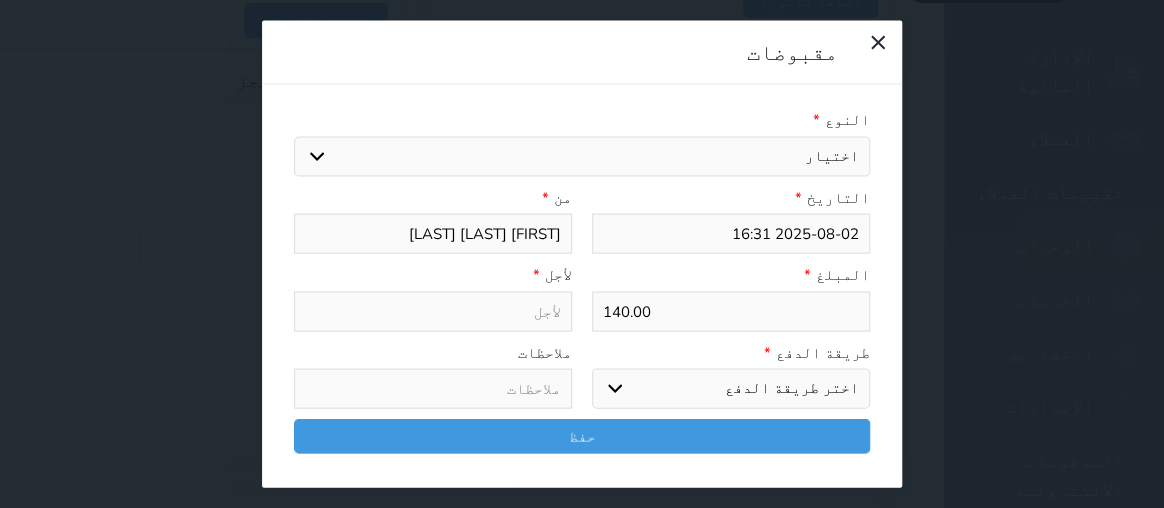 select 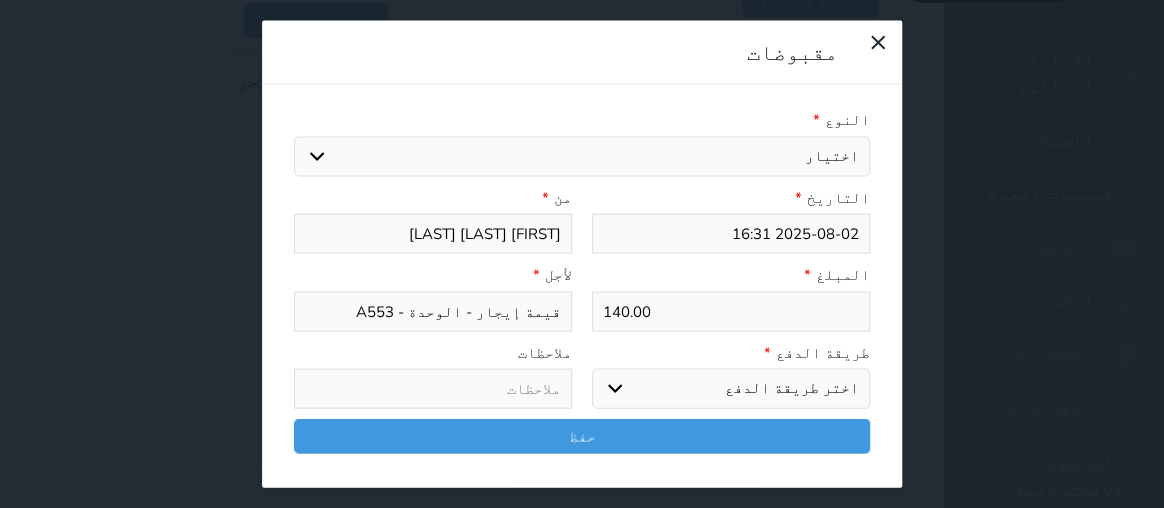 click on "اختر طريقة الدفع   دفع نقدى   تحويل بنكى   مدى   بطاقة ائتمان   آجل" at bounding box center [731, 389] 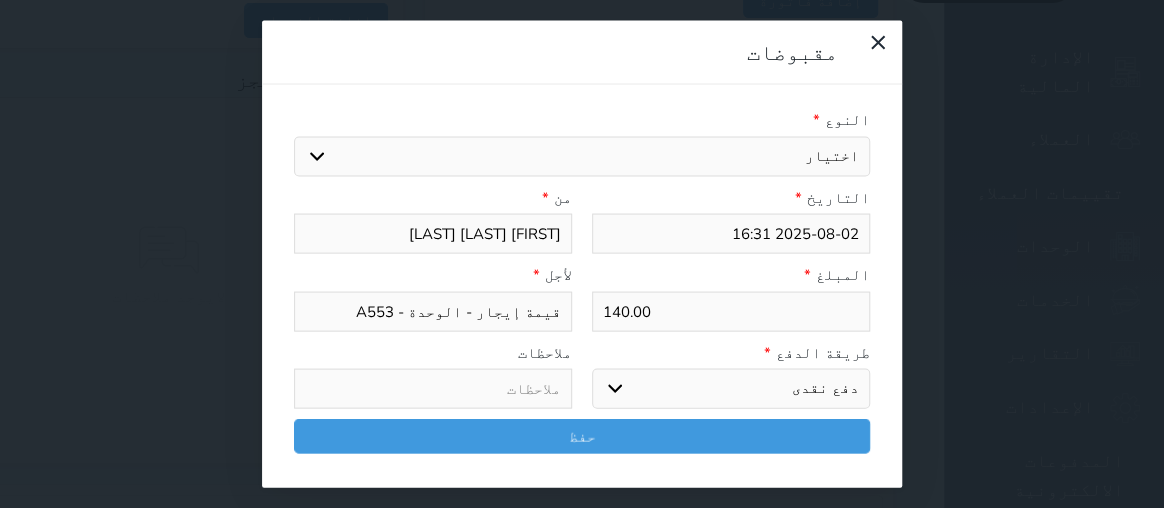 click on "اختر طريقة الدفع   دفع نقدى   تحويل بنكى   مدى   بطاقة ائتمان   آجل" at bounding box center [731, 389] 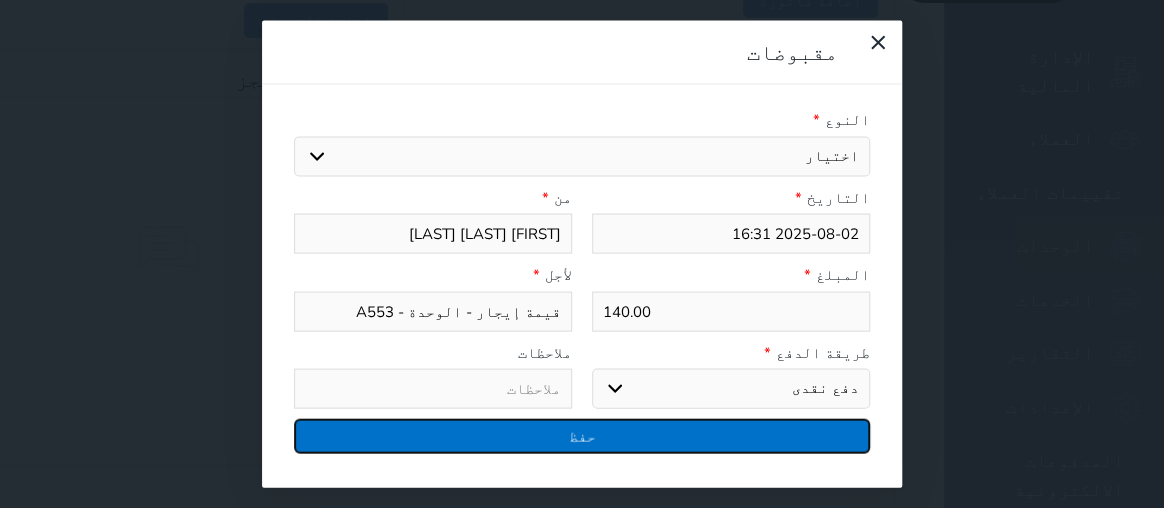 click on "حفظ" at bounding box center (582, 436) 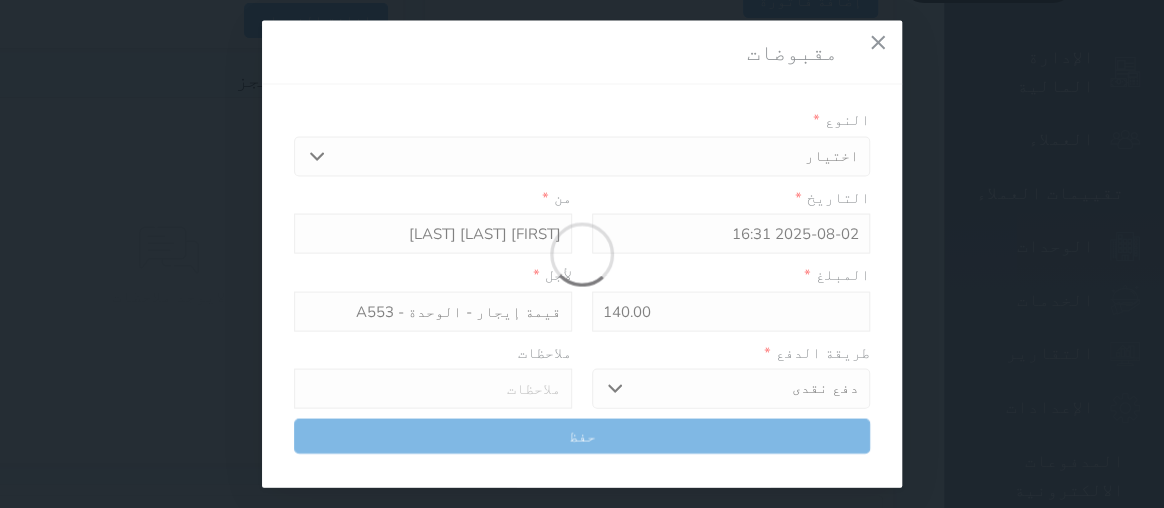select 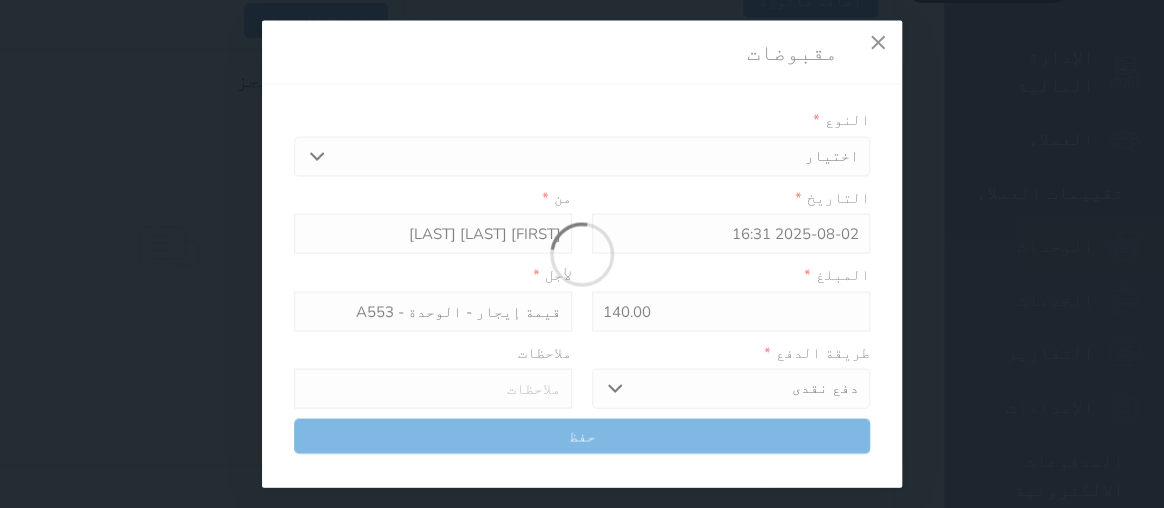 type 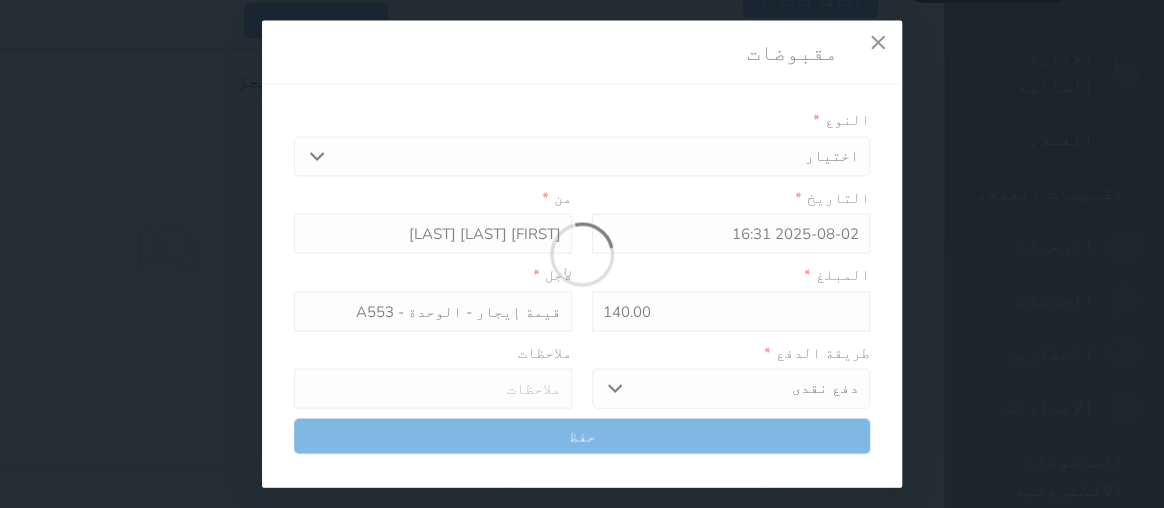 type on "0" 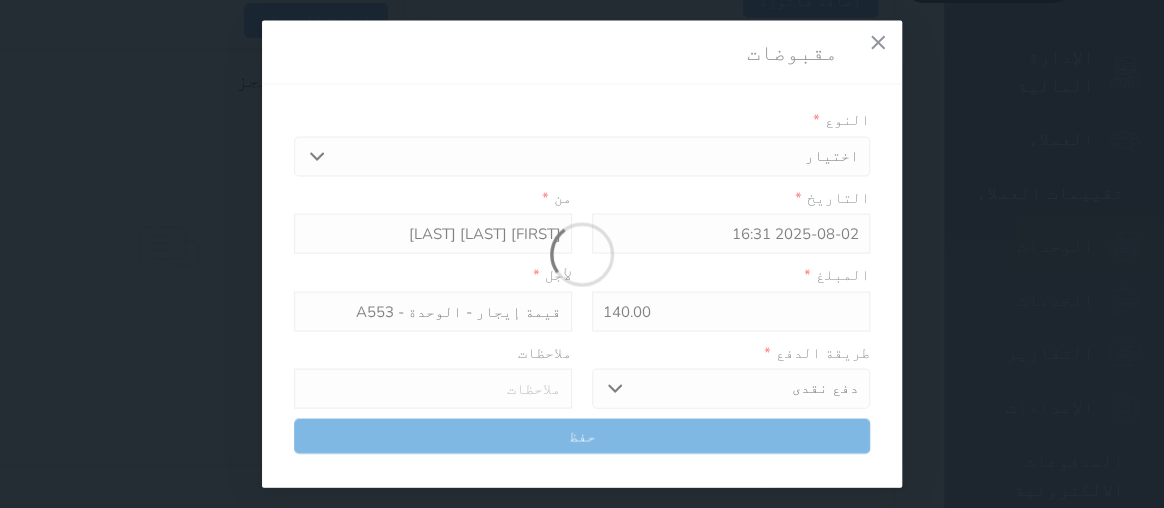 select 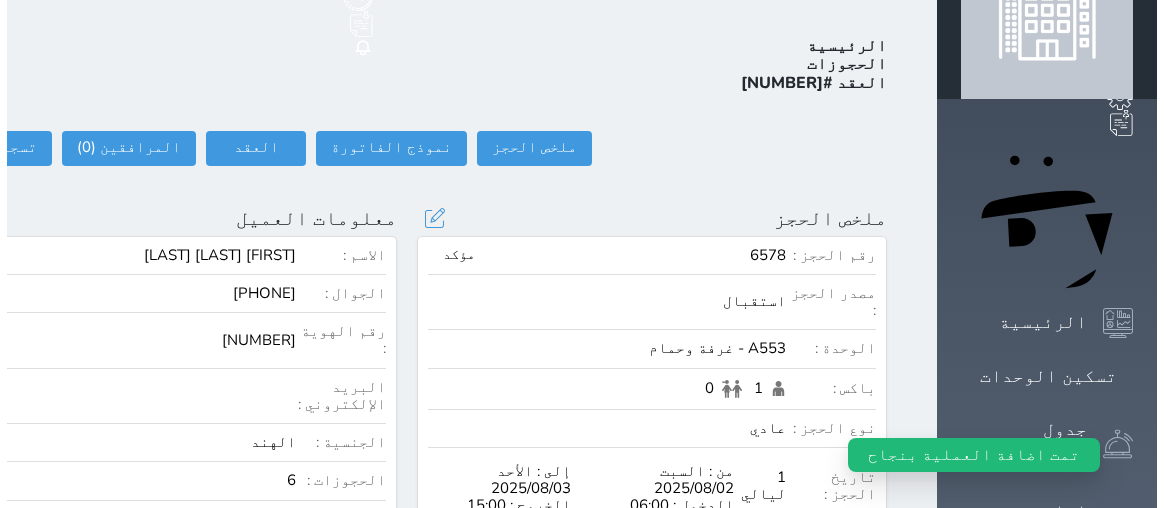 scroll, scrollTop: 0, scrollLeft: 0, axis: both 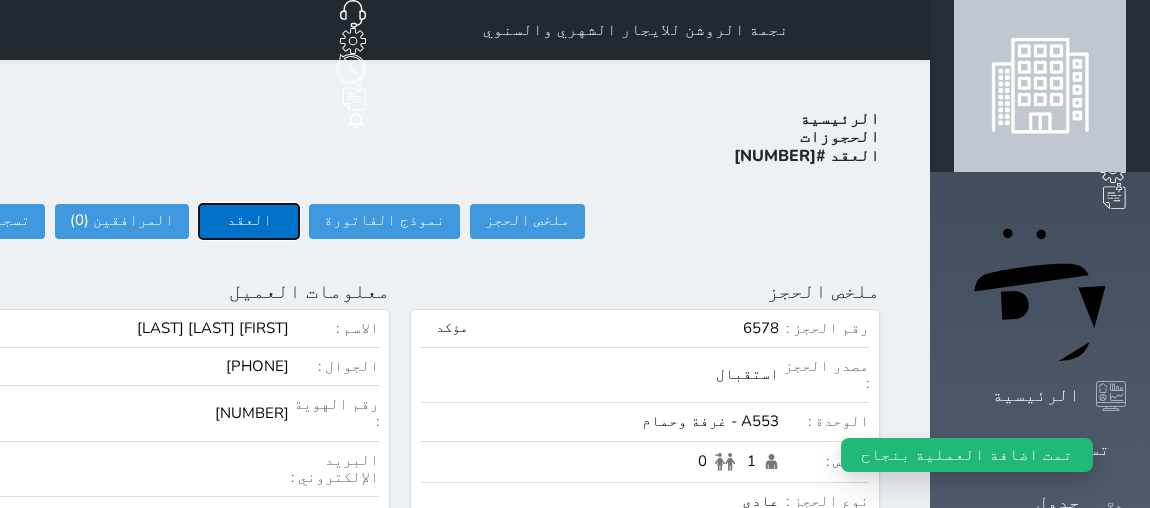 click on "العقد" at bounding box center [249, 221] 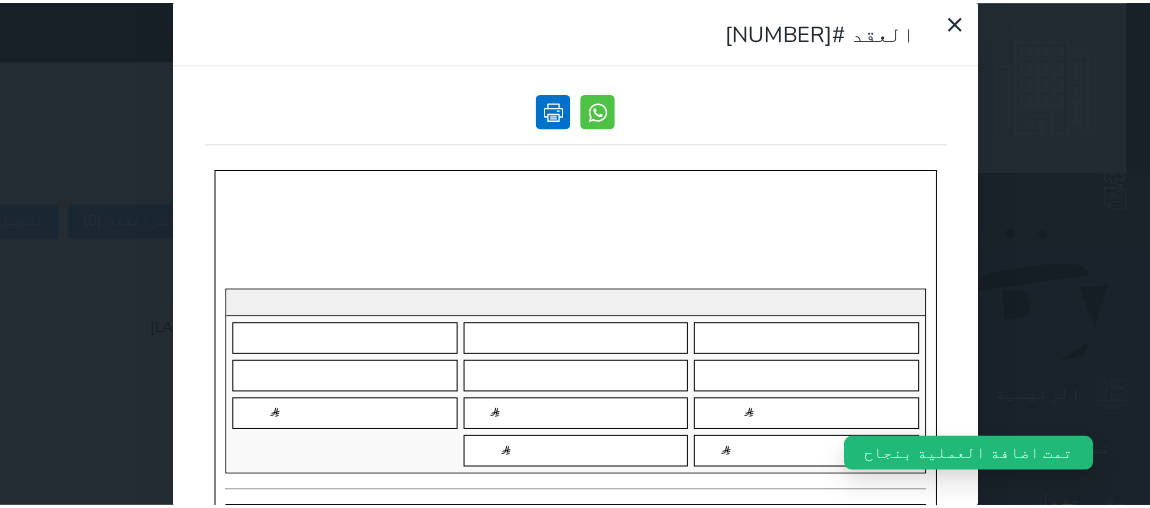 scroll, scrollTop: 0, scrollLeft: 0, axis: both 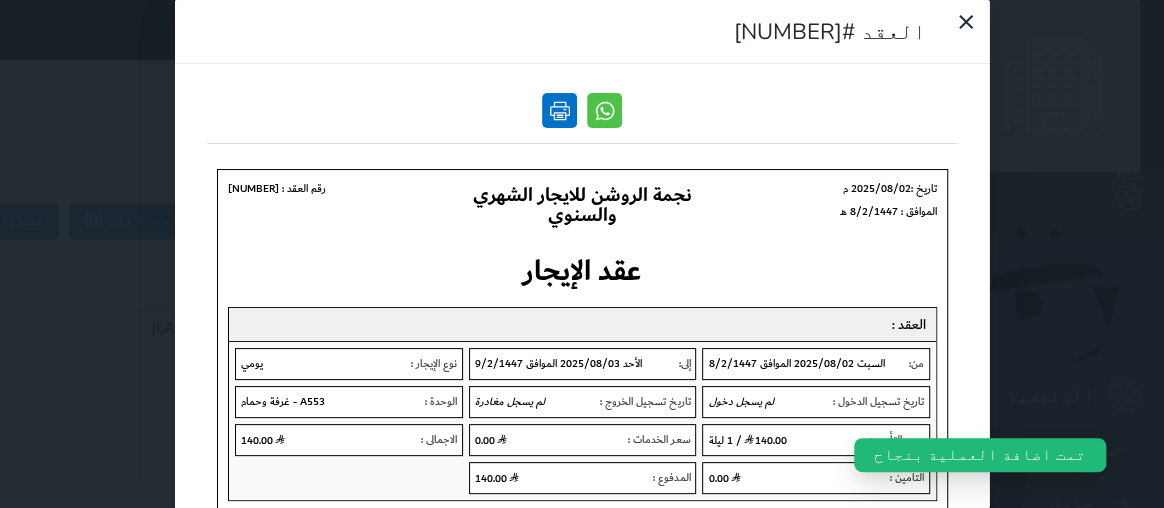 click at bounding box center [559, 110] 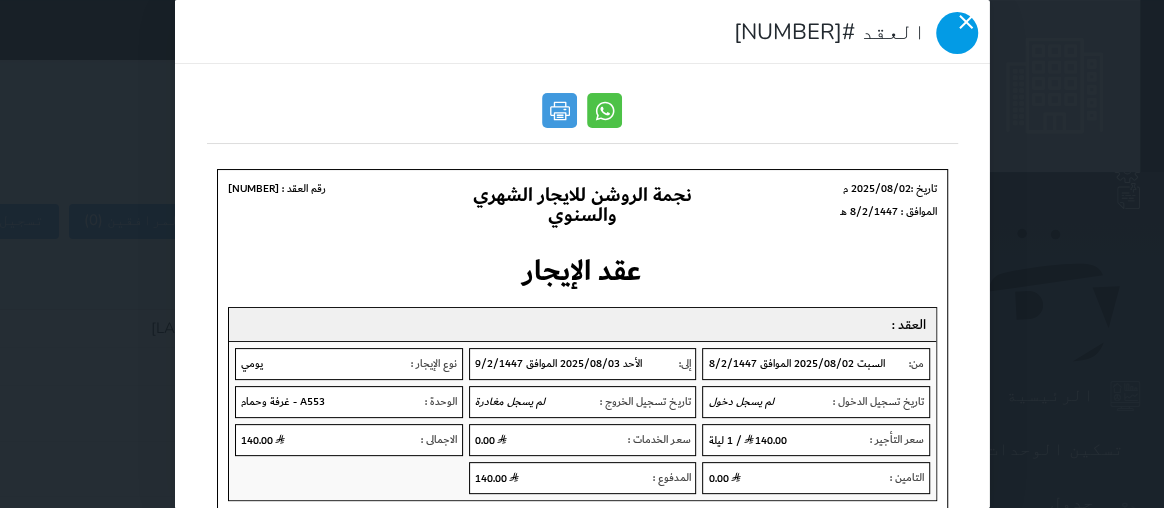 click 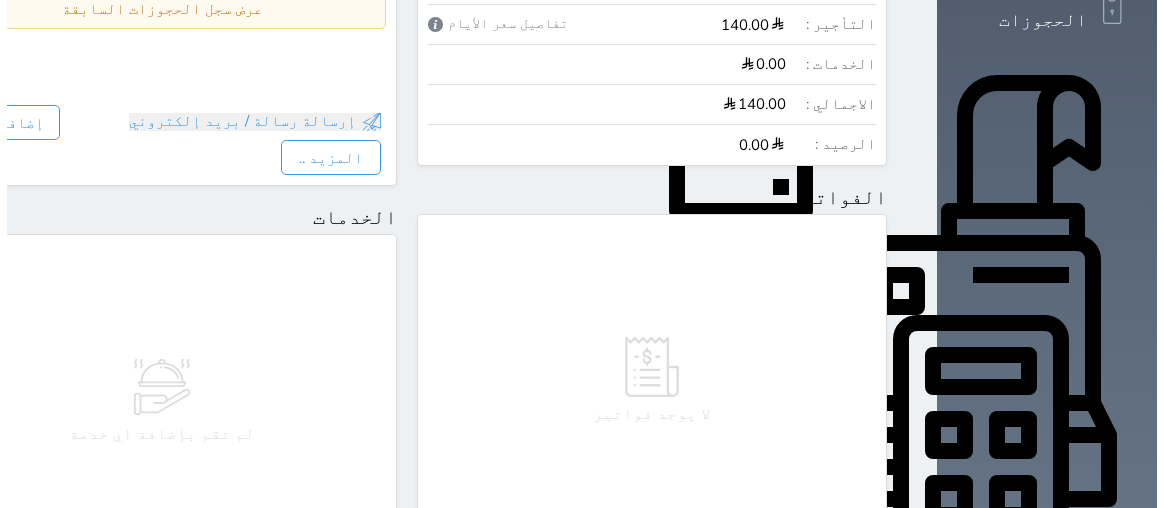 scroll, scrollTop: 818, scrollLeft: 0, axis: vertical 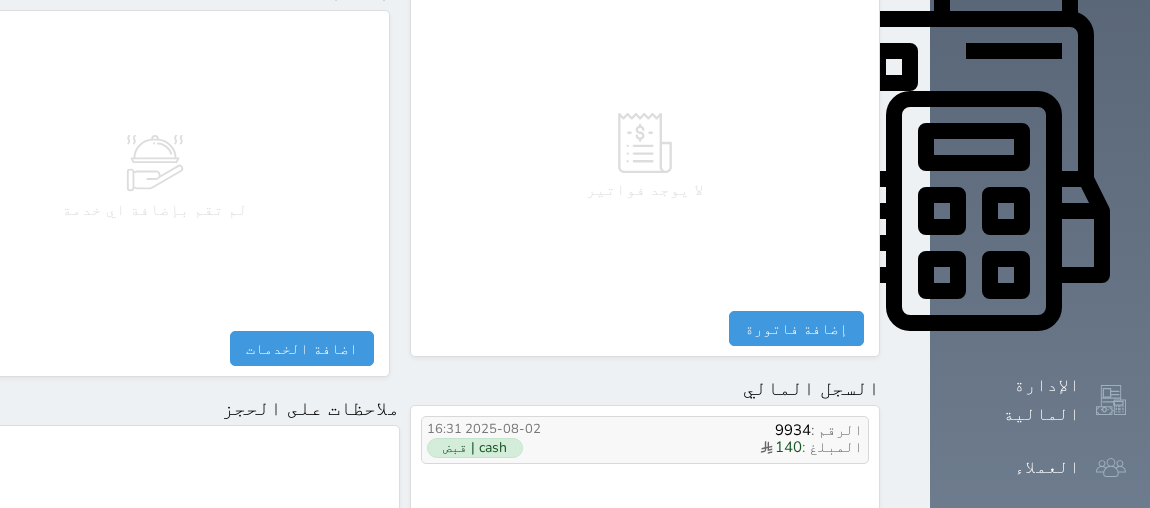 click on "cash | قبض" at bounding box center [475, 448] 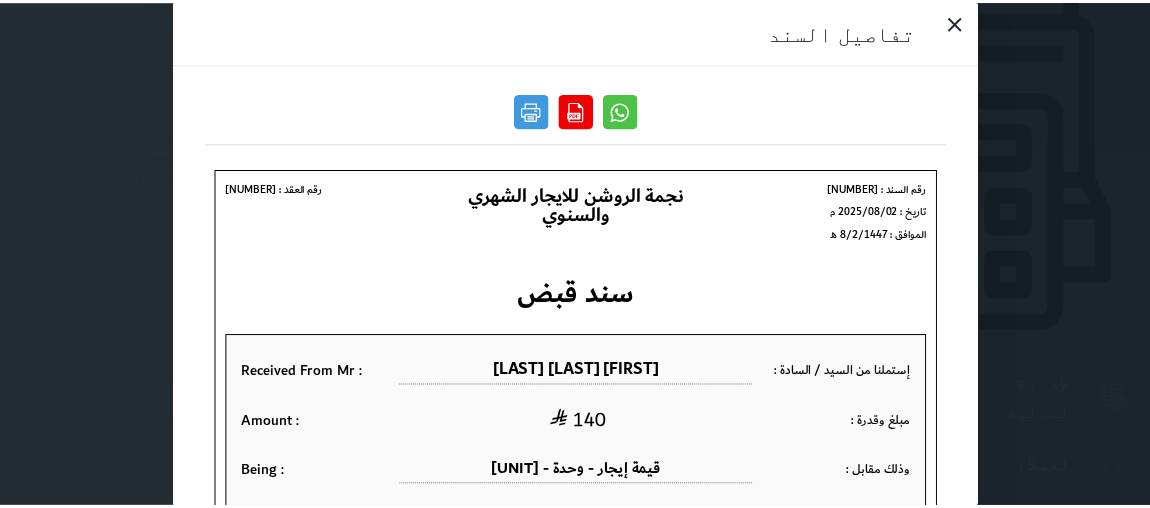 scroll, scrollTop: 0, scrollLeft: 0, axis: both 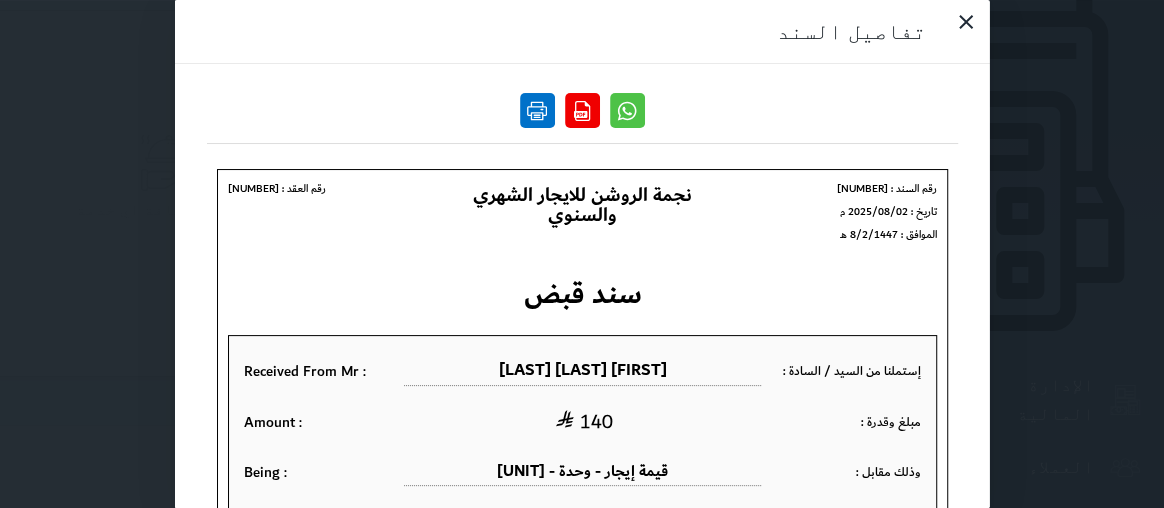 click at bounding box center [537, 110] 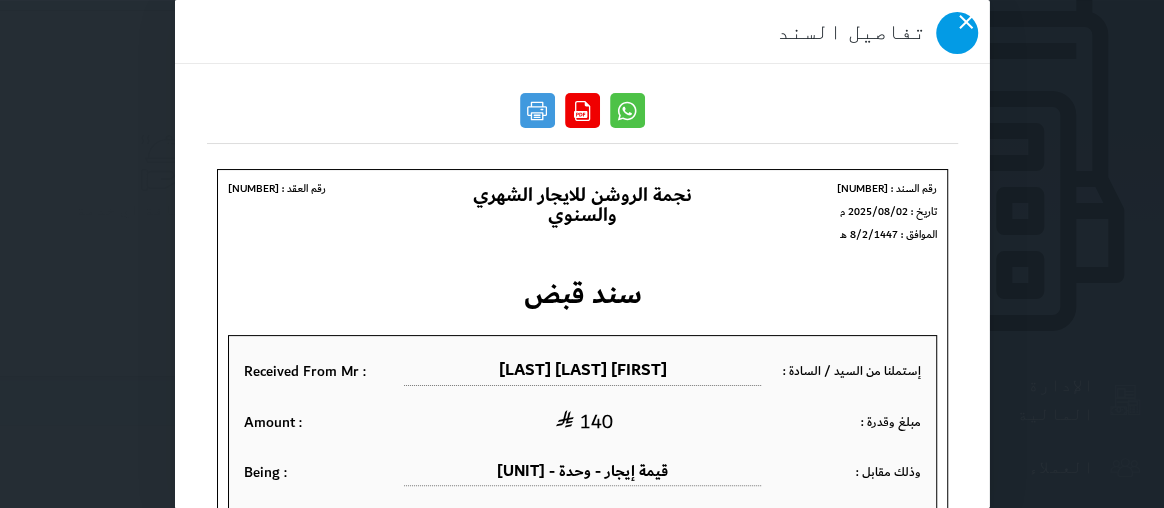 click 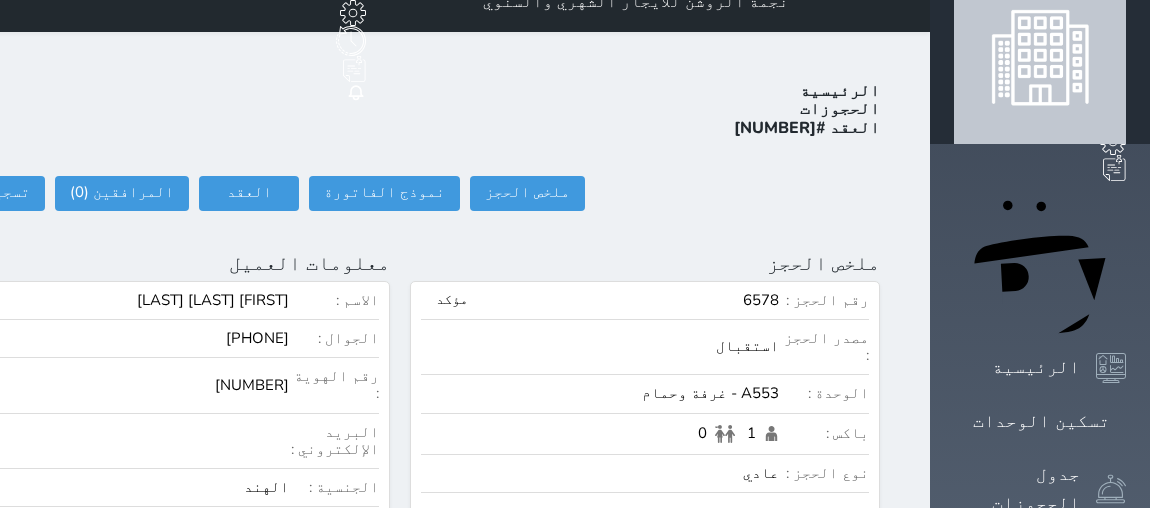 scroll, scrollTop: 0, scrollLeft: 0, axis: both 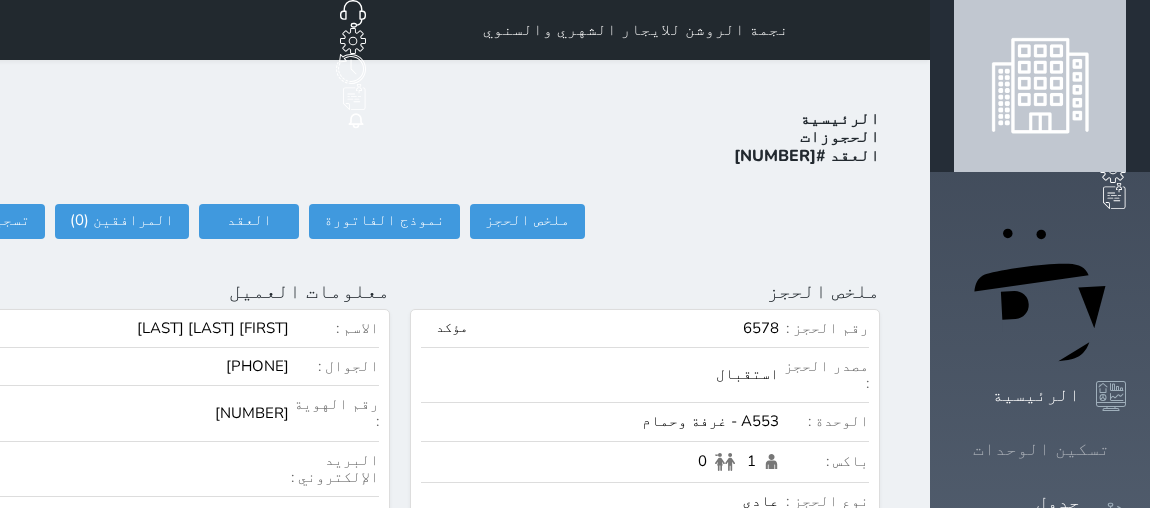 click 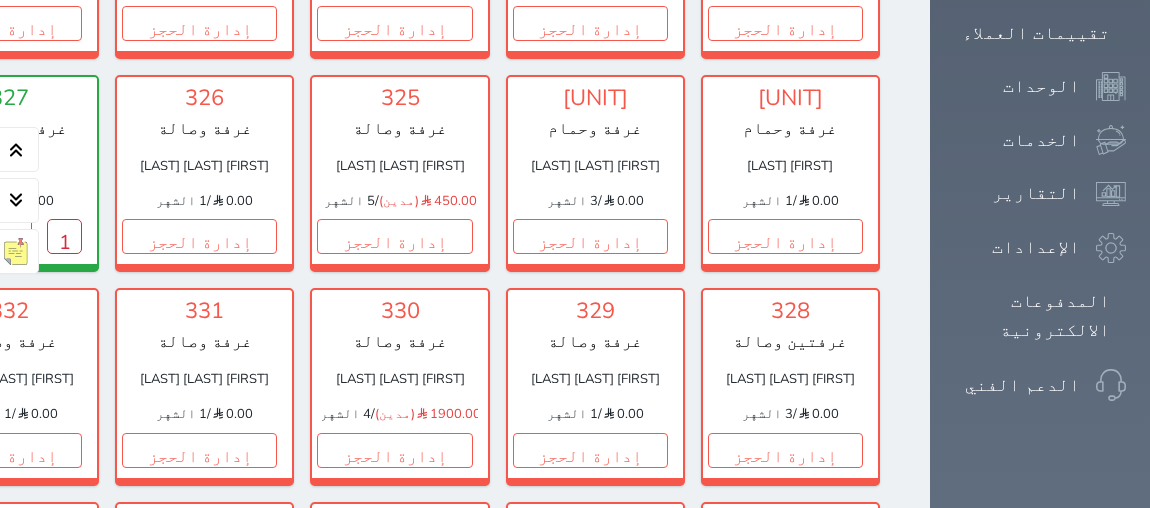 scroll, scrollTop: 1264, scrollLeft: 0, axis: vertical 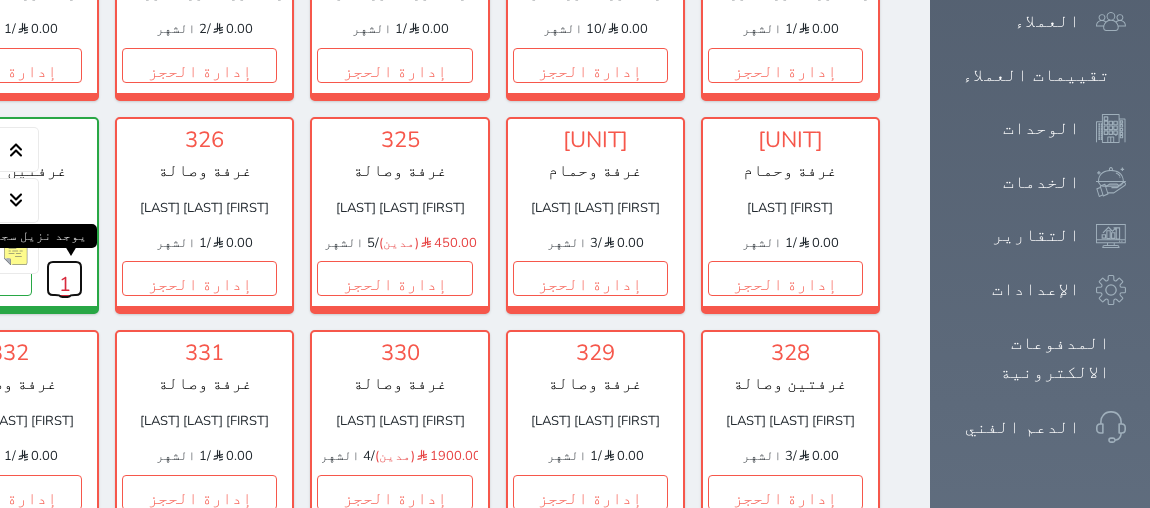 click on "1" at bounding box center [64, 278] 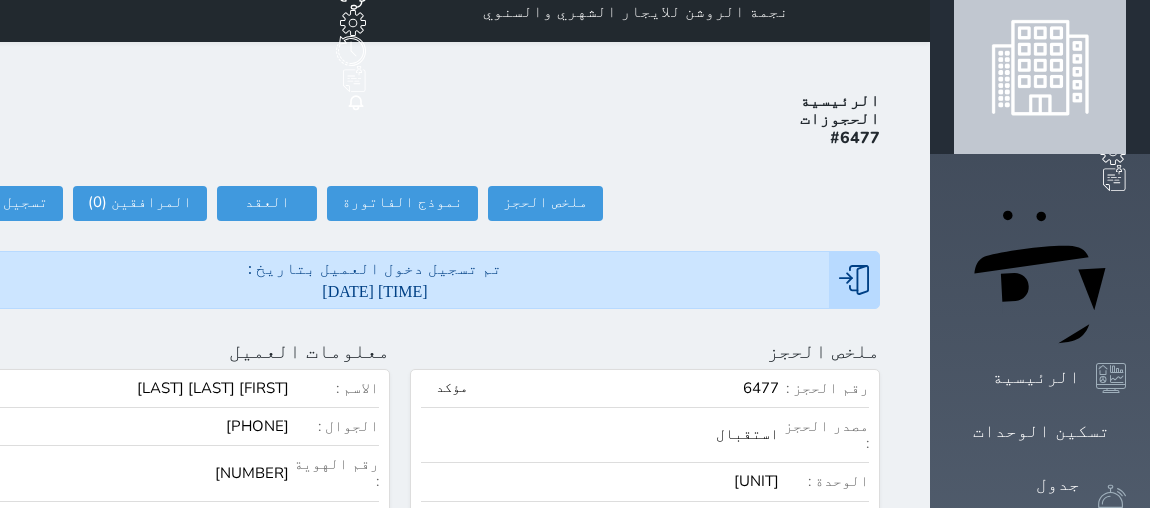 scroll, scrollTop: 0, scrollLeft: 0, axis: both 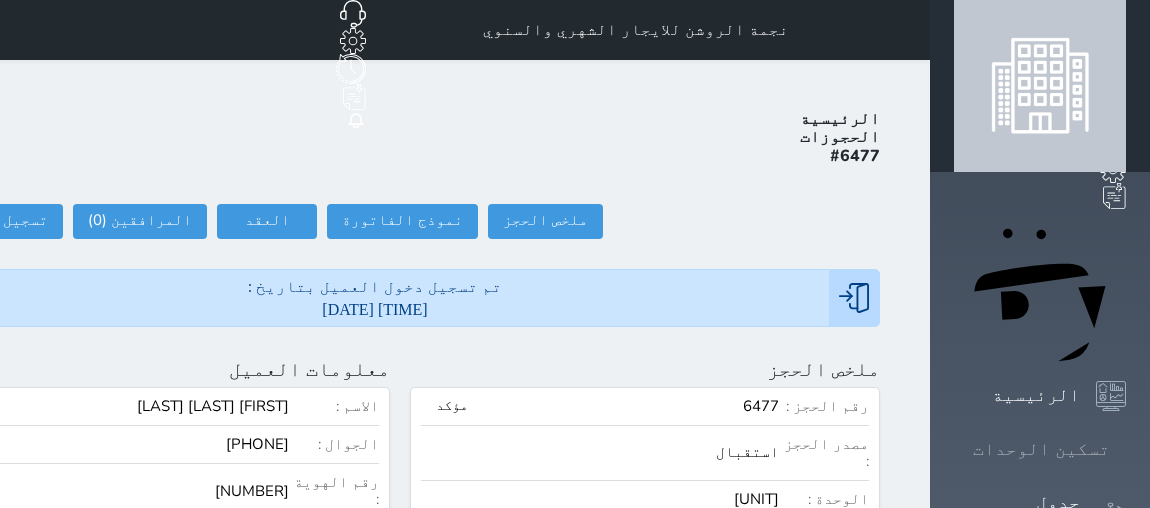click 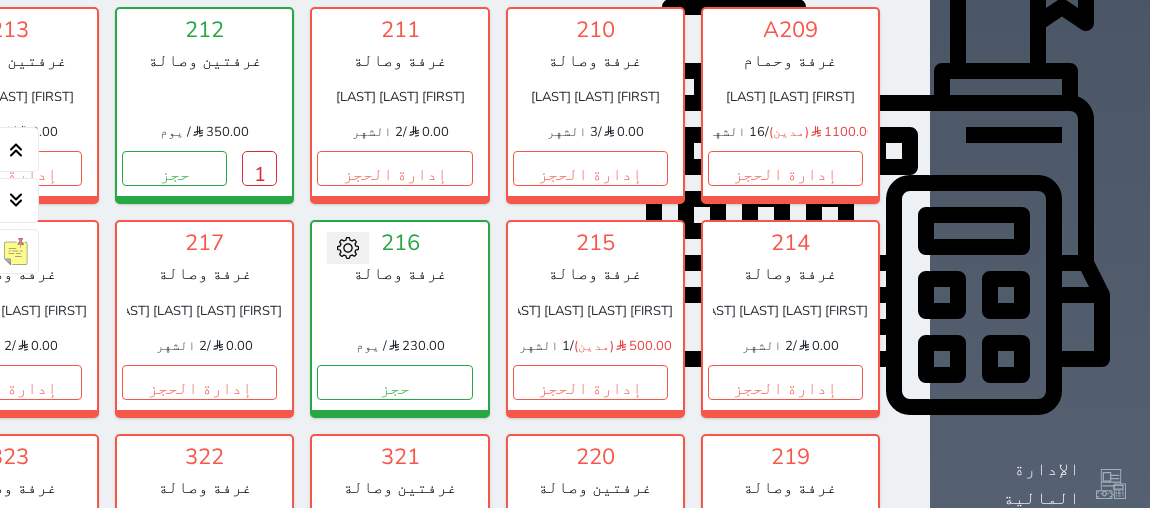 scroll, scrollTop: 628, scrollLeft: 0, axis: vertical 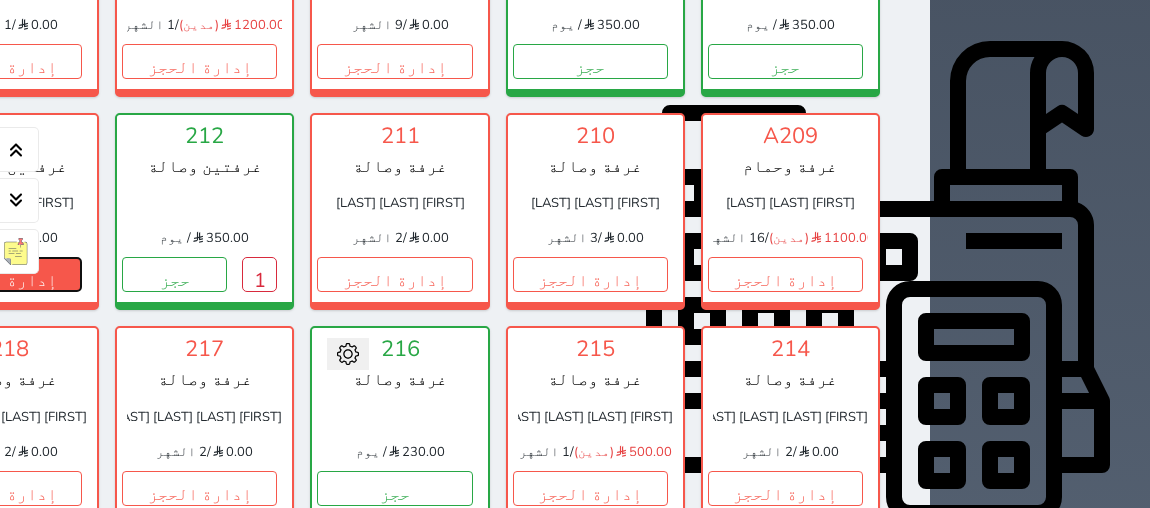 click on "إدارة الحجز" at bounding box center (4, 274) 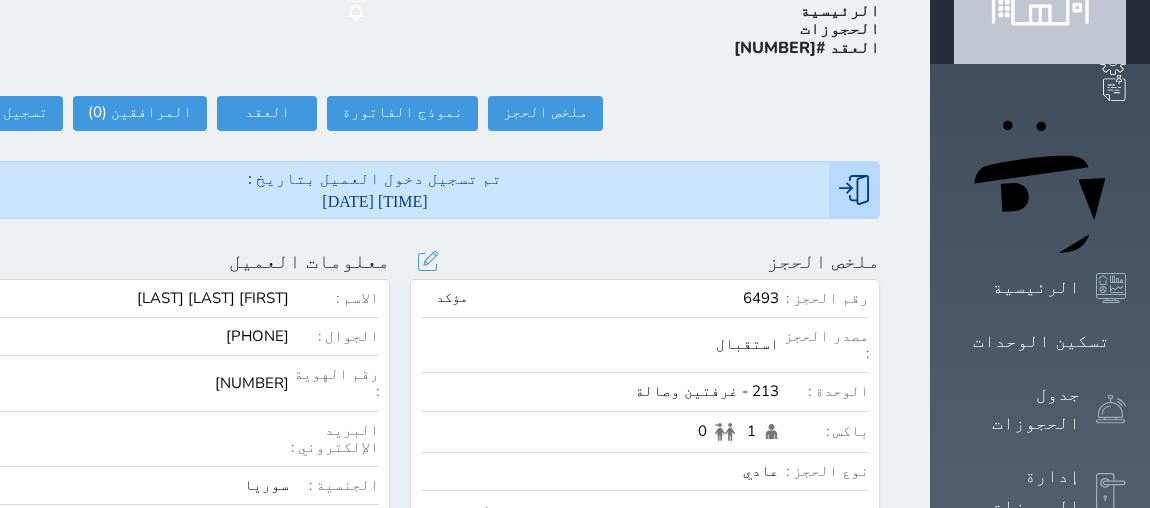 scroll, scrollTop: 90, scrollLeft: 0, axis: vertical 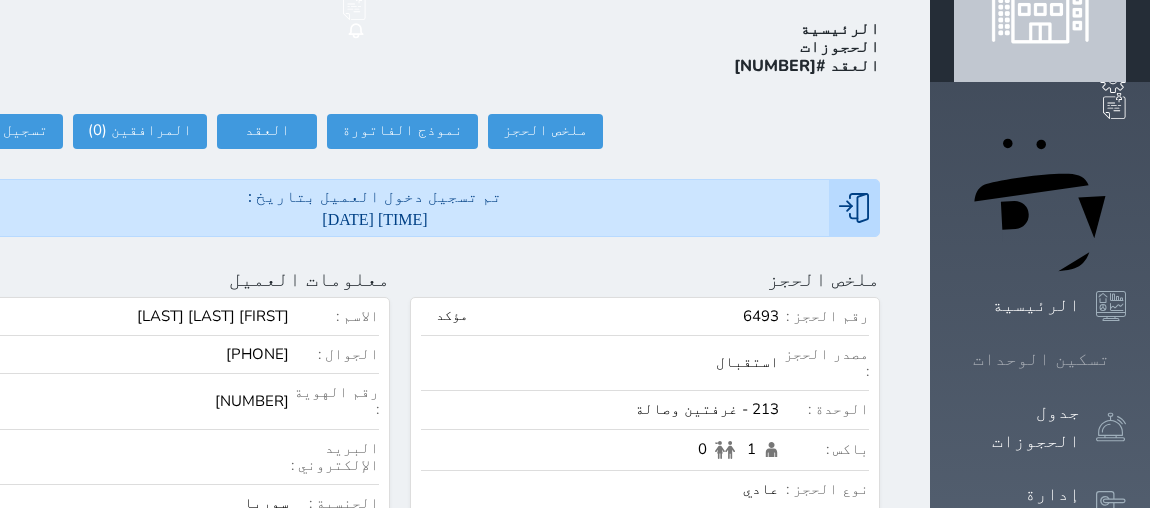 click 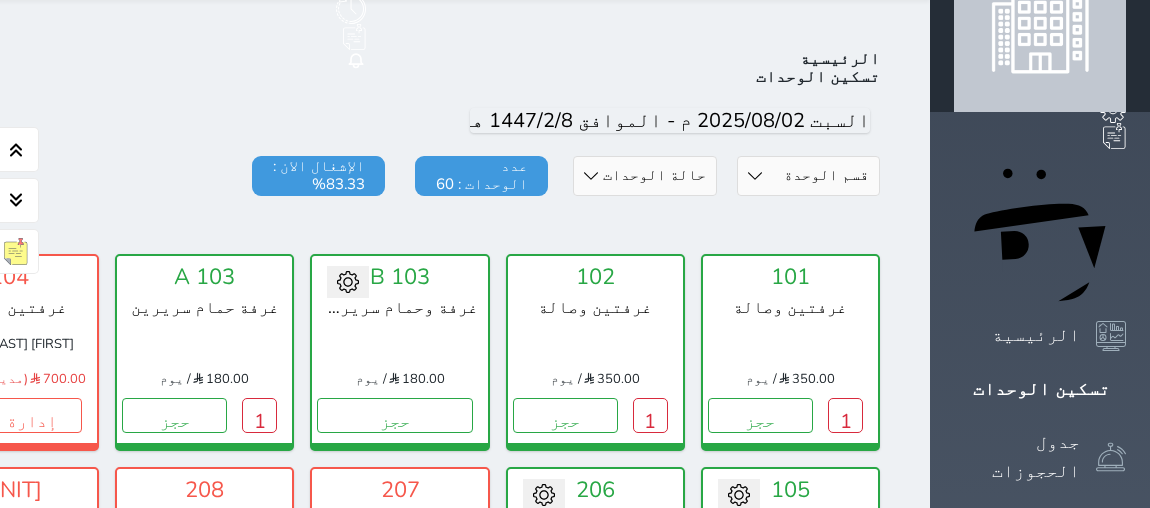 scroll, scrollTop: 0, scrollLeft: 0, axis: both 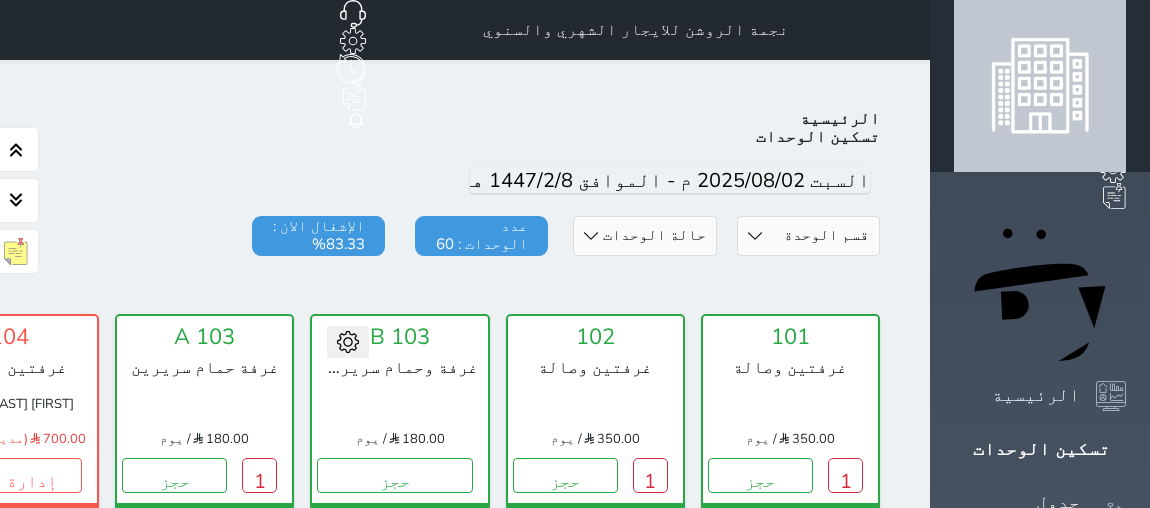 click on "الاستقبال" at bounding box center (-68, 30) 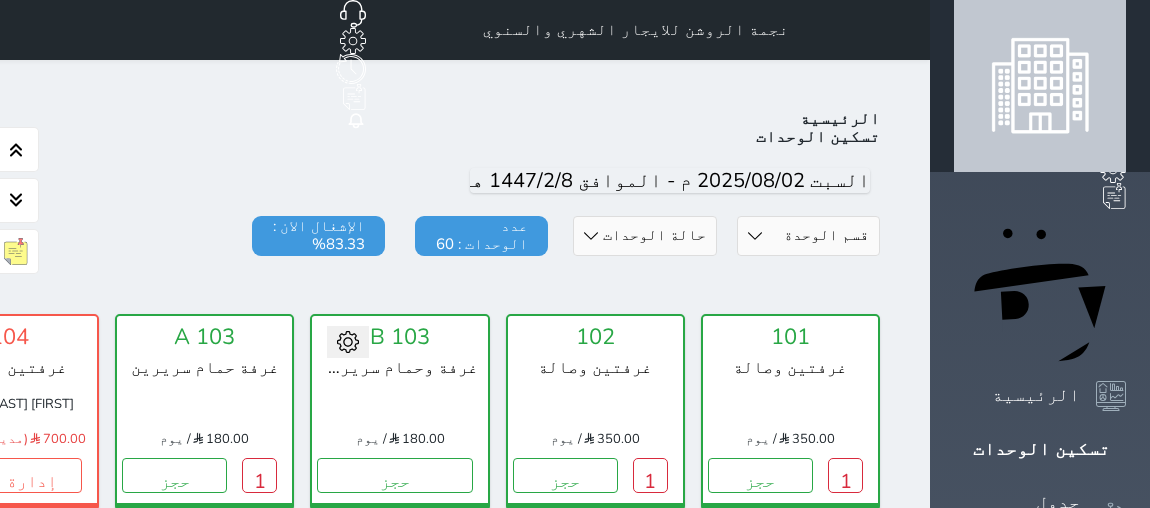 click on "الخروج" at bounding box center (-59, 229) 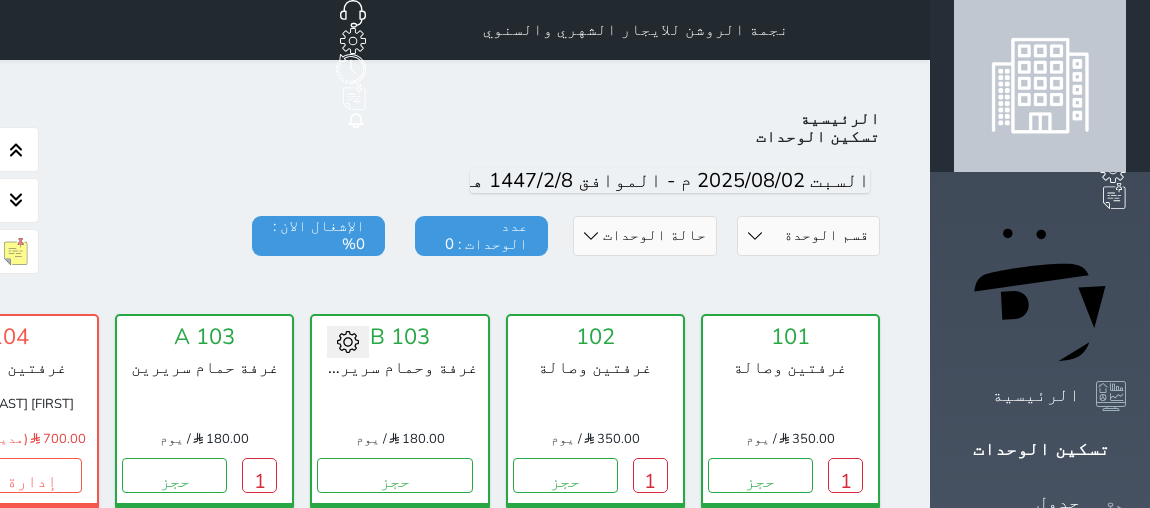 scroll, scrollTop: 82, scrollLeft: 0, axis: vertical 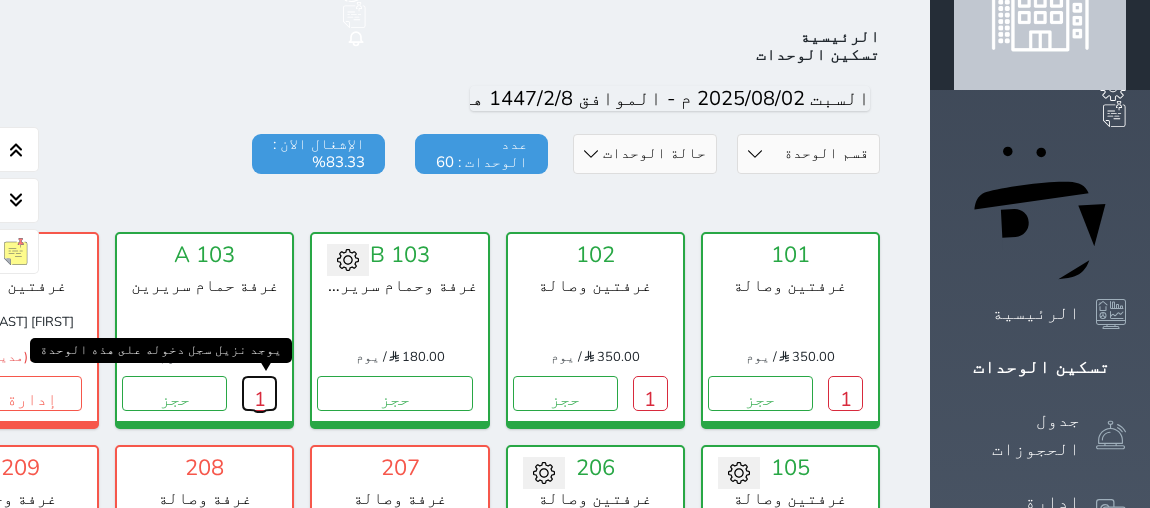 click on "1" at bounding box center [259, 393] 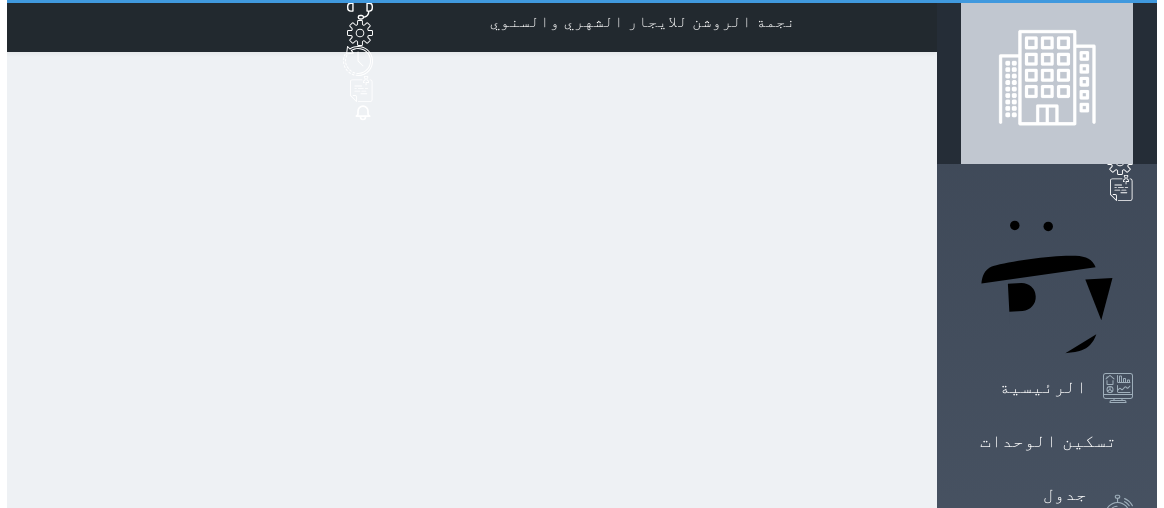 scroll, scrollTop: 0, scrollLeft: 0, axis: both 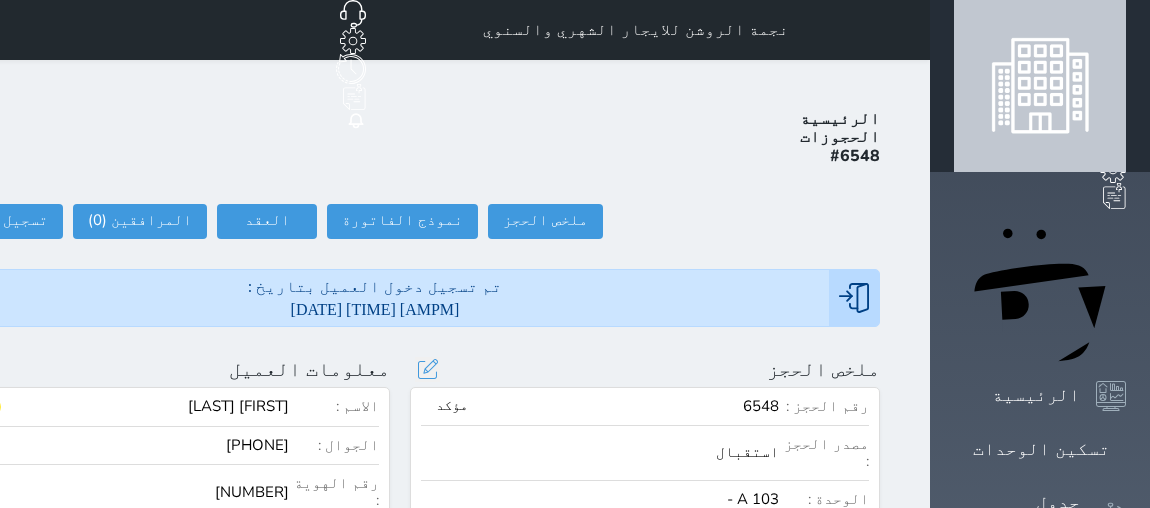 select 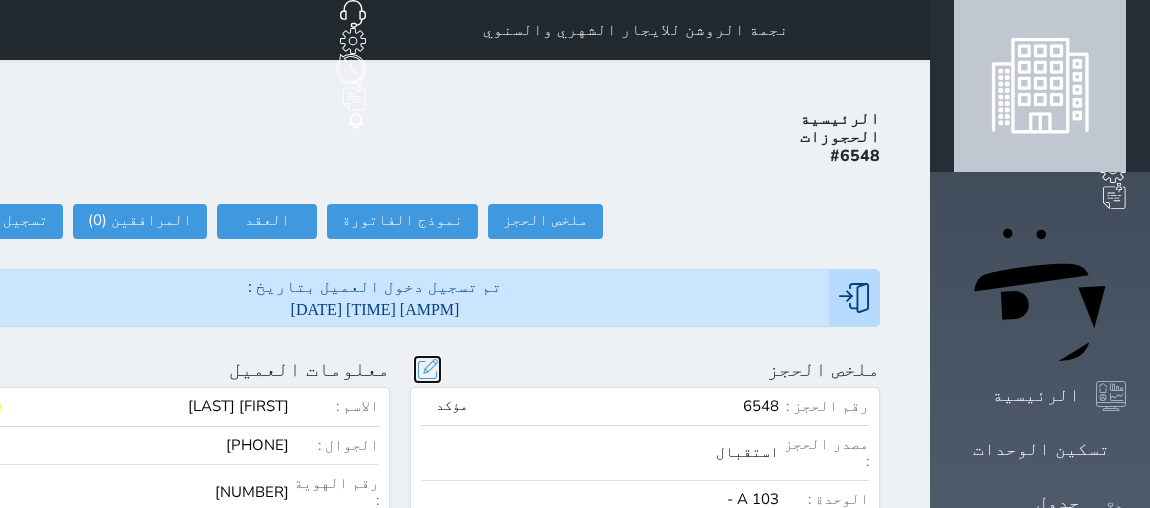 click at bounding box center [427, 369] 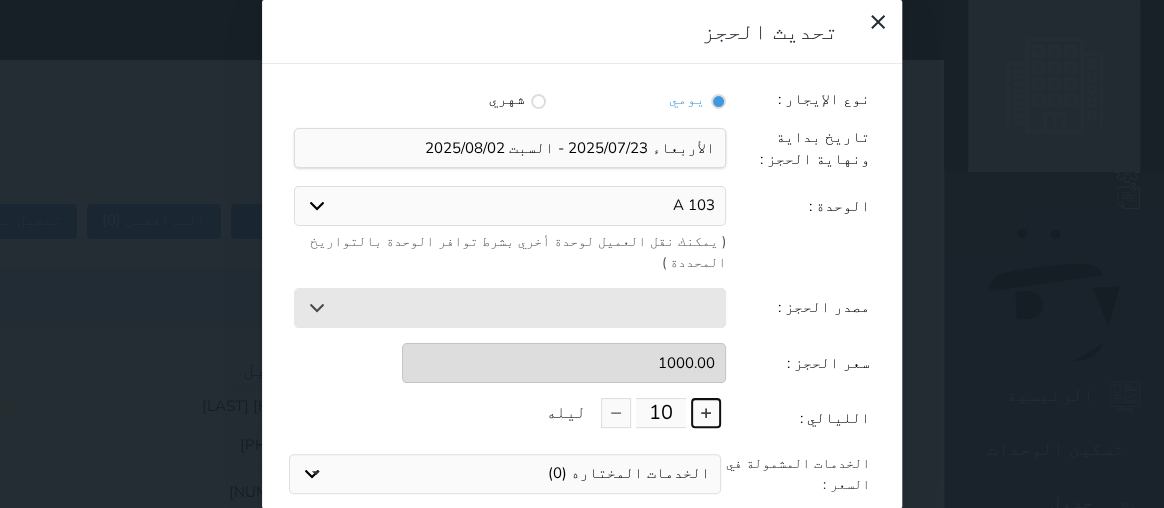 click at bounding box center [706, 413] 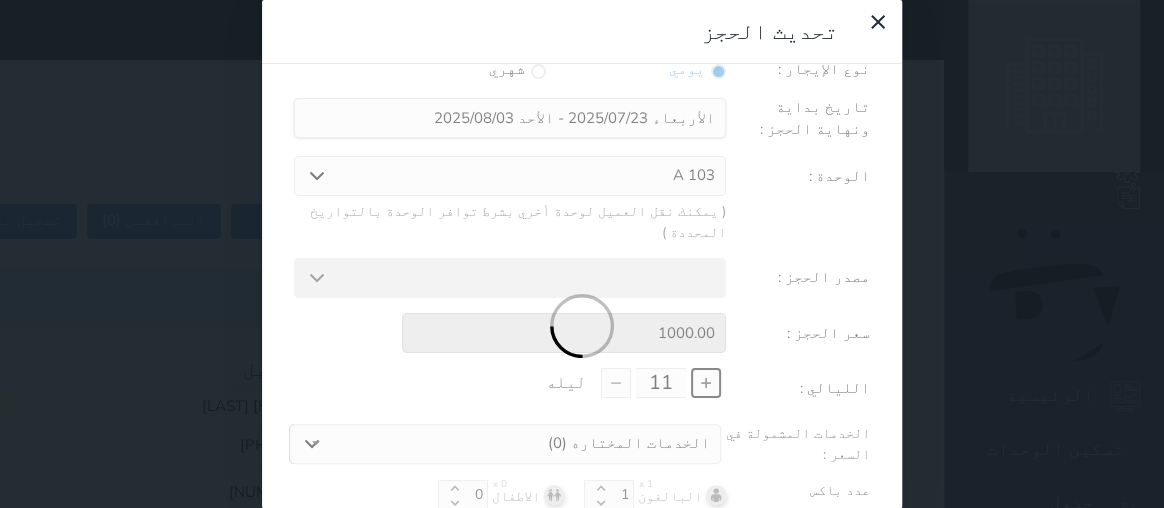 scroll, scrollTop: 47, scrollLeft: 0, axis: vertical 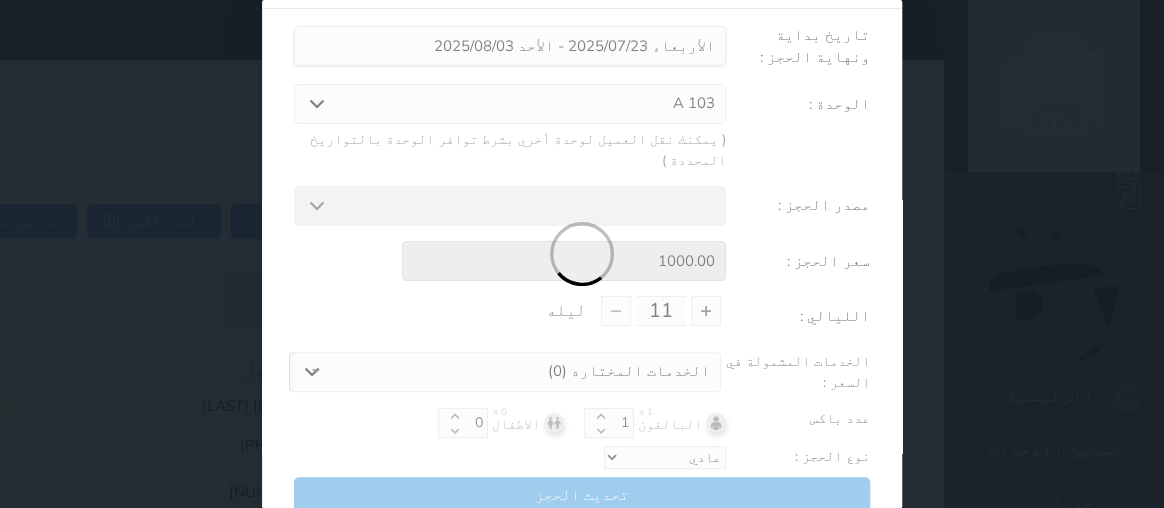 click at bounding box center (582, 254) 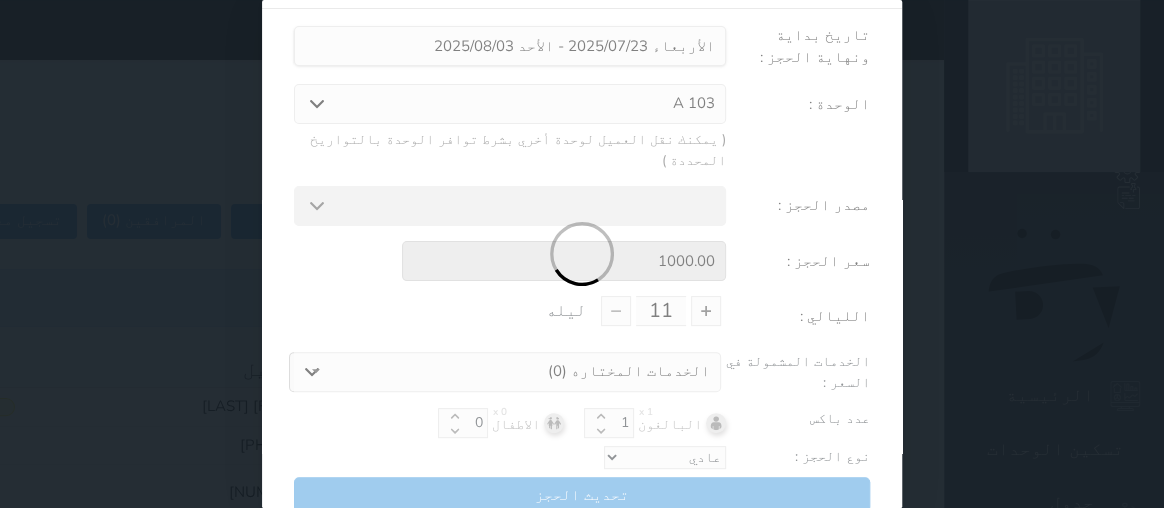 click at bounding box center [582, 254] 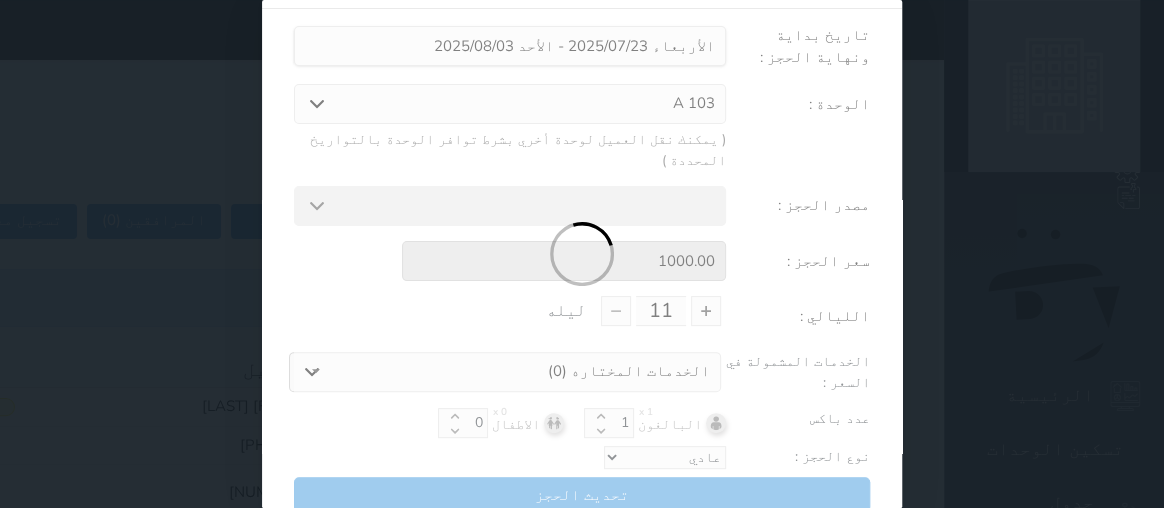 click at bounding box center [582, 254] 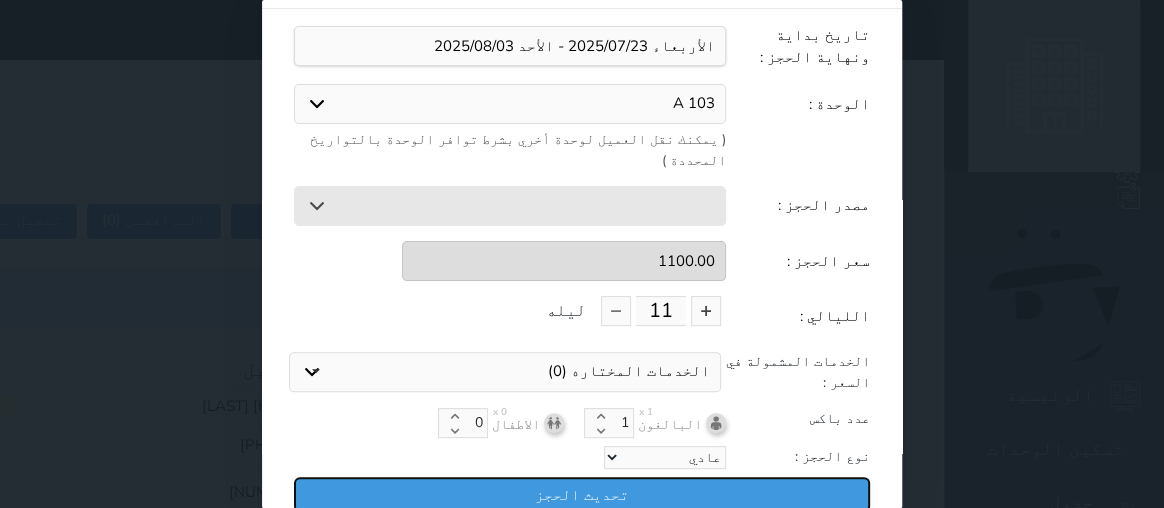 click on "تحديث الحجز" at bounding box center [582, 494] 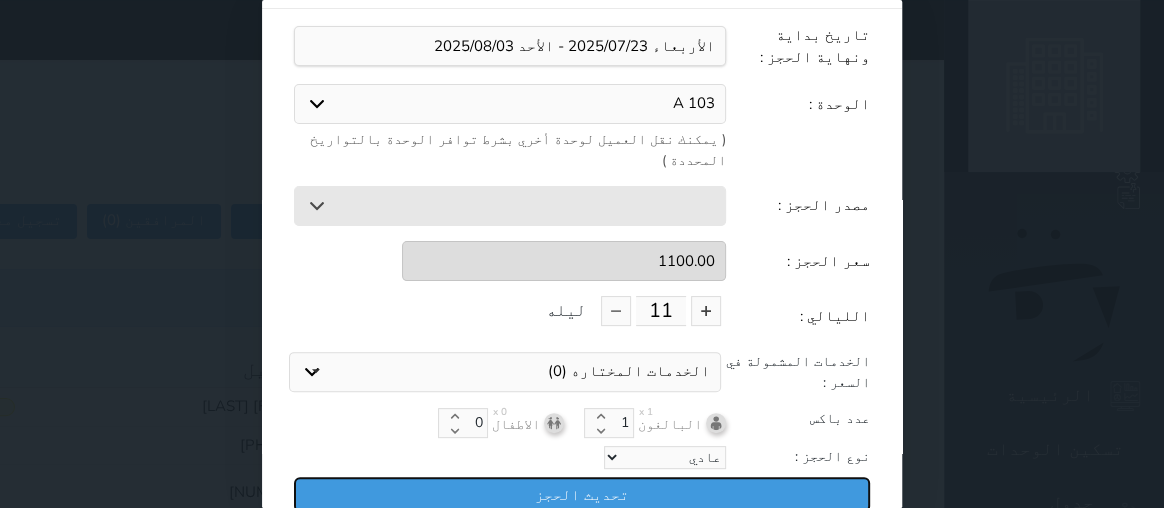 type on "1100" 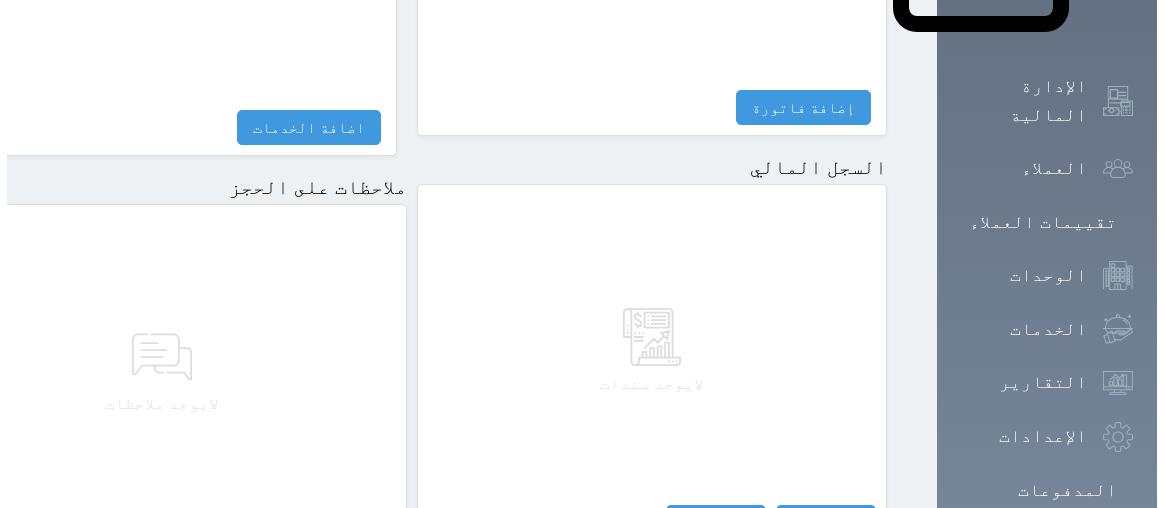 scroll, scrollTop: 1223, scrollLeft: 0, axis: vertical 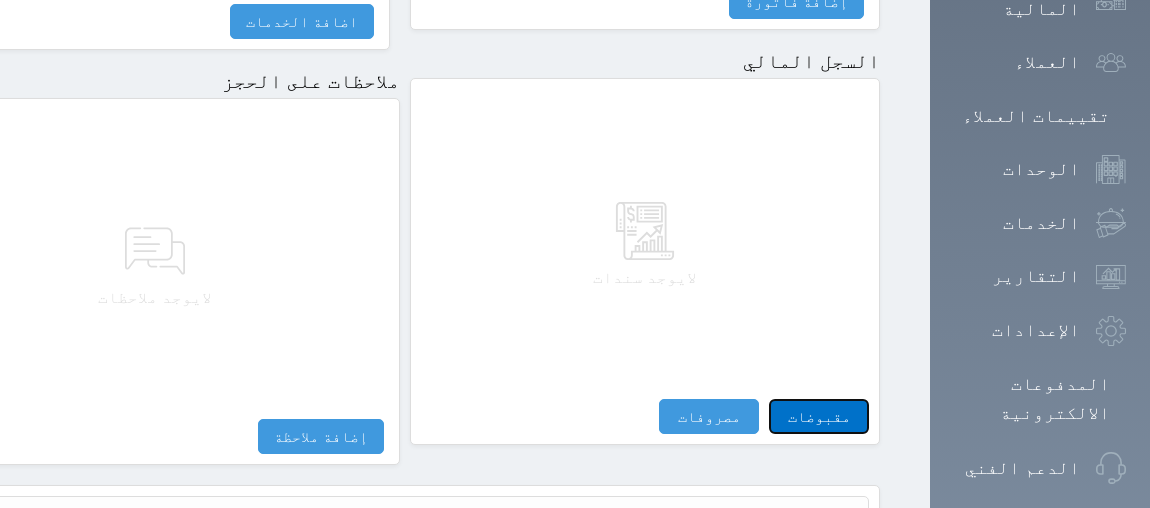 click on "مقبوضات" at bounding box center [819, 416] 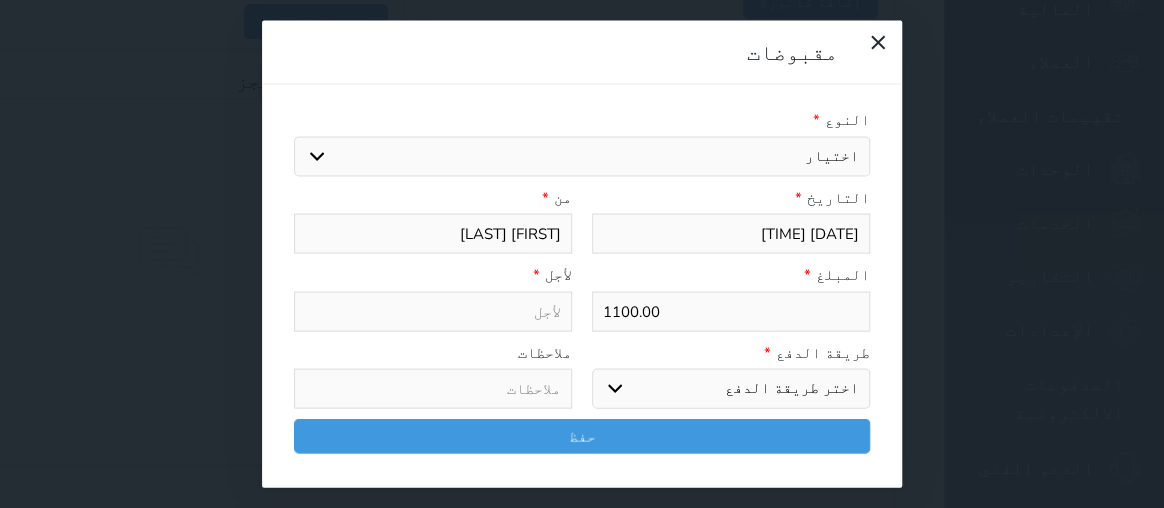 click on "اختيار" at bounding box center (582, 156) 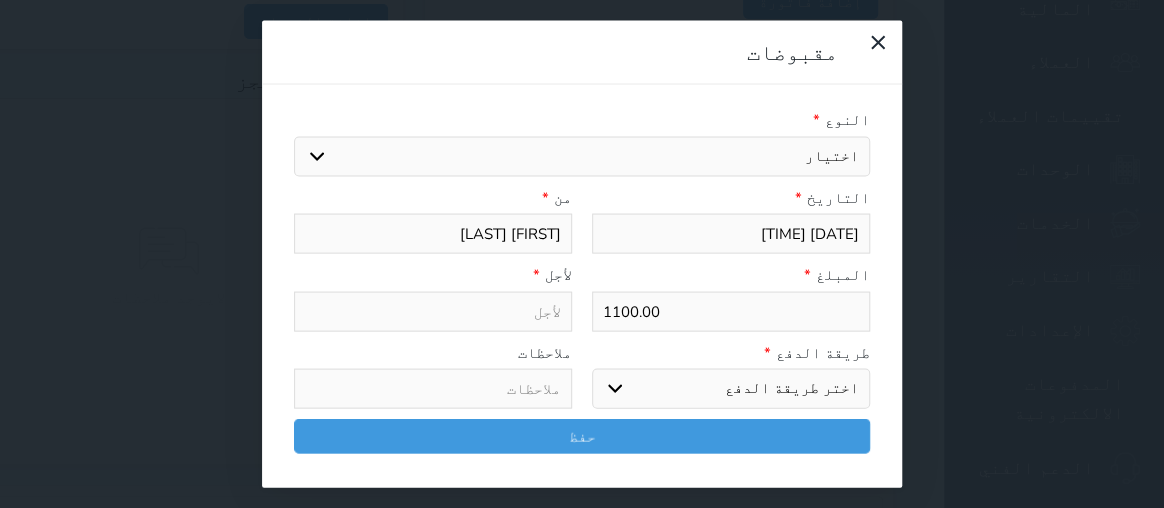 click on "اختيار" at bounding box center [582, 156] 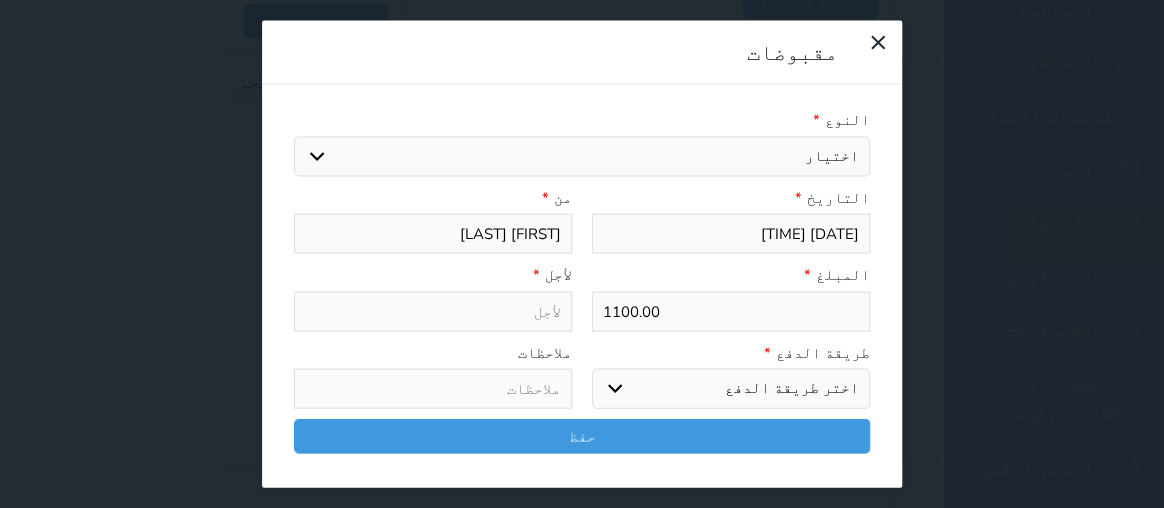 click on "اختيار" at bounding box center [582, 156] 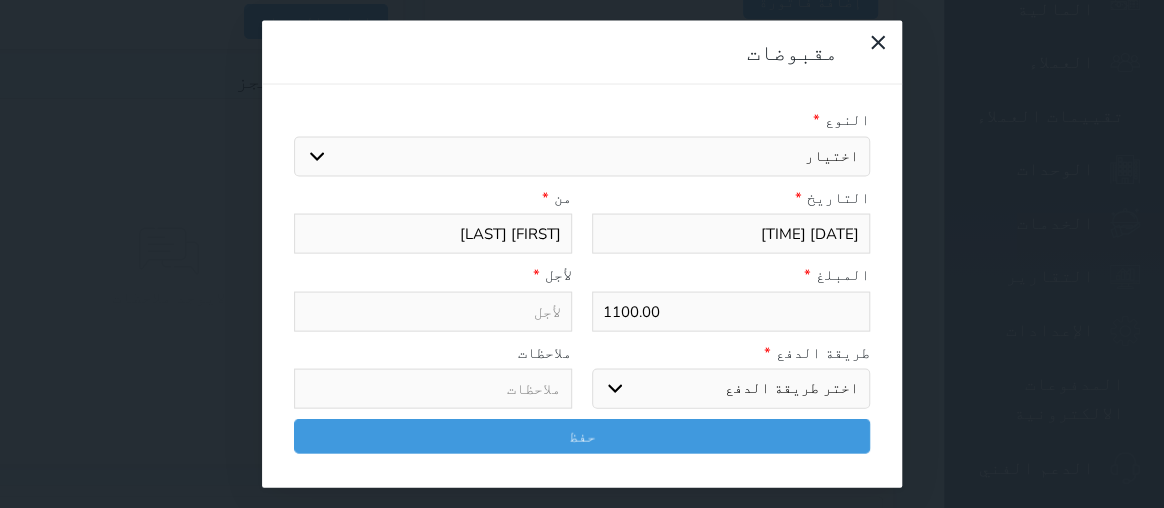 click on "اختر طريقة الدفع   دفع نقدى   تحويل بنكى   مدى   بطاقة ائتمان   آجل" at bounding box center (731, 389) 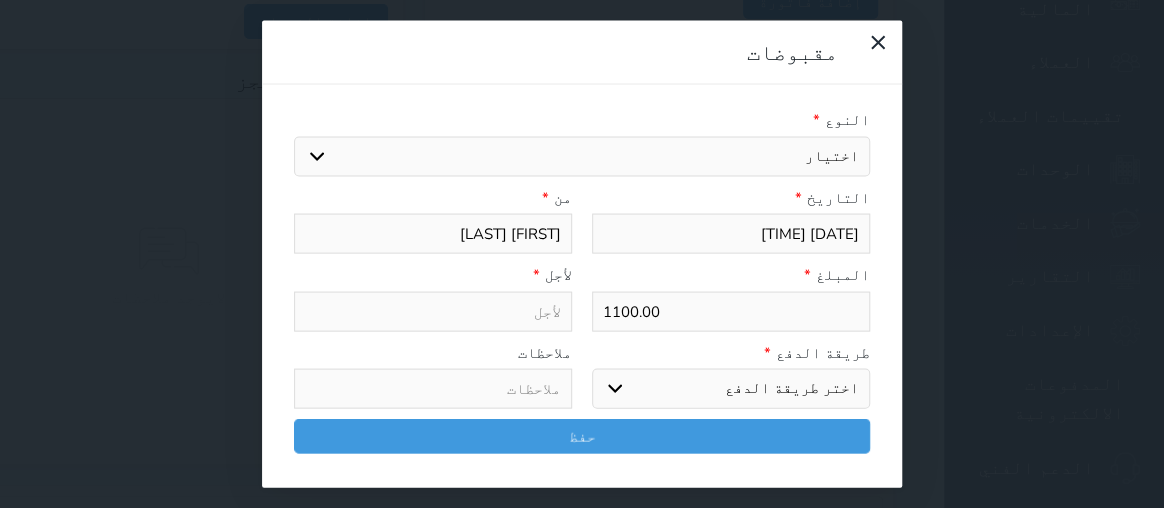 select on "cash" 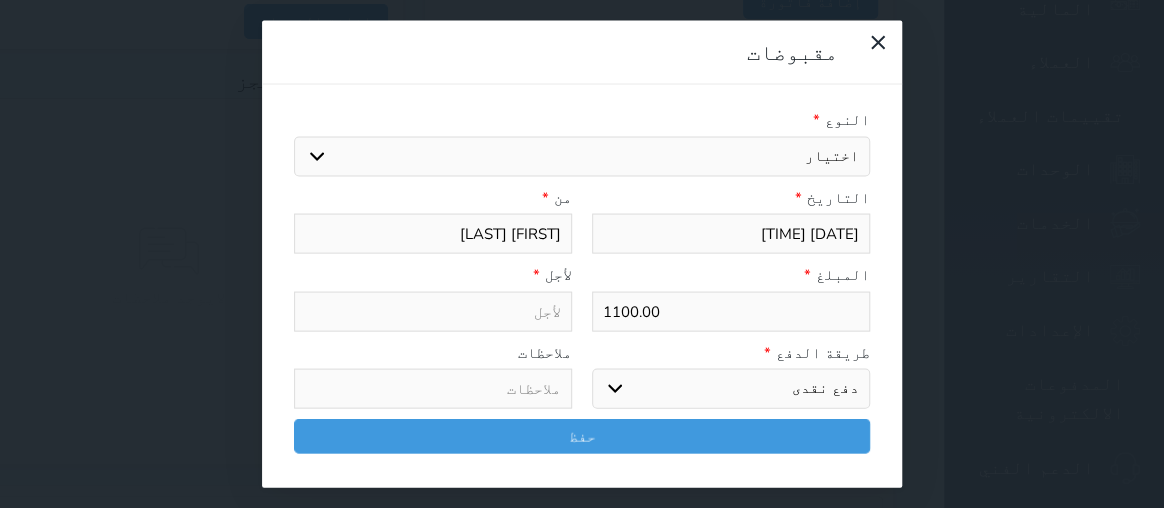 click on "اختر طريقة الدفع   دفع نقدى   تحويل بنكى   مدى   بطاقة ائتمان   آجل" at bounding box center [731, 389] 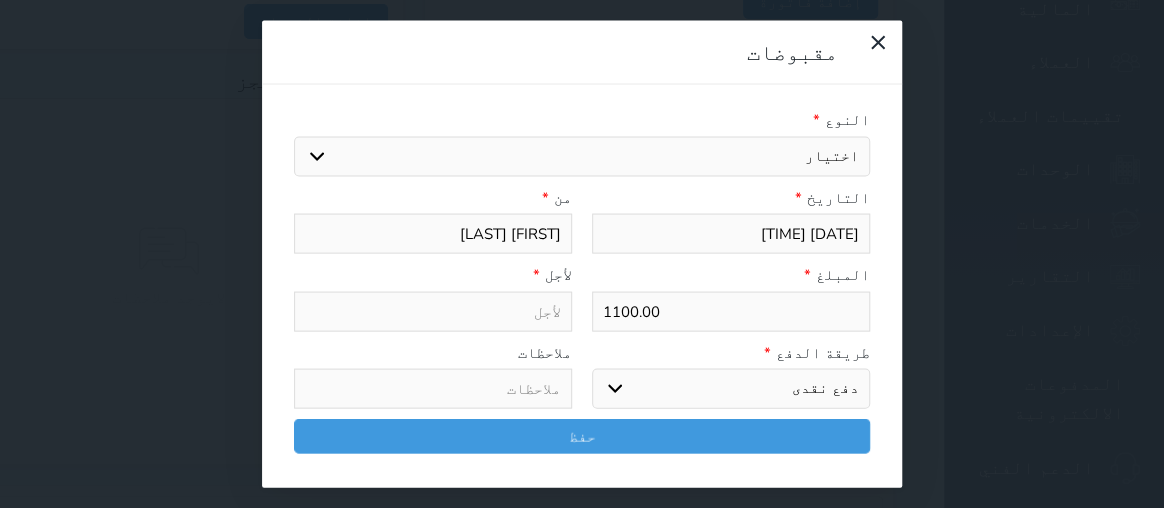 click on "اختيار" at bounding box center [582, 156] 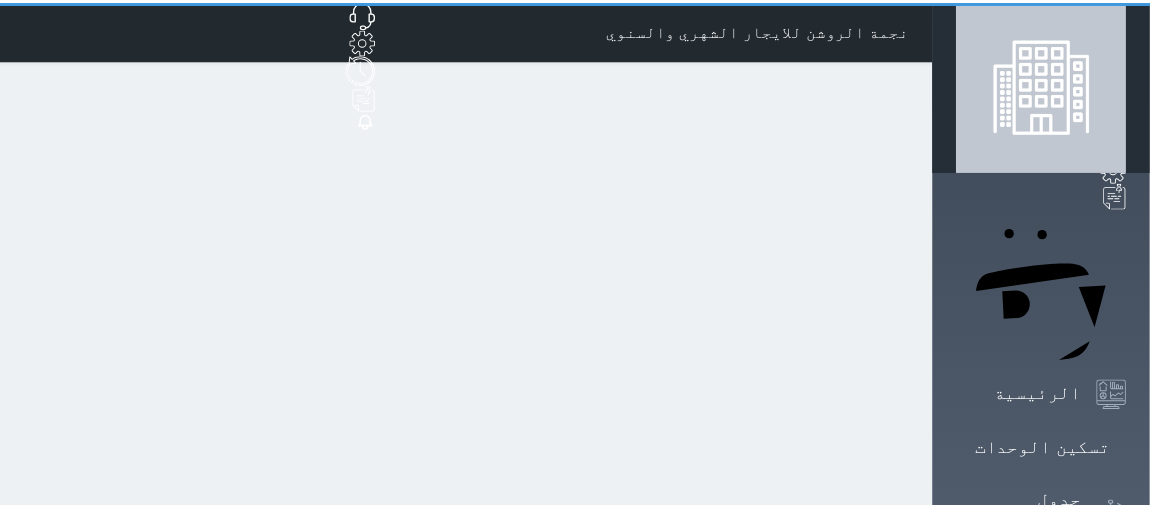scroll, scrollTop: 0, scrollLeft: 0, axis: both 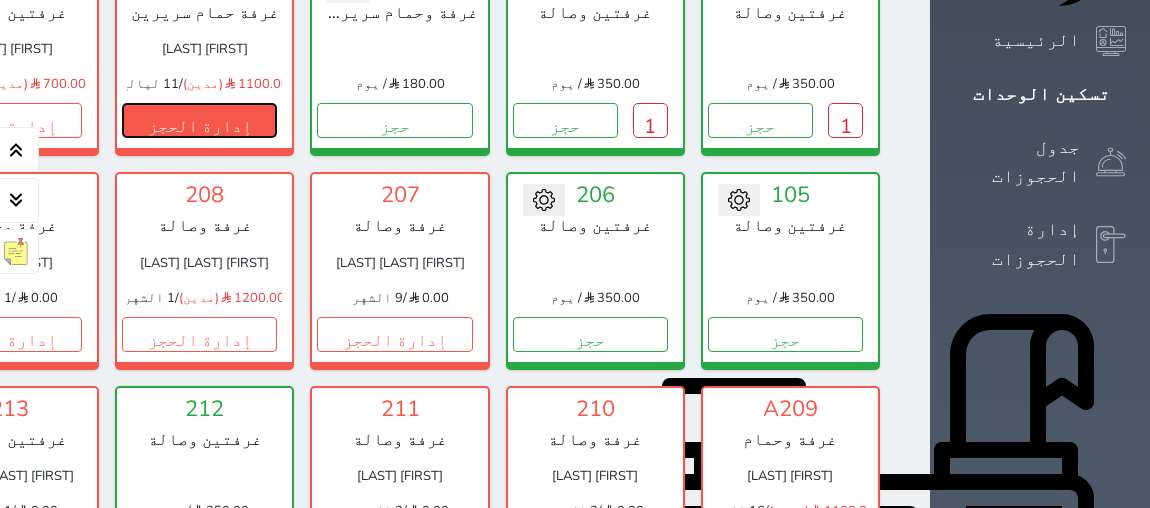 click on "إدارة الحجز" at bounding box center (199, 120) 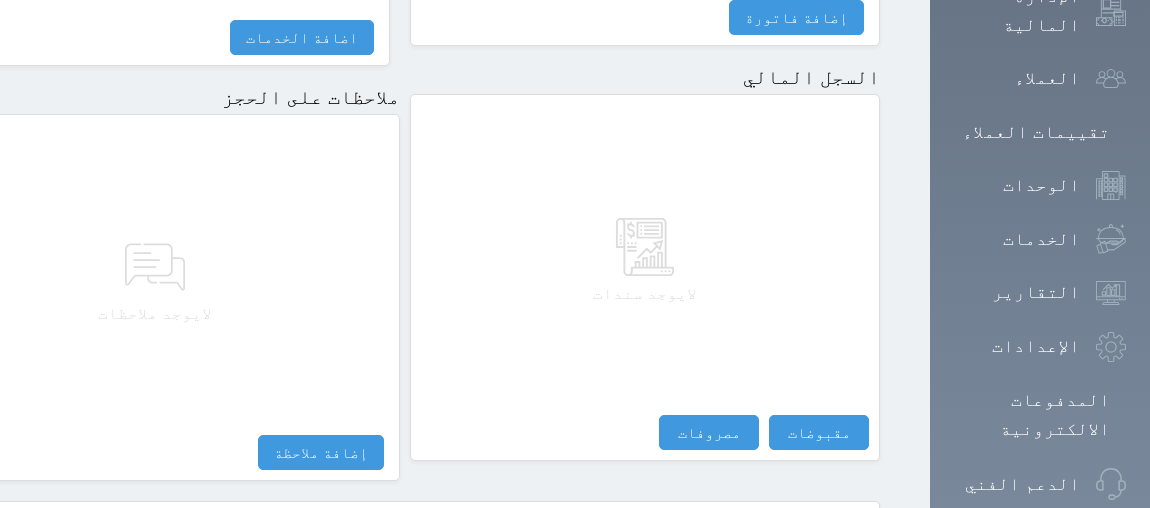 scroll, scrollTop: 1223, scrollLeft: 0, axis: vertical 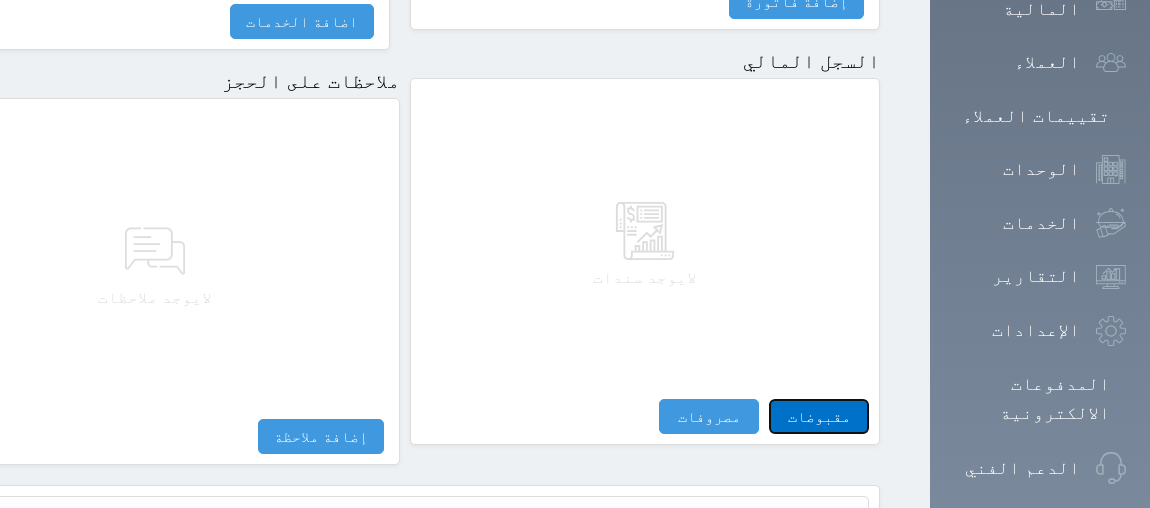 click on "مقبوضات" at bounding box center [819, 416] 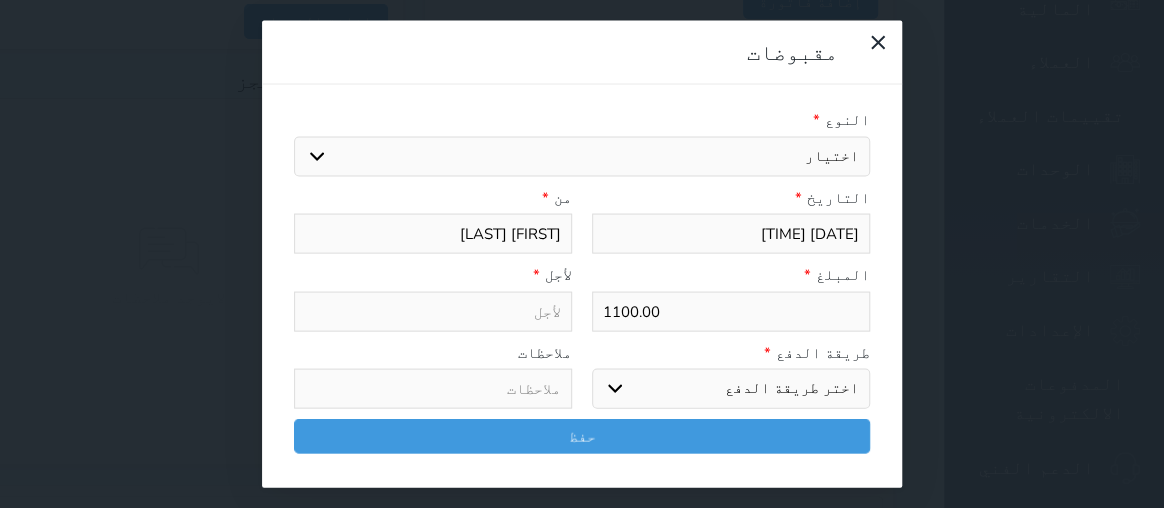 select 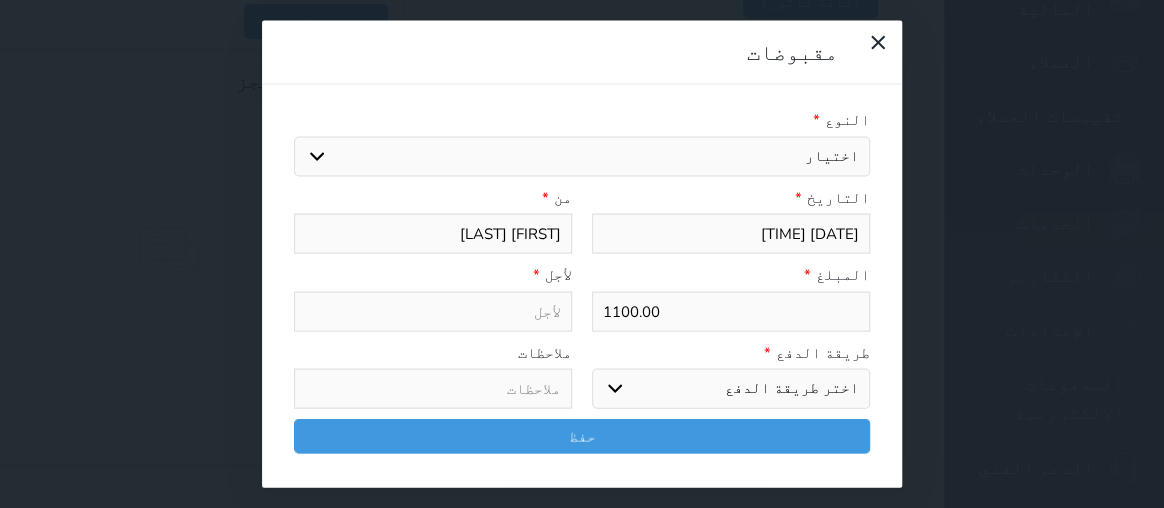 type on "[DATE] [TIME]" 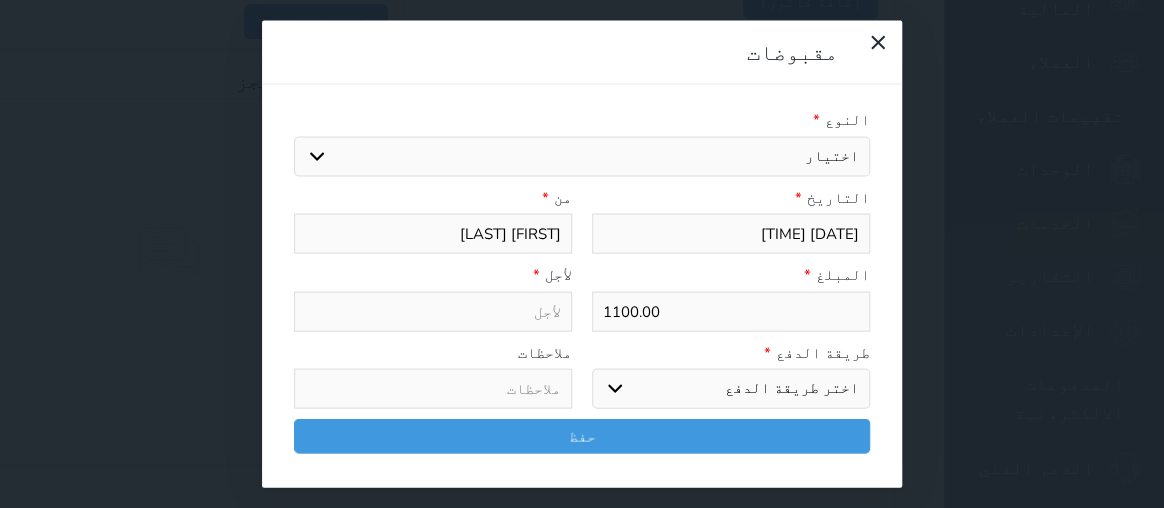 select on "[NUMBER]" 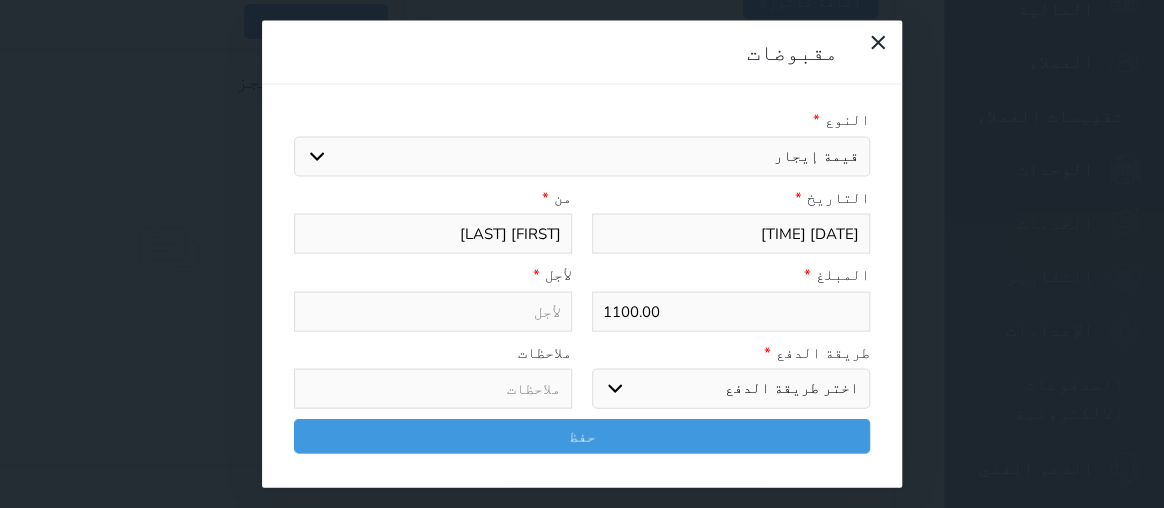 click on "اختيار   مقبوضات عامة قيمة إيجار فواتير تامين عربون لا ينطبق آخر مغسلة واي فاي - الإنترنت مواقف السيارات طعام الأغذية والمشروبات مشروبات المشروبات الباردة المشروبات الساخنة الإفطار غداء عشاء مخبز و كعك حمام سباحة الصالة الرياضية سبا و خدمات الجمال اختيار وإسقاط (خدمات النقل) ميني بار كابل - تلفزيون سرير إضافي تصفيف الشعر التسوق خدمات الجولات السياحية المنظمة خدمات الدليل السياحي إيرادات البقاله" at bounding box center [582, 156] 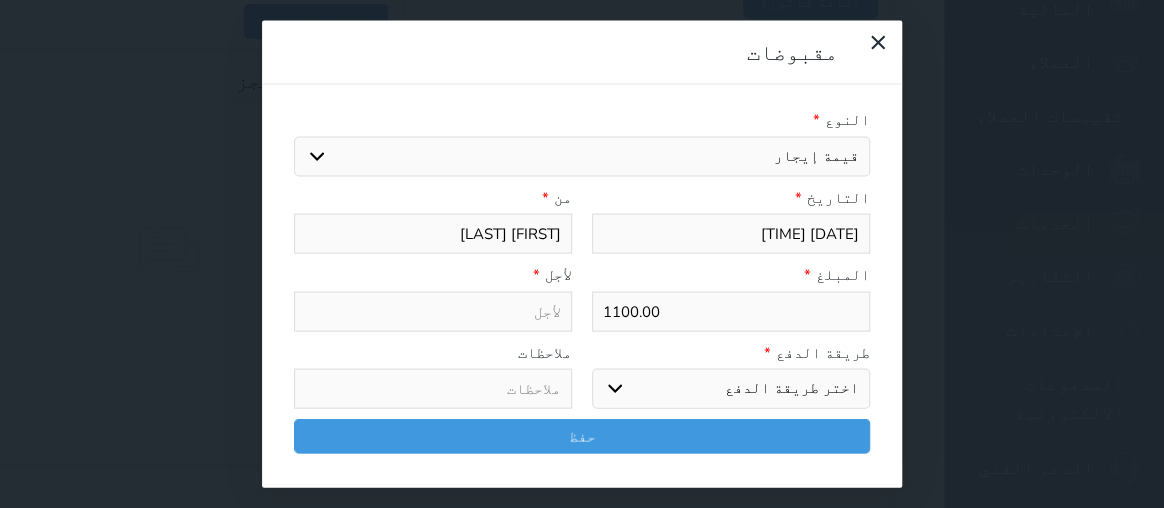 type on "قيمة إيجار - الوحدة - A 103" 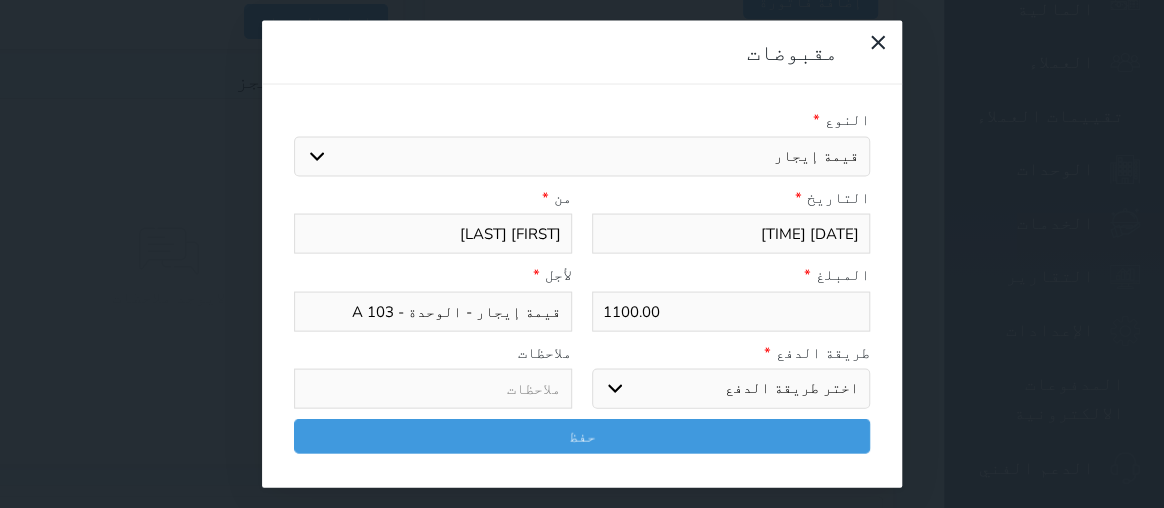drag, startPoint x: 613, startPoint y: 368, endPoint x: 626, endPoint y: 365, distance: 13.341664 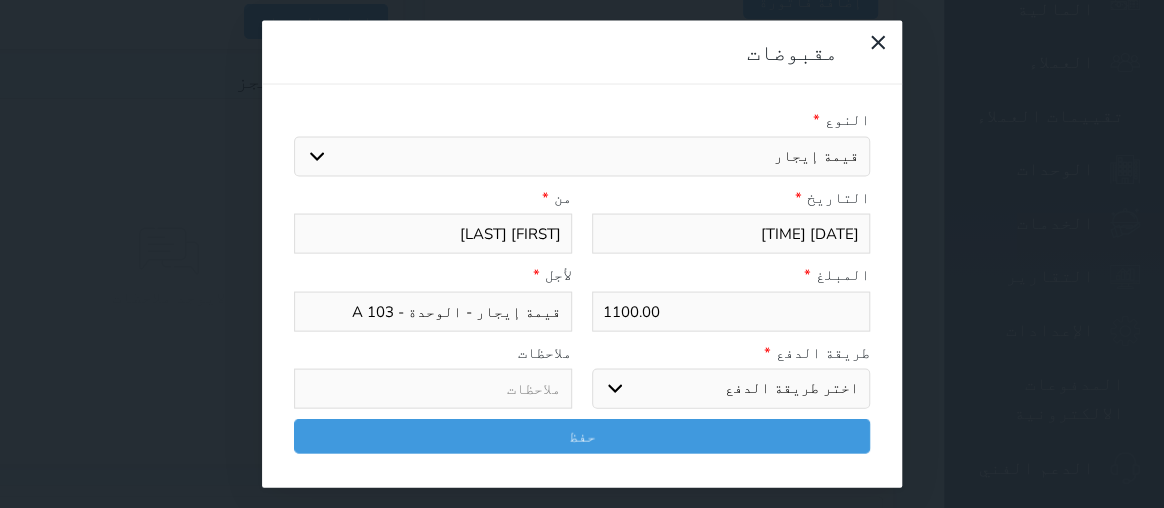 select on "cash" 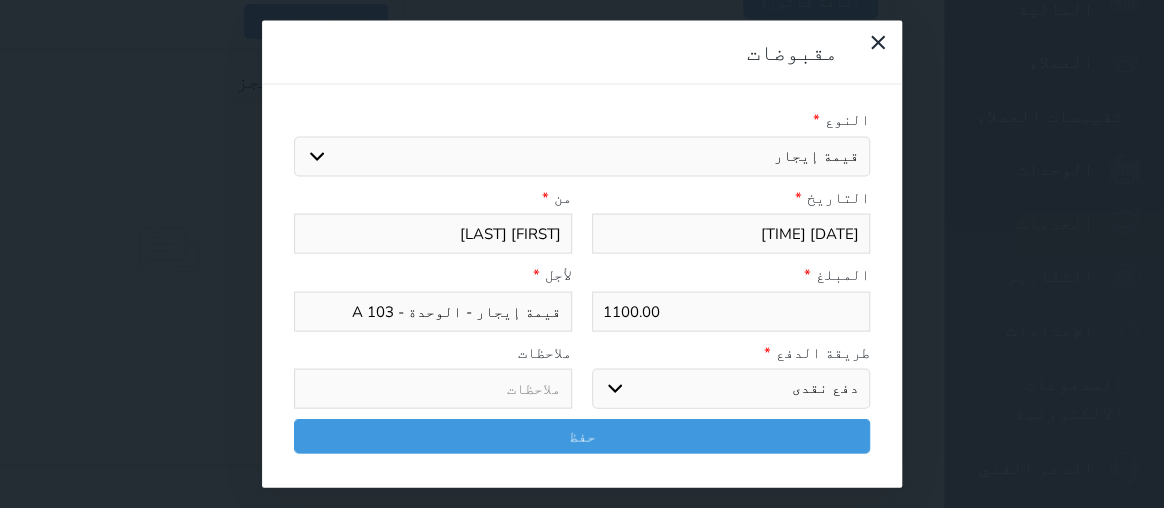 click on "اختر طريقة الدفع   دفع نقدى   تحويل بنكى   مدى   بطاقة ائتمان   آجل" at bounding box center [731, 389] 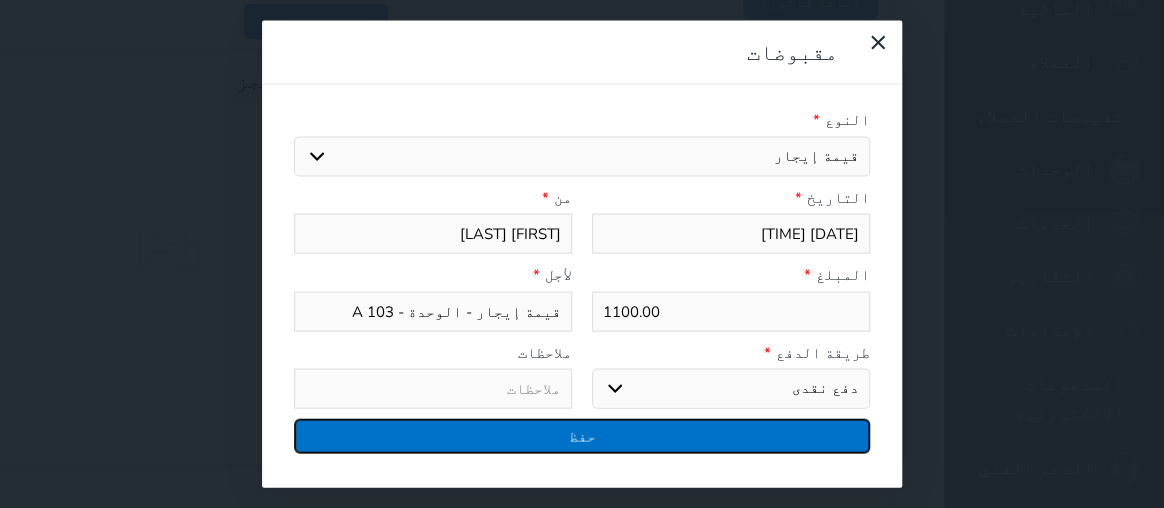 click on "حفظ" at bounding box center [582, 436] 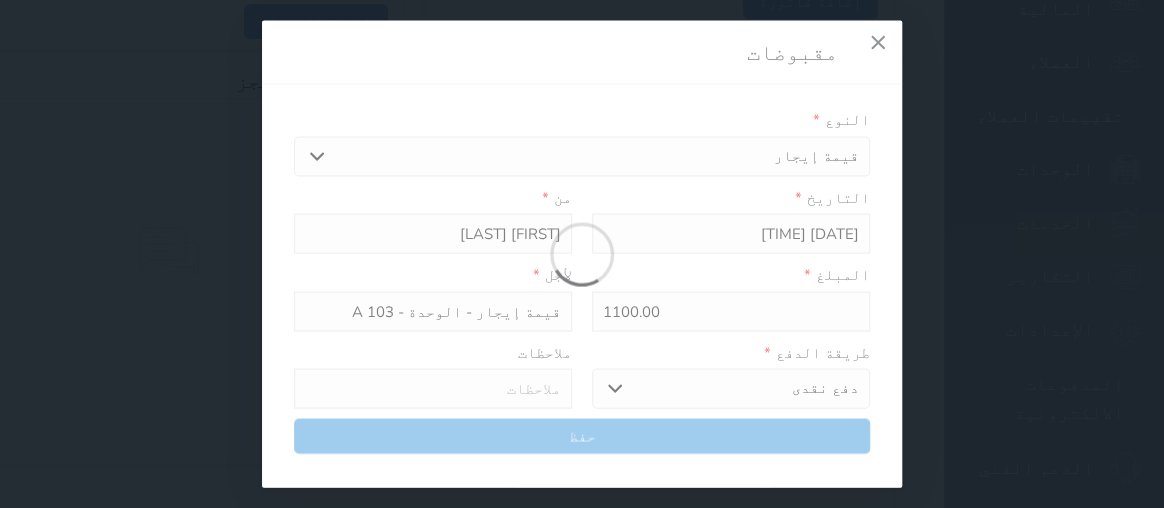 select 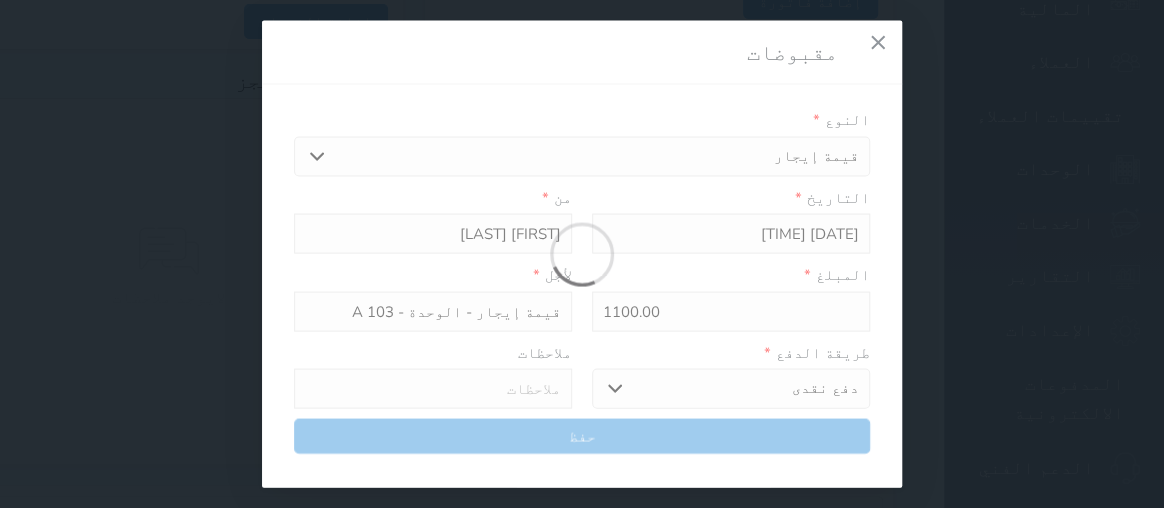 type 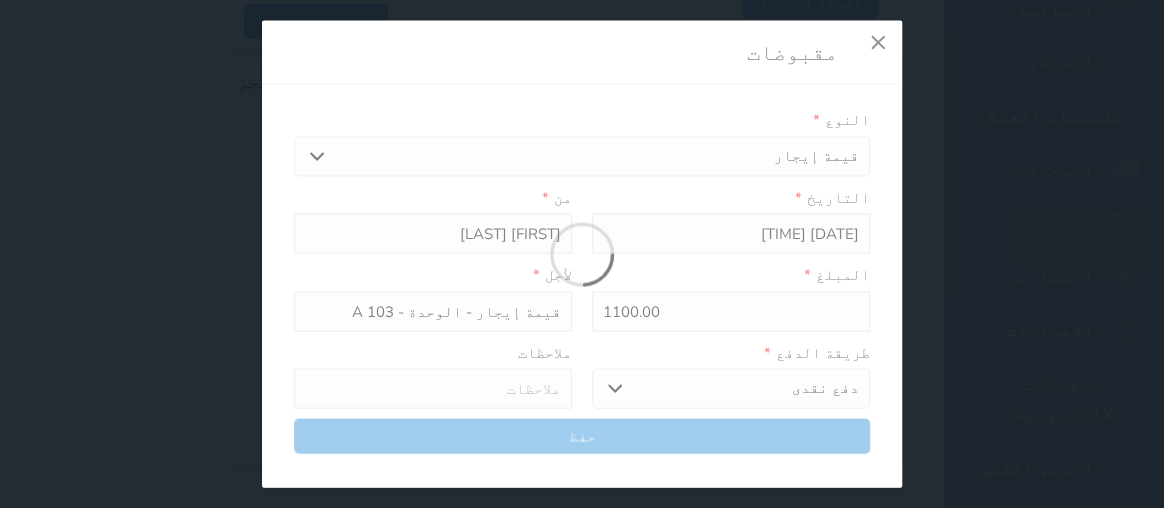 type on "0" 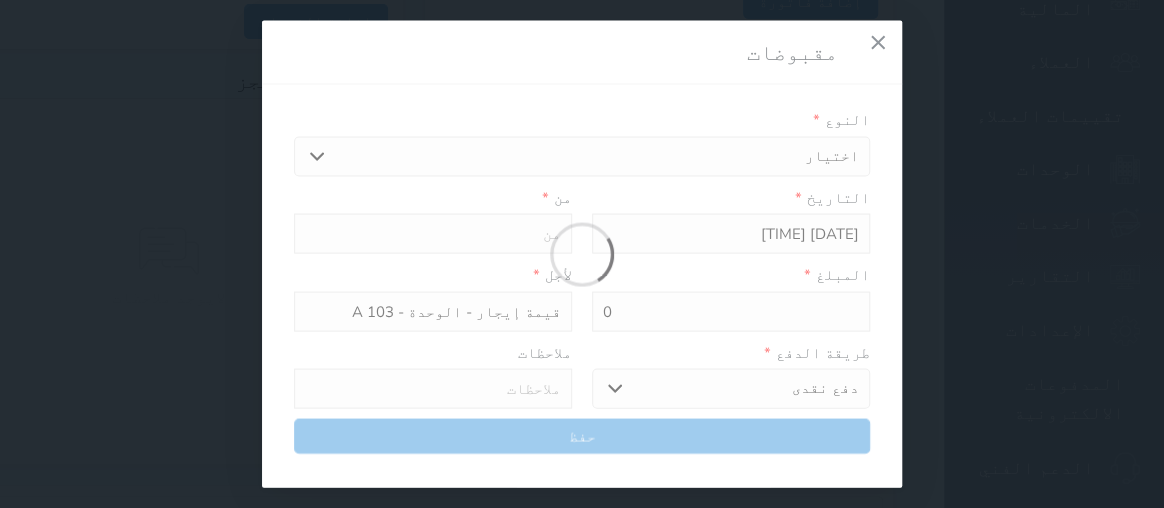 select 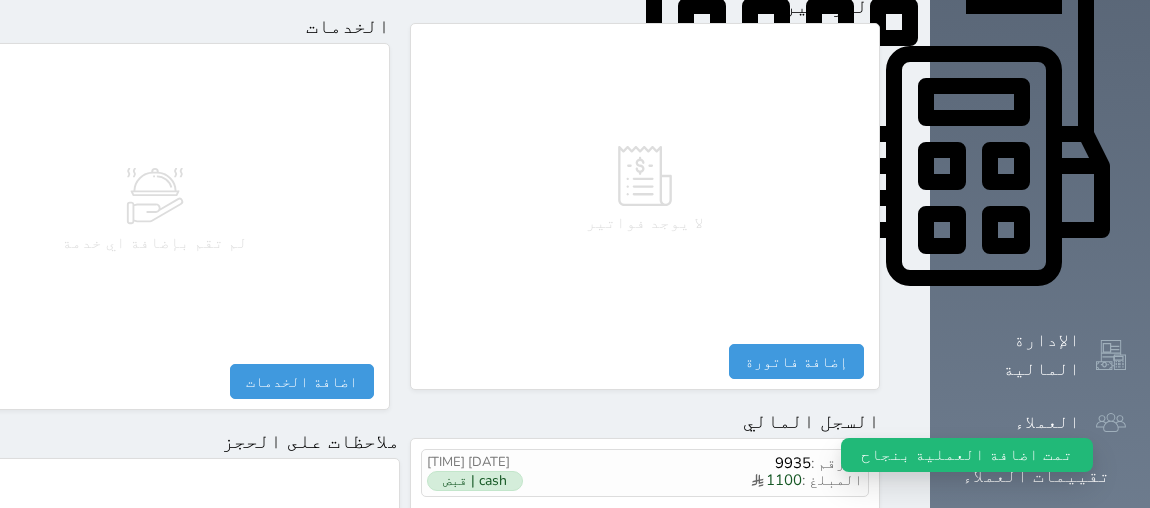 scroll, scrollTop: 860, scrollLeft: 0, axis: vertical 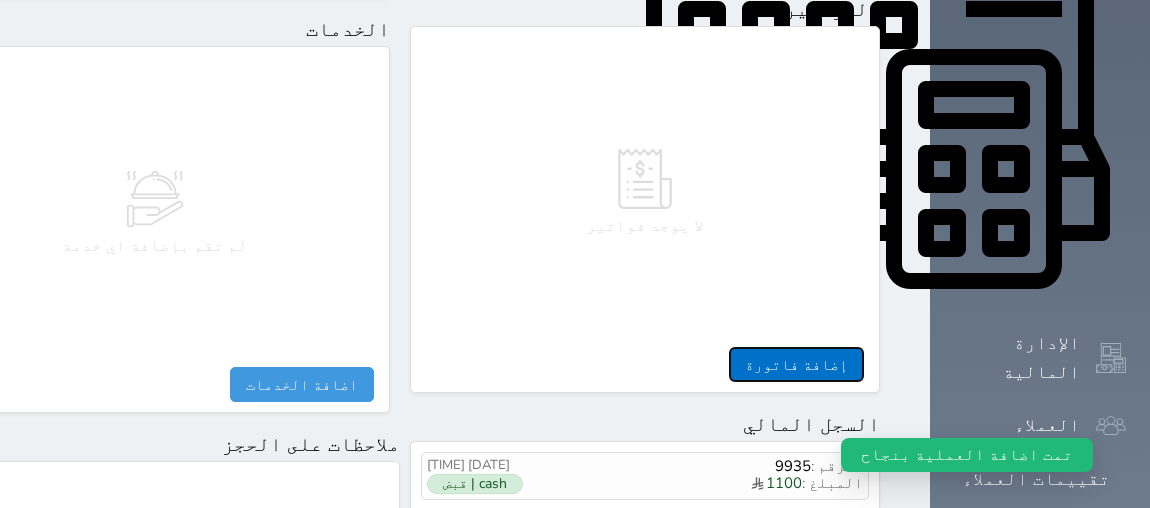 click on "إضافة فاتورة" at bounding box center (796, 364) 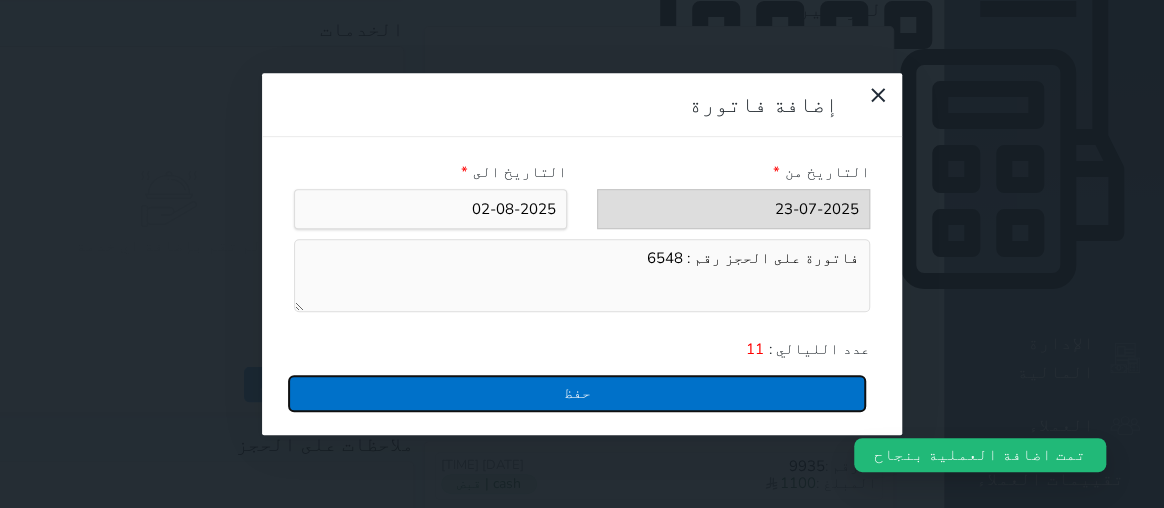 click on "حفظ" at bounding box center [577, 393] 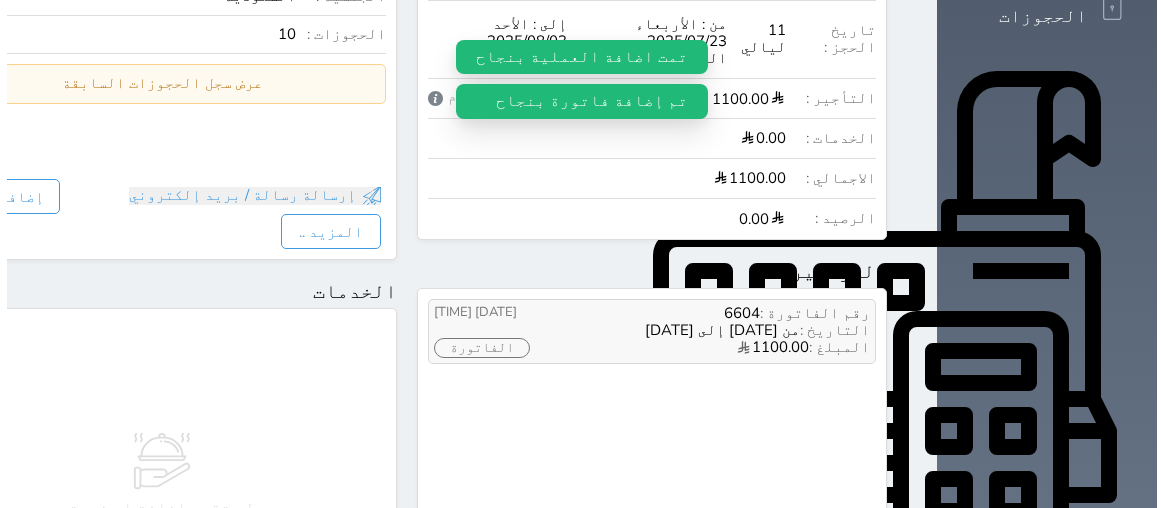 scroll, scrollTop: 587, scrollLeft: 0, axis: vertical 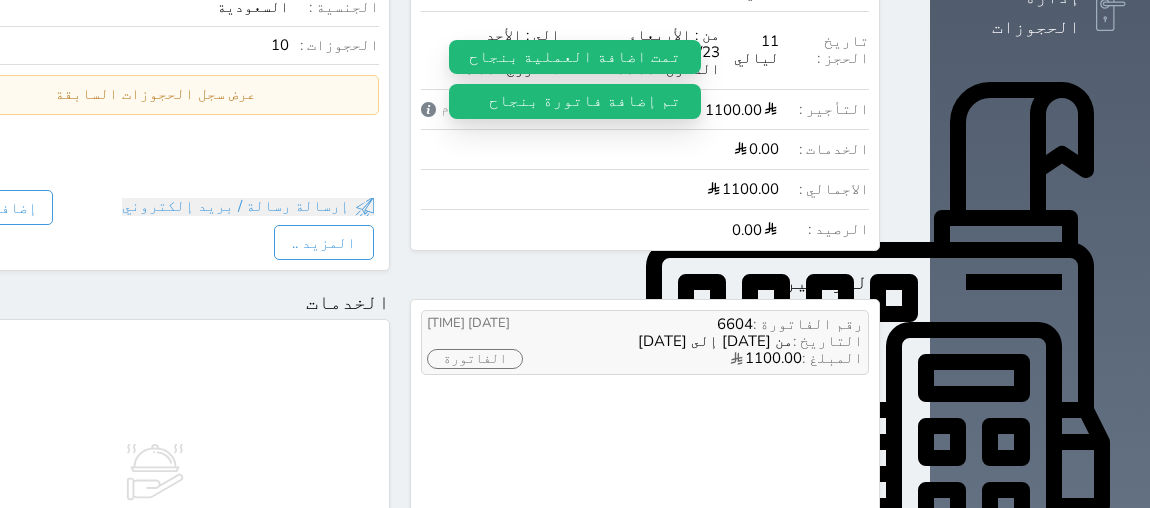 click on "الفاتورة" at bounding box center (475, 359) 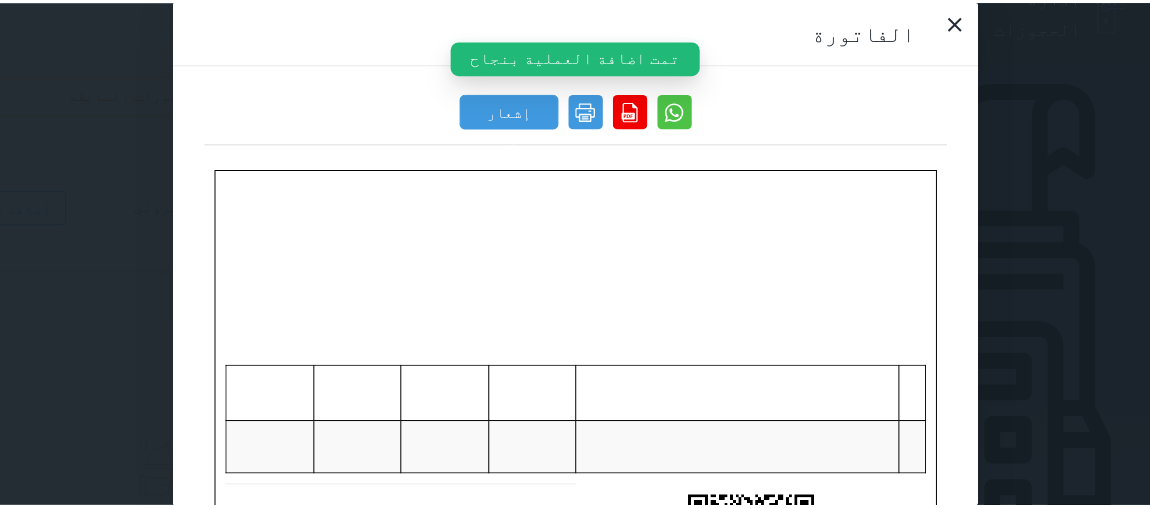 scroll, scrollTop: 0, scrollLeft: 0, axis: both 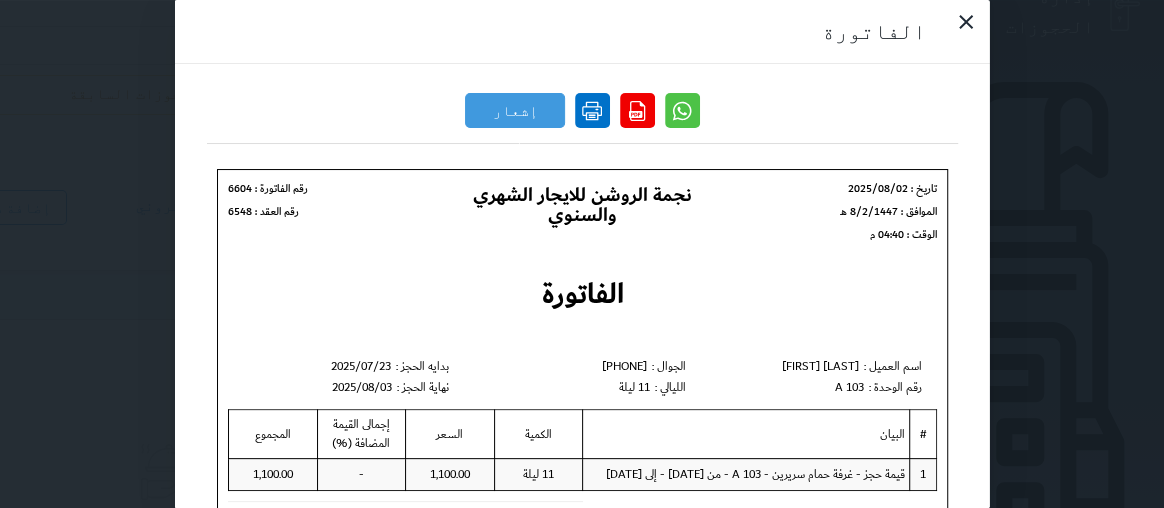 click at bounding box center (592, 110) 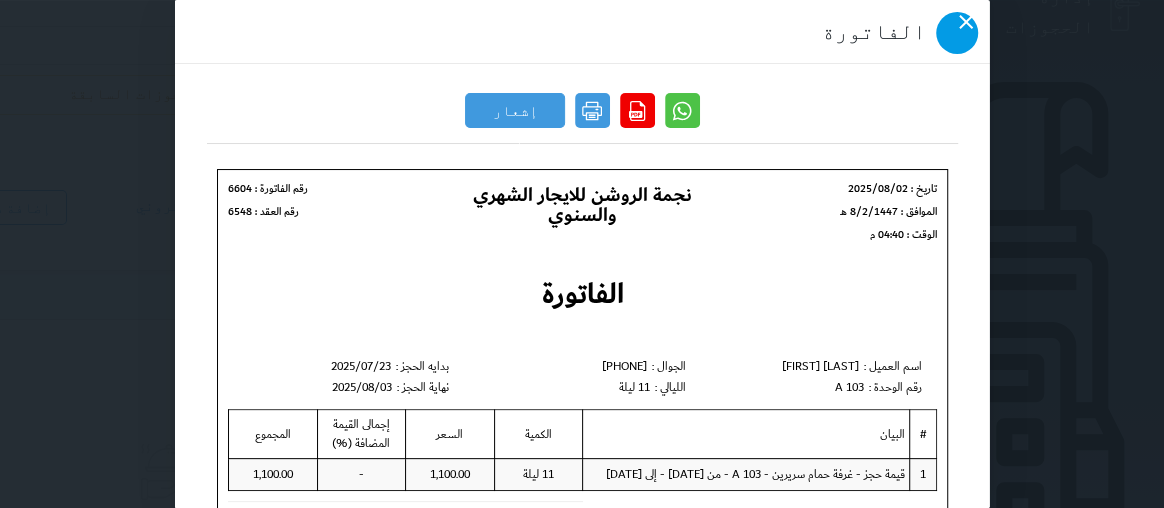 click 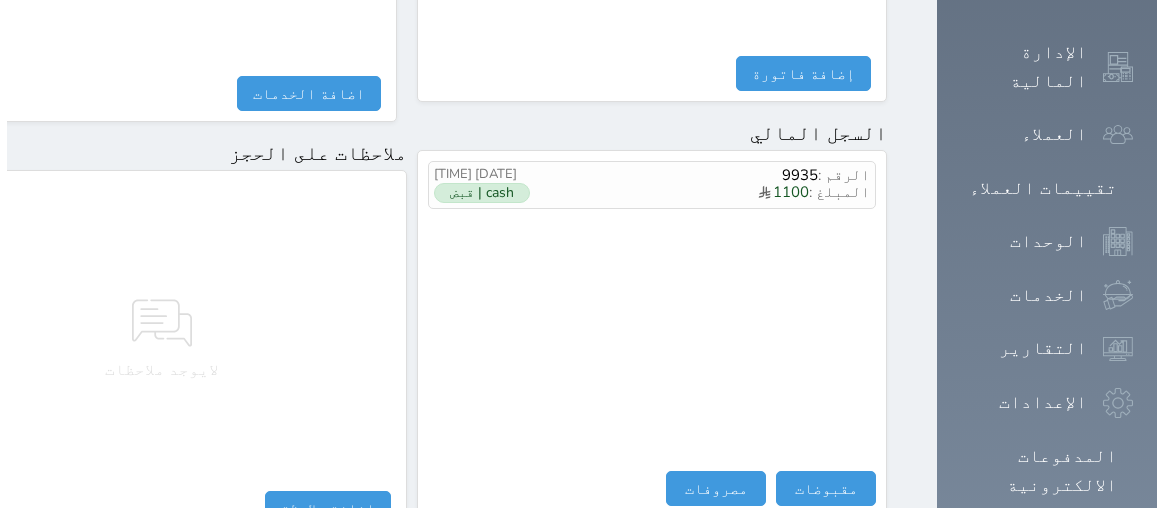 scroll, scrollTop: 1132, scrollLeft: 0, axis: vertical 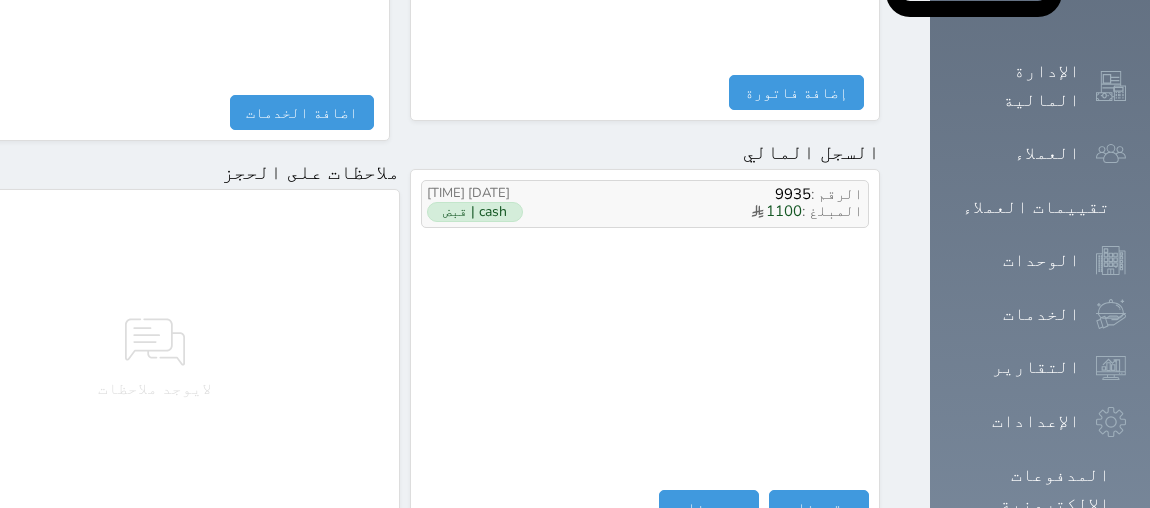 click on "cash | قبض" at bounding box center [475, 212] 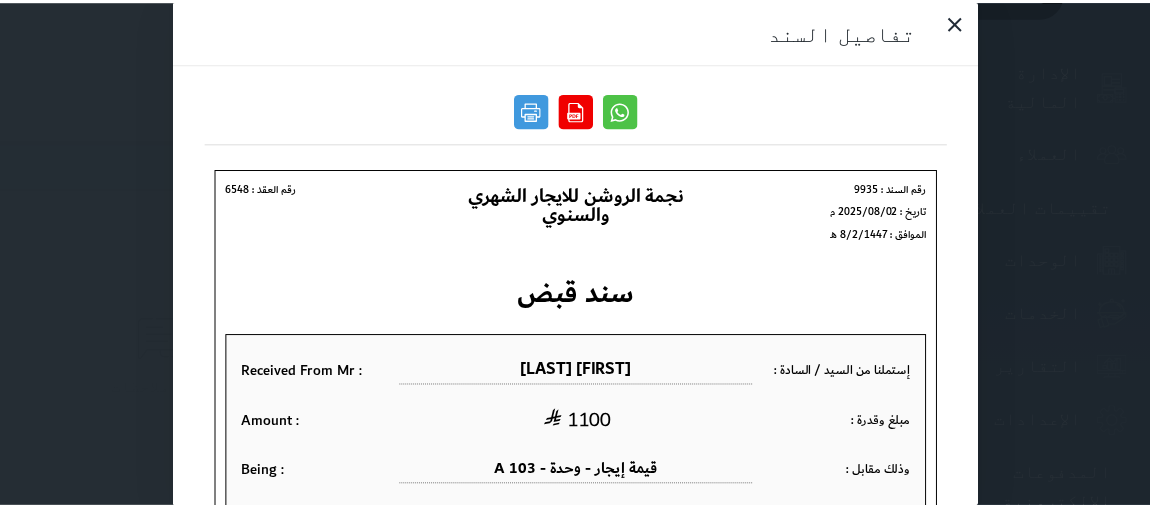 scroll, scrollTop: 0, scrollLeft: 0, axis: both 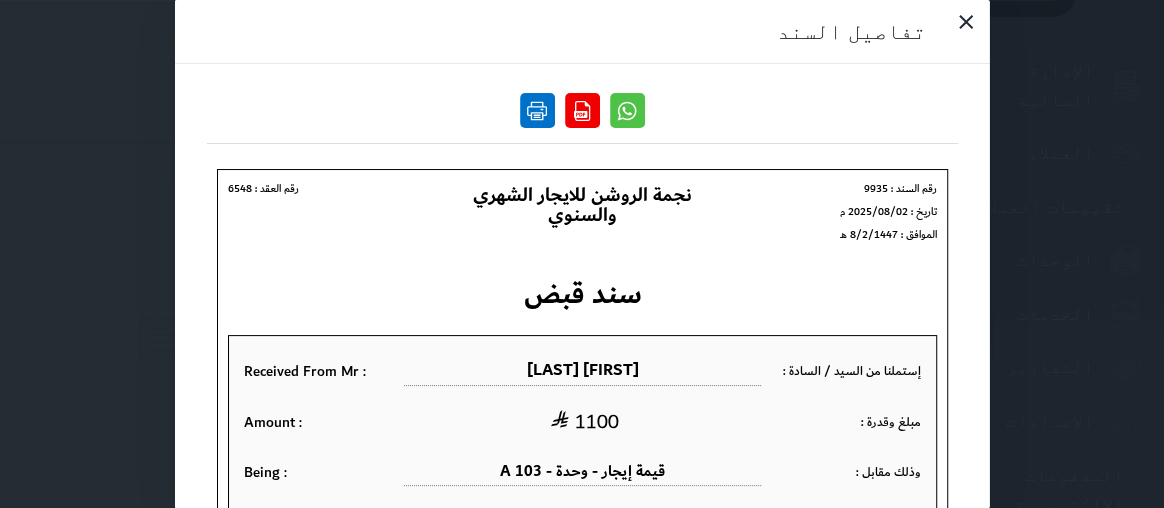 click at bounding box center (537, 110) 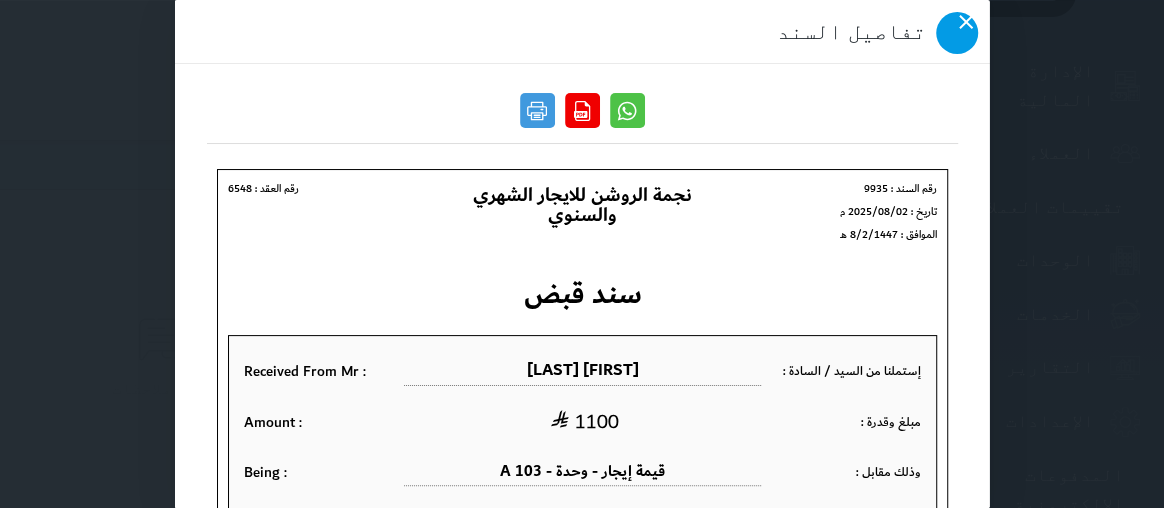 click 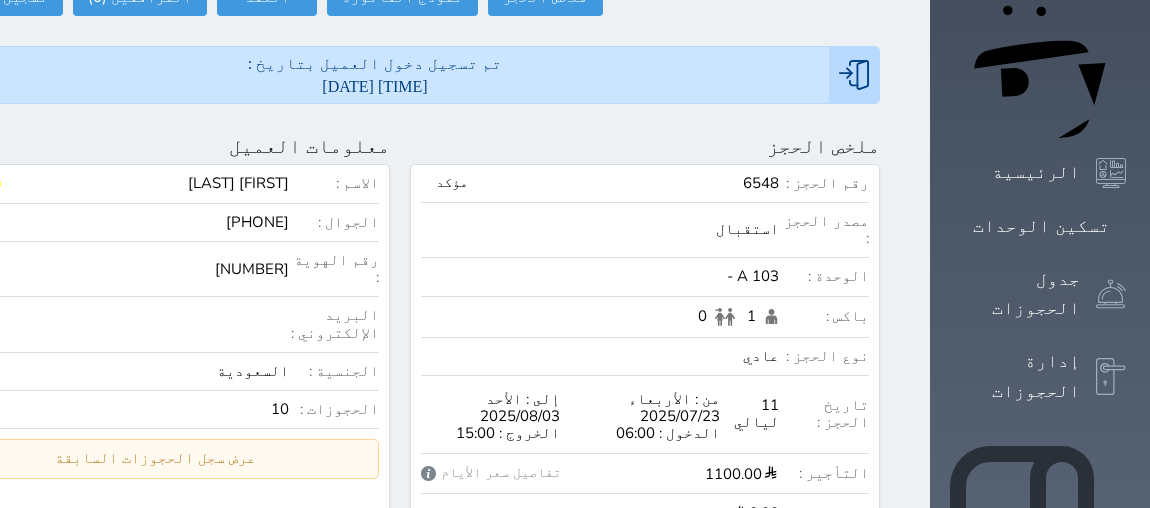 scroll, scrollTop: 0, scrollLeft: 0, axis: both 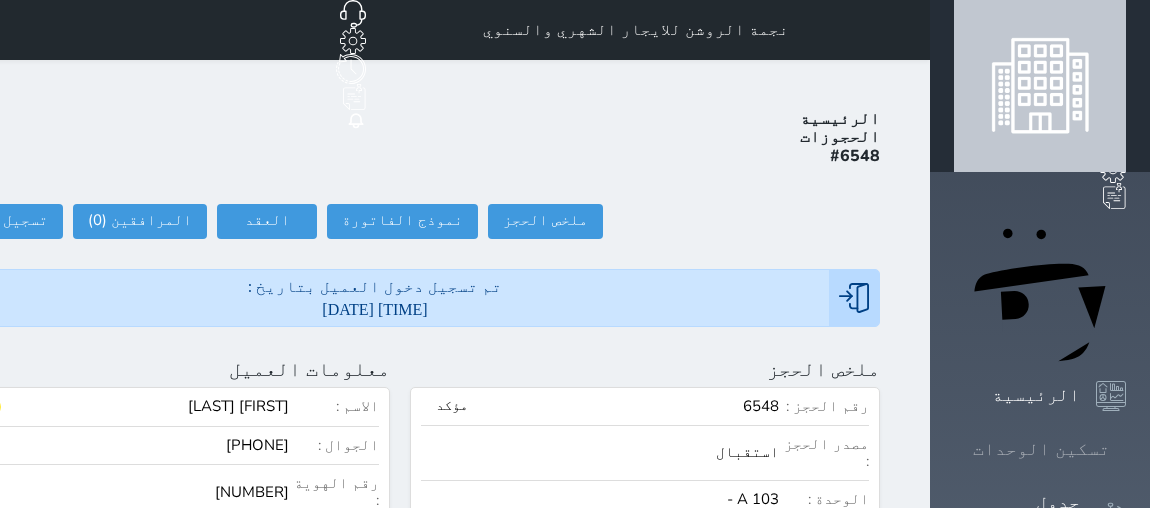 click 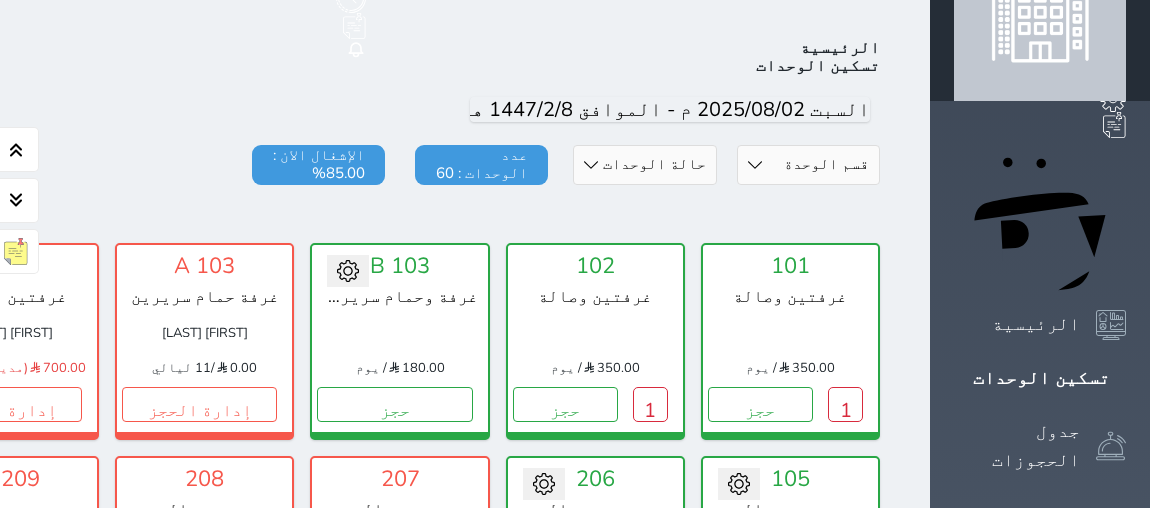 scroll, scrollTop: 0, scrollLeft: 0, axis: both 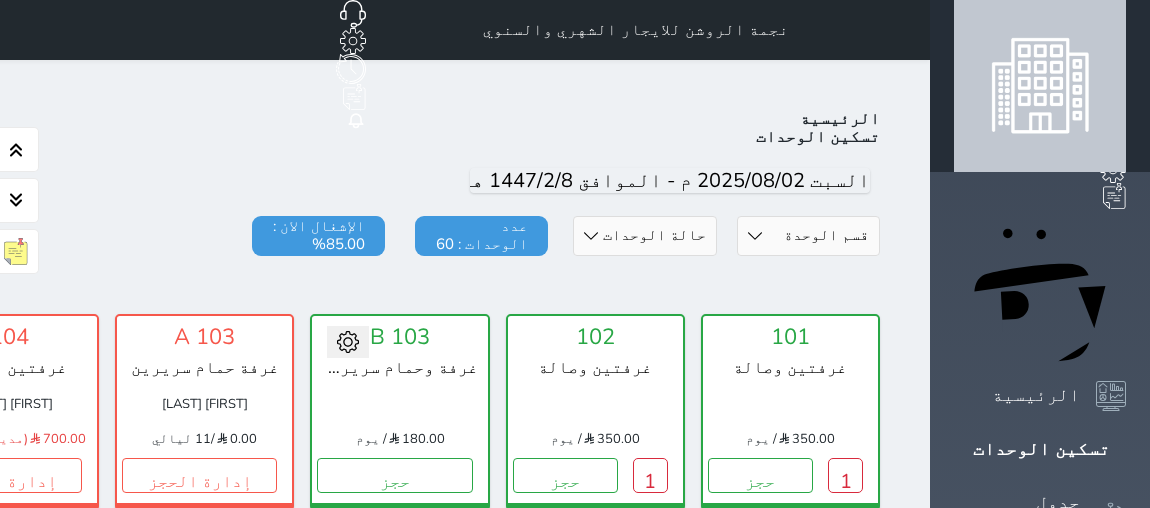 click on "الاستقبال" at bounding box center [-68, 30] 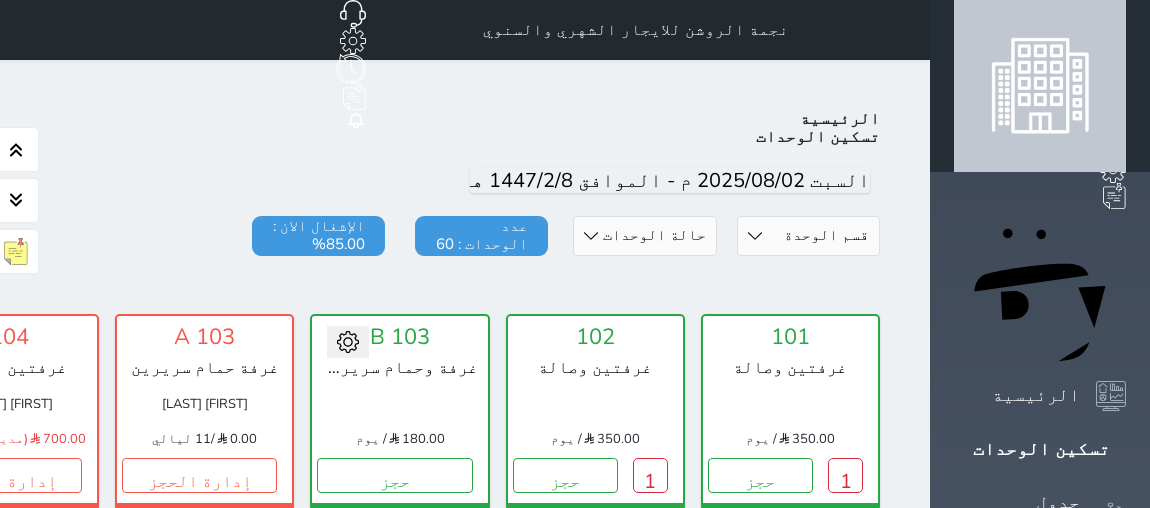 click on "الخروج" at bounding box center [-59, 229] 